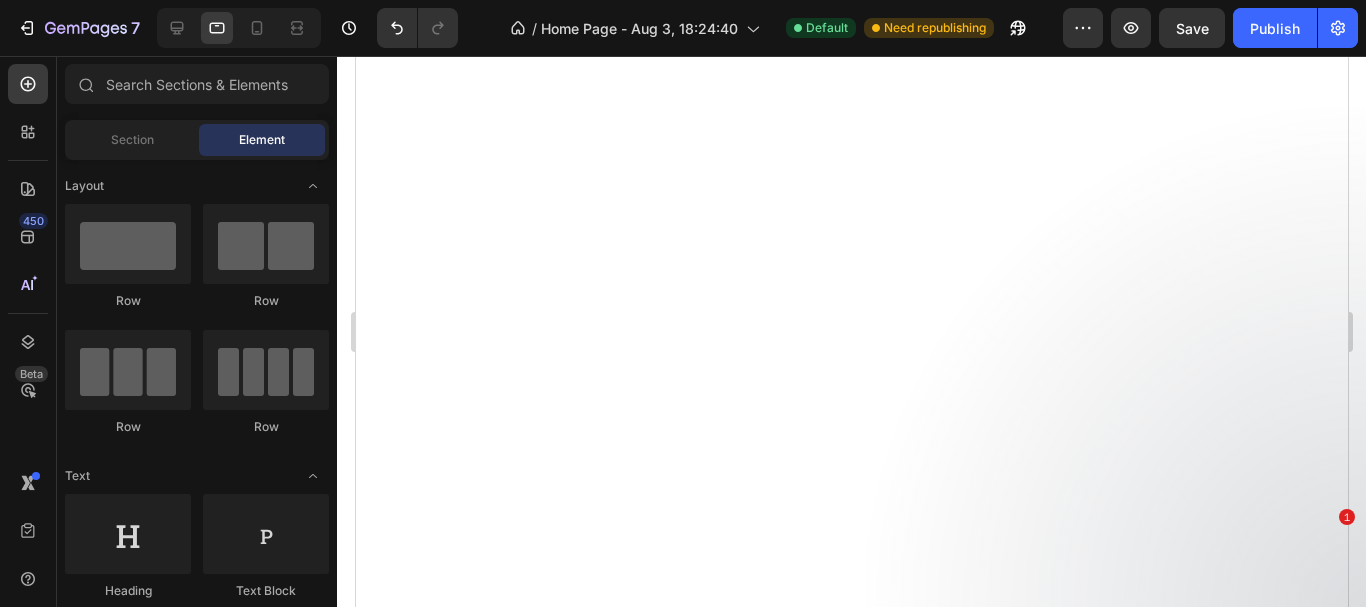 scroll, scrollTop: 0, scrollLeft: 0, axis: both 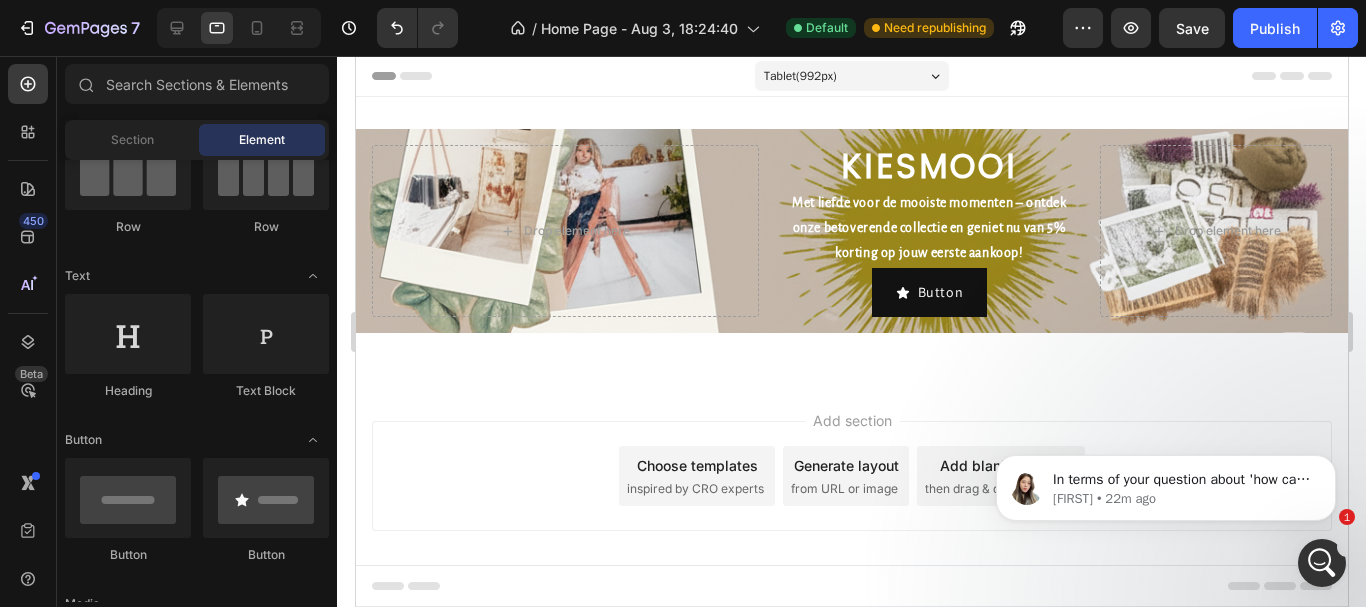 click 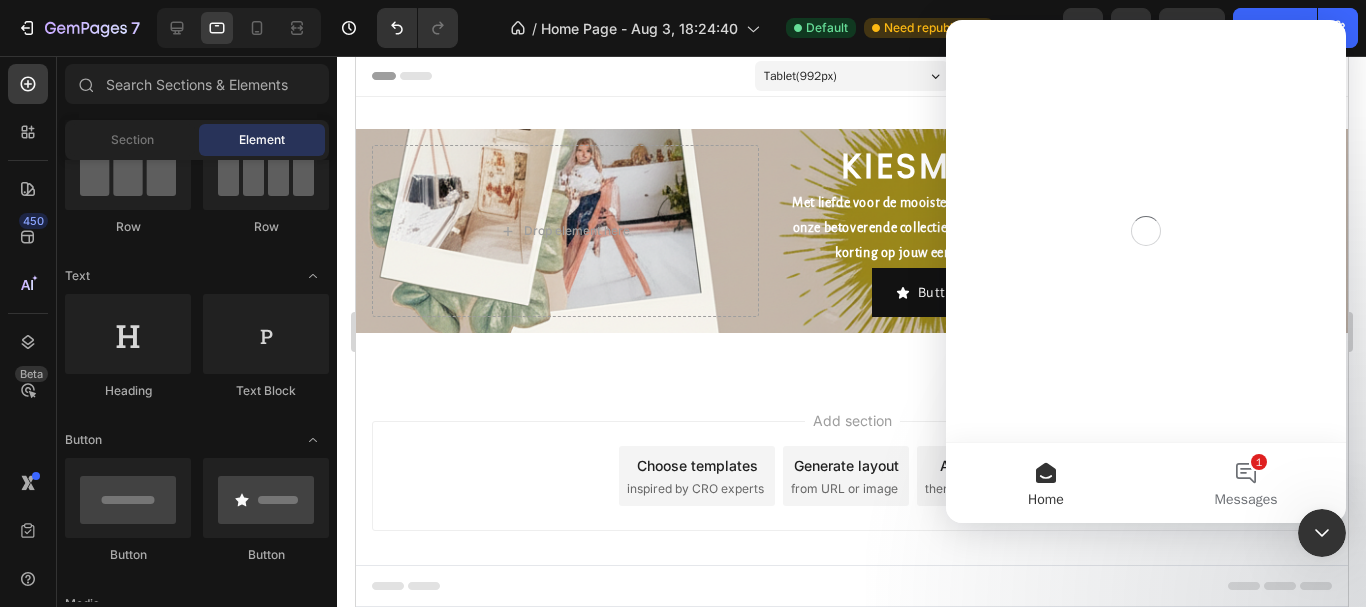 scroll, scrollTop: 0, scrollLeft: 0, axis: both 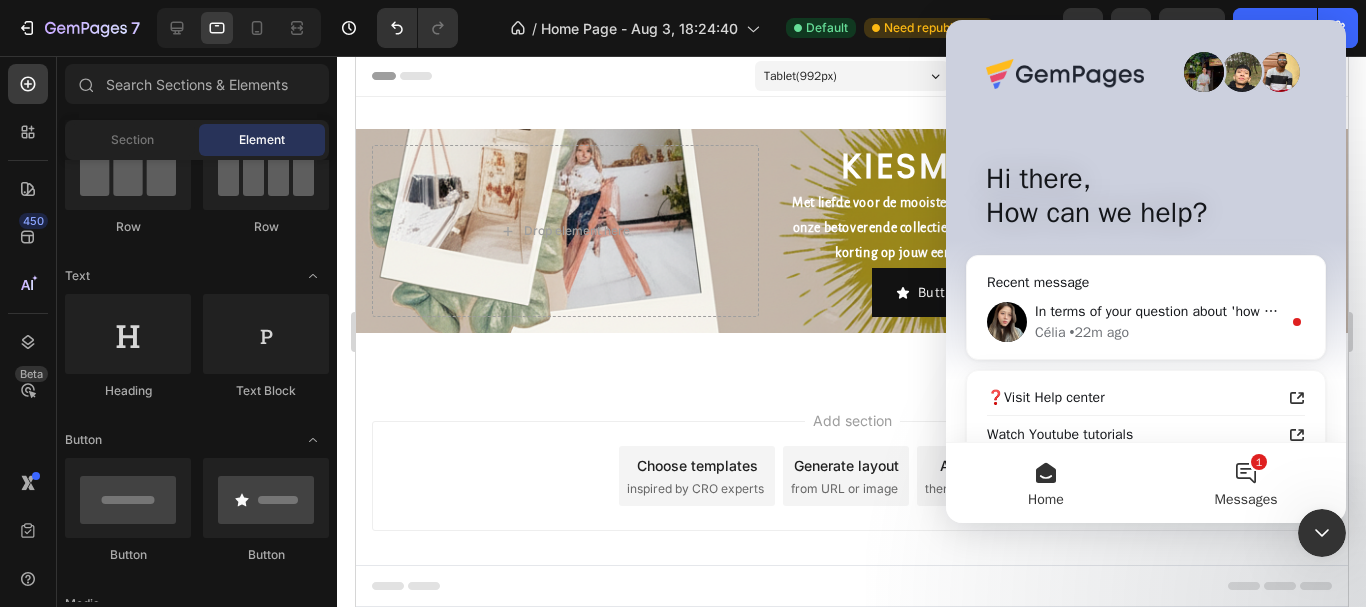 click on "1 Messages" at bounding box center [1246, 483] 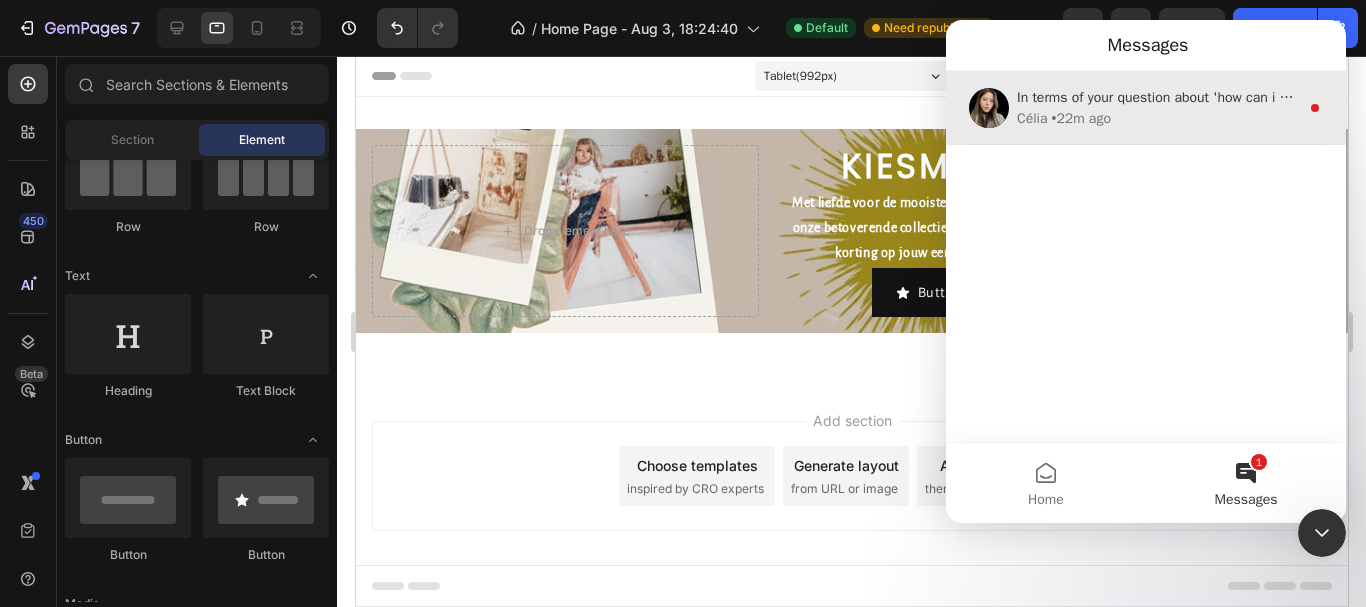 click on "•  22m ago" at bounding box center [1080, 118] 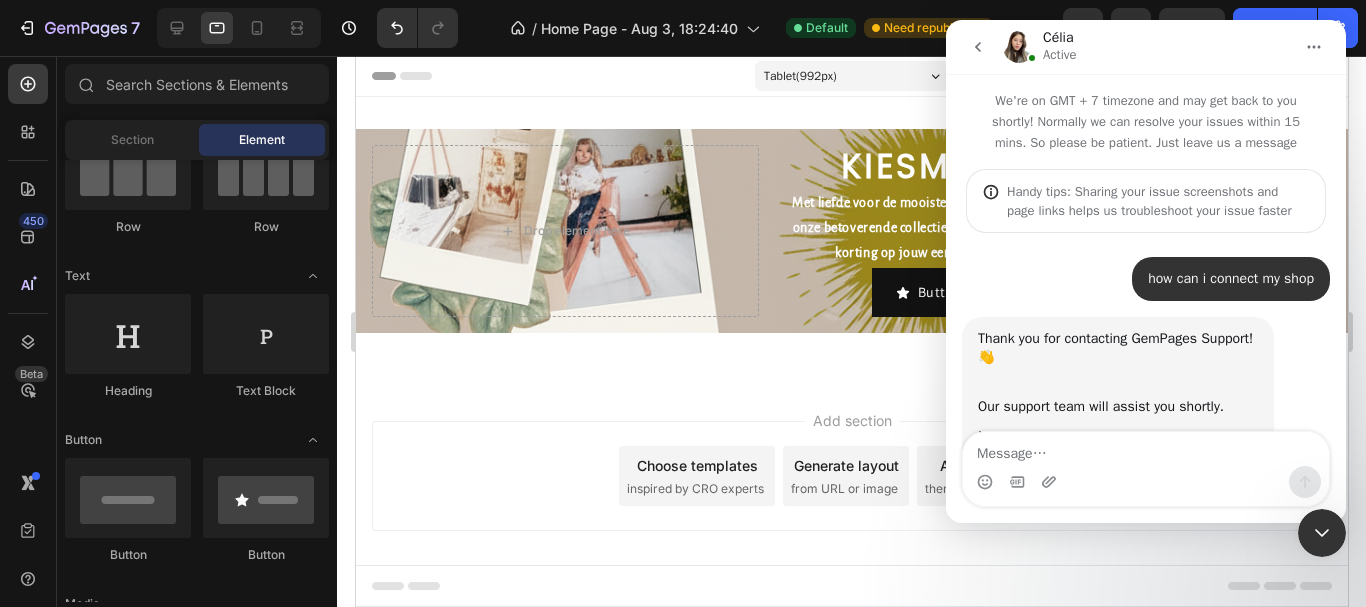 scroll, scrollTop: 3, scrollLeft: 0, axis: vertical 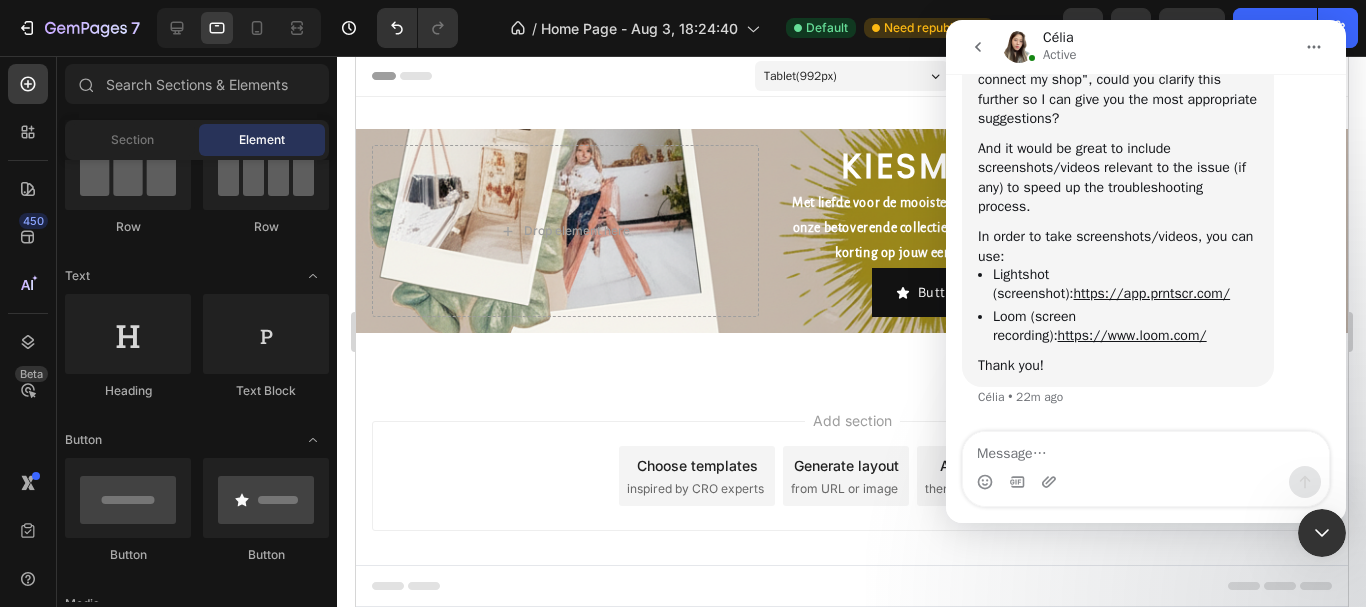 click at bounding box center (1146, 449) 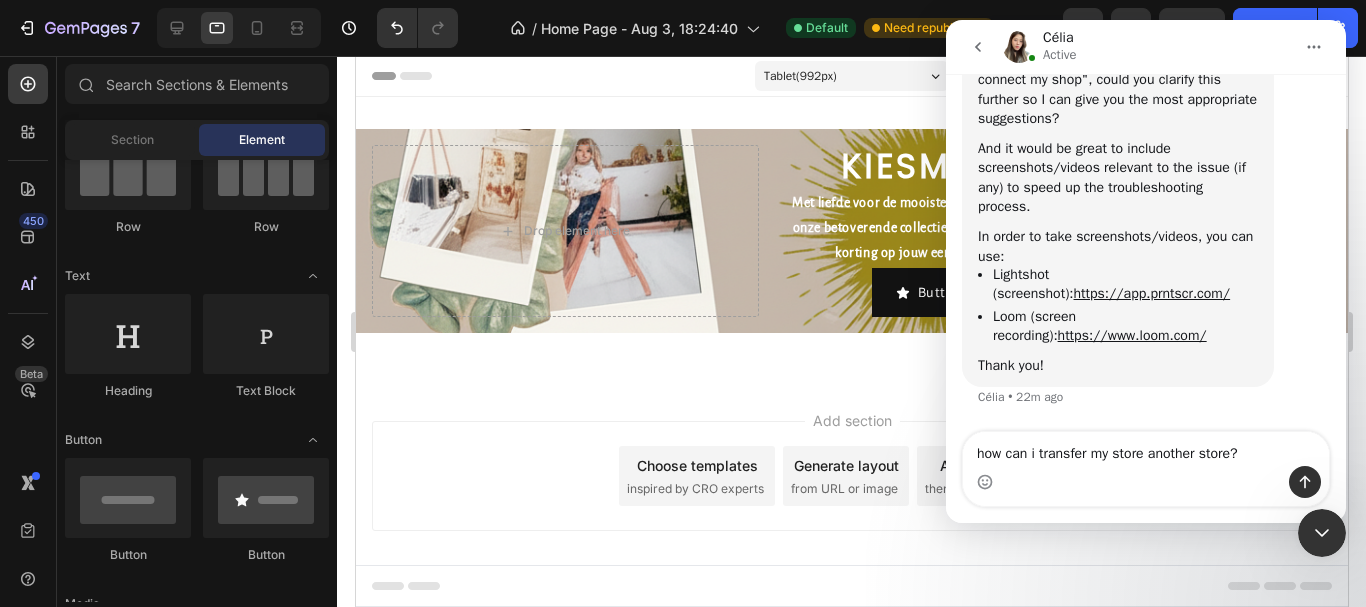 click on "how can i transfer my store another store?" at bounding box center [1146, 449] 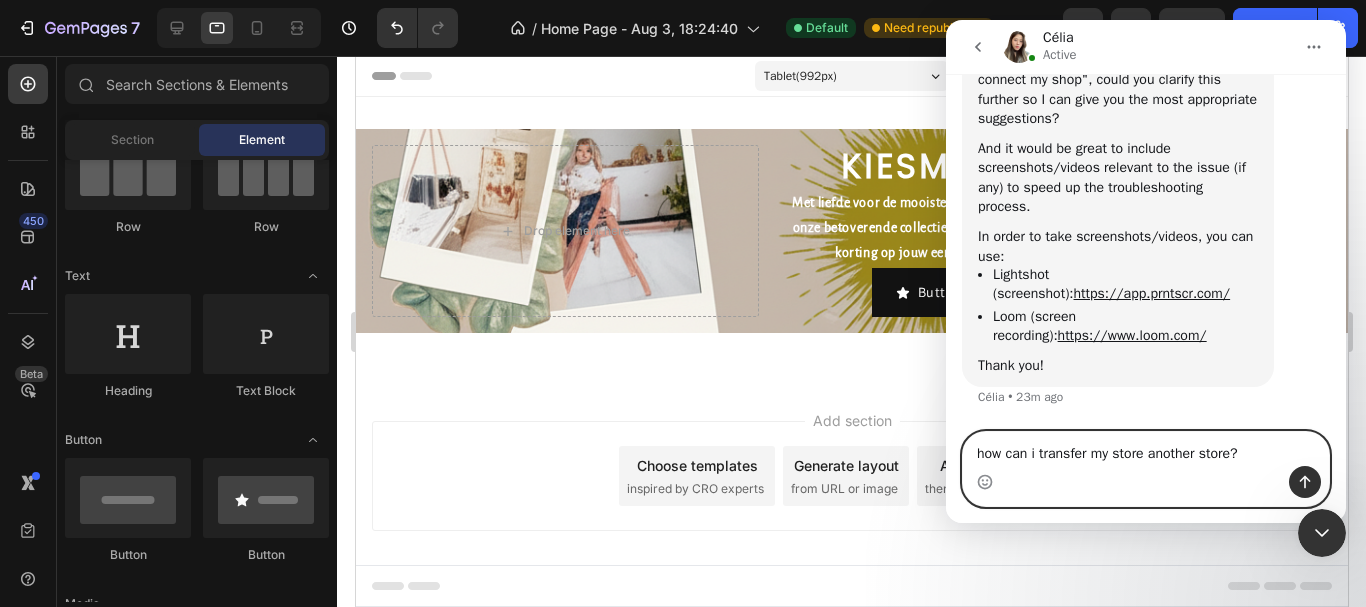 click on "how can i transfer my store another store?" at bounding box center (1146, 449) 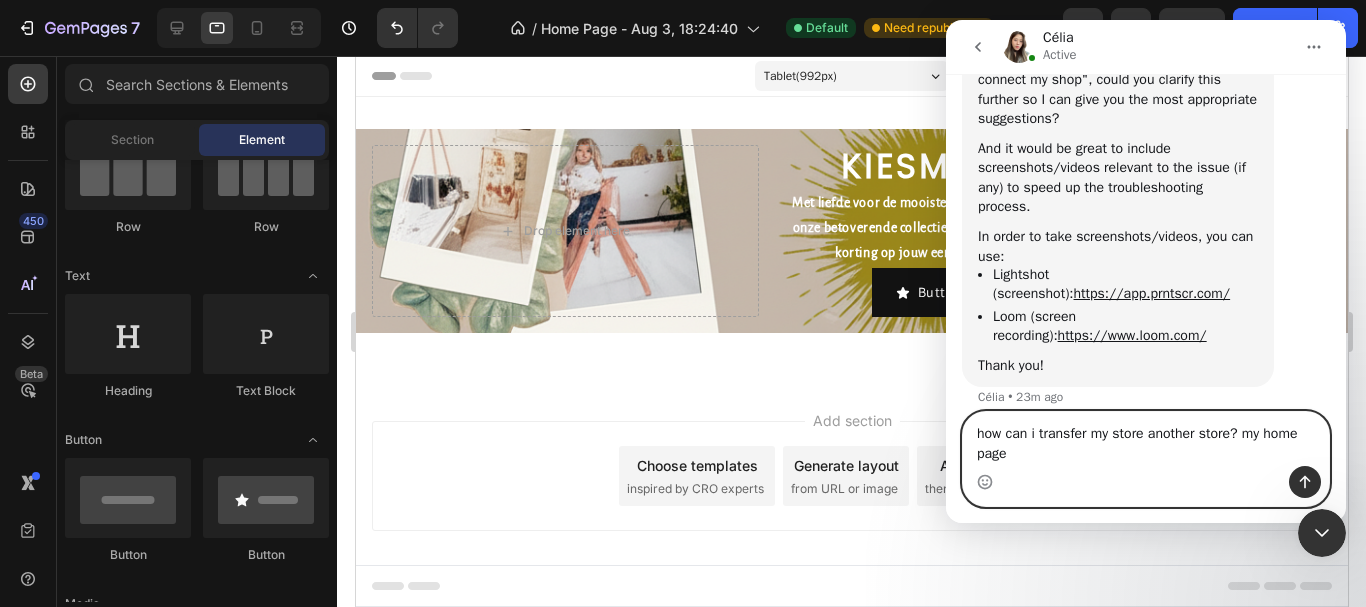 scroll, scrollTop: 699, scrollLeft: 0, axis: vertical 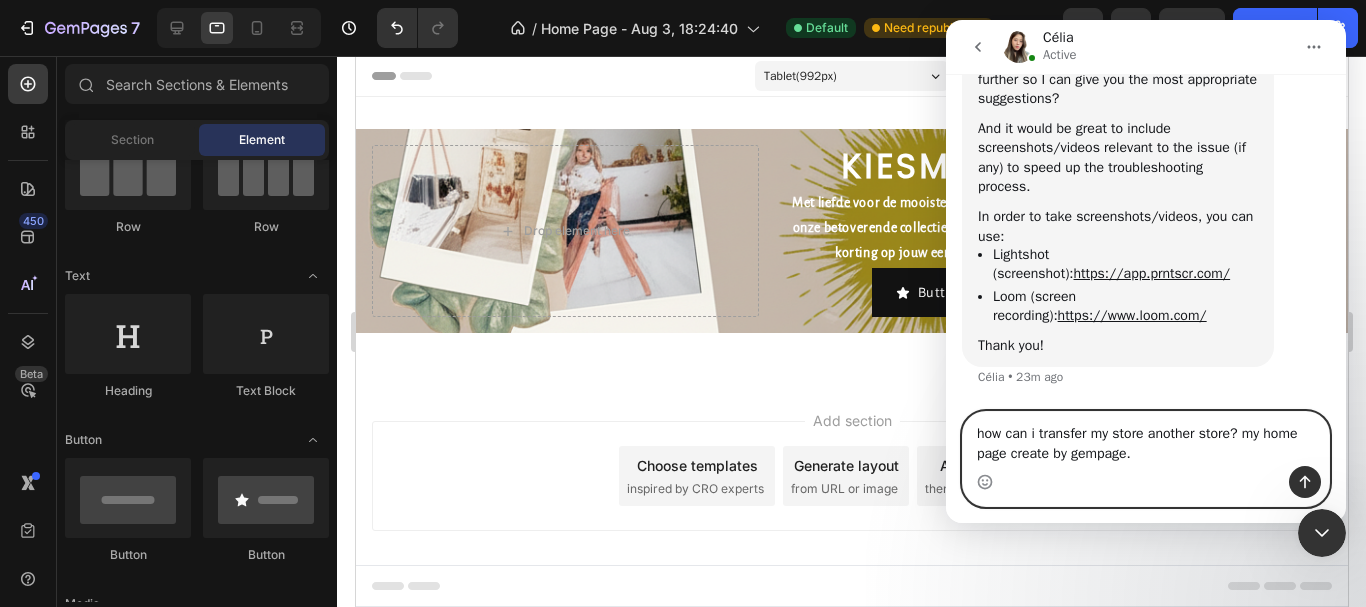 drag, startPoint x: 1241, startPoint y: 435, endPoint x: 1253, endPoint y: 463, distance: 30.463093 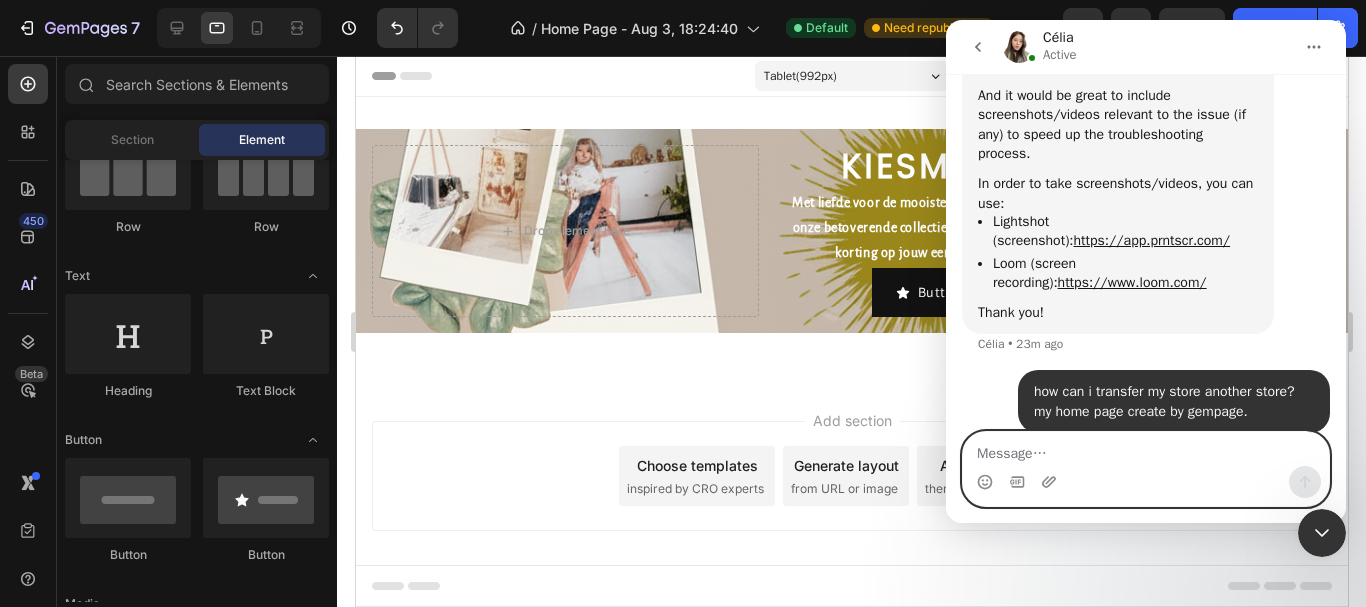 scroll, scrollTop: 725, scrollLeft: 0, axis: vertical 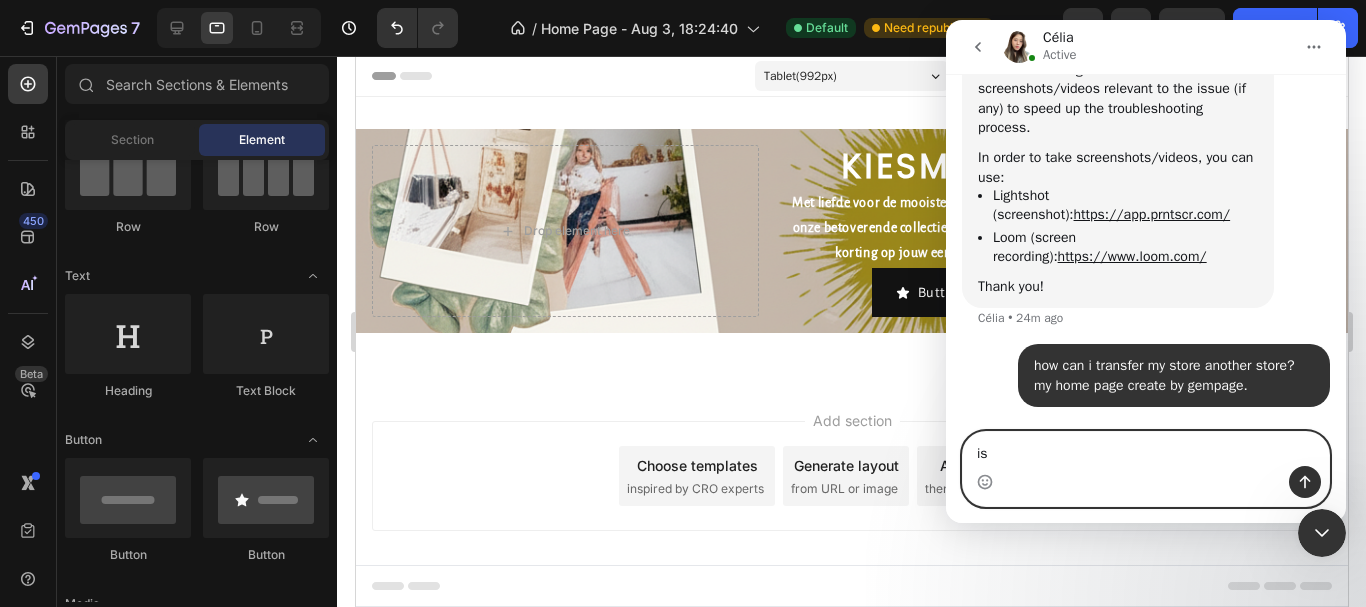 type on "i" 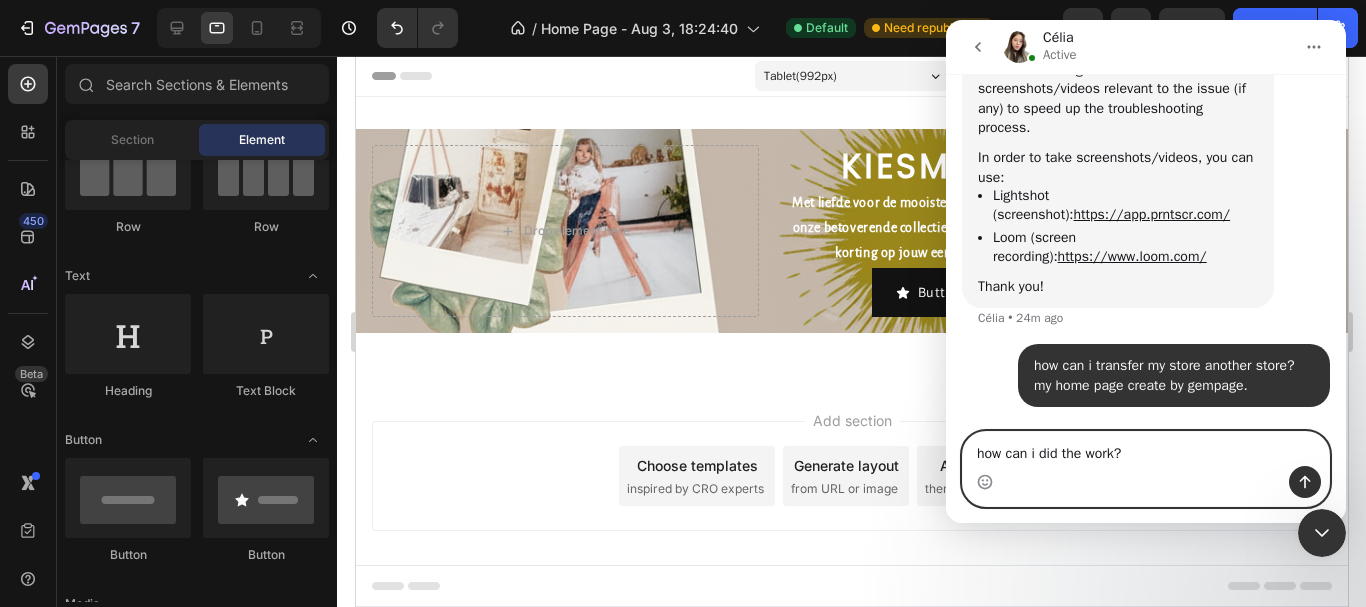 click on "how can i did the work?" at bounding box center [1146, 449] 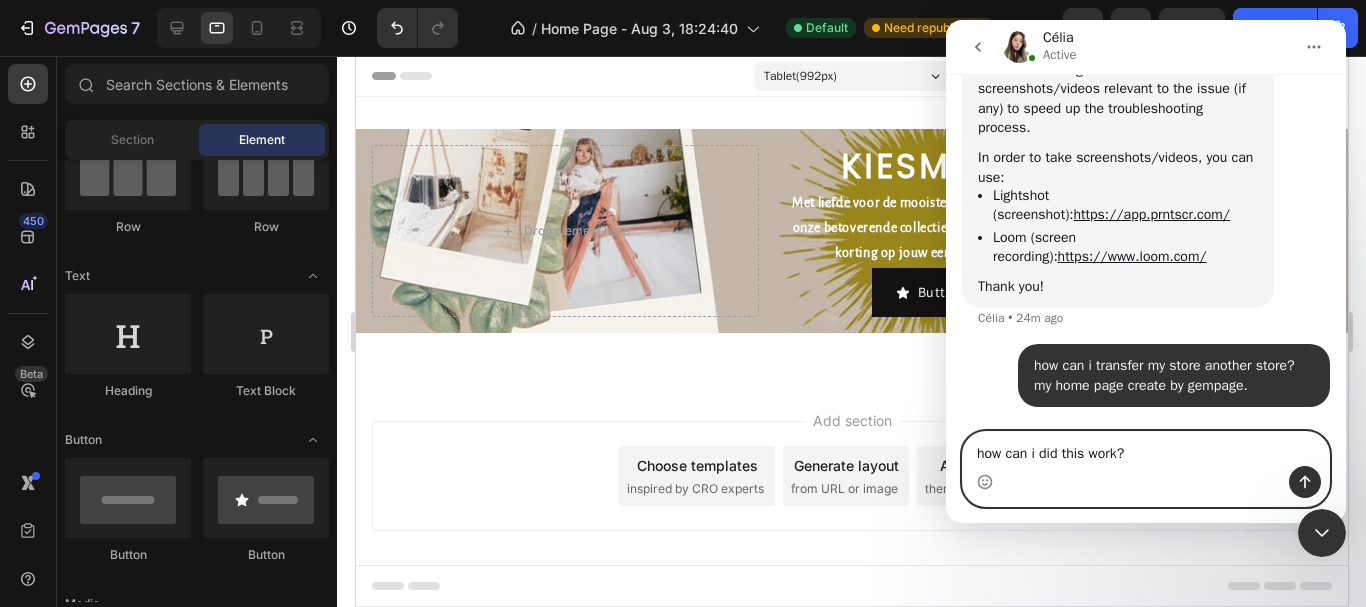 click on "how can i did this work?" at bounding box center (1146, 449) 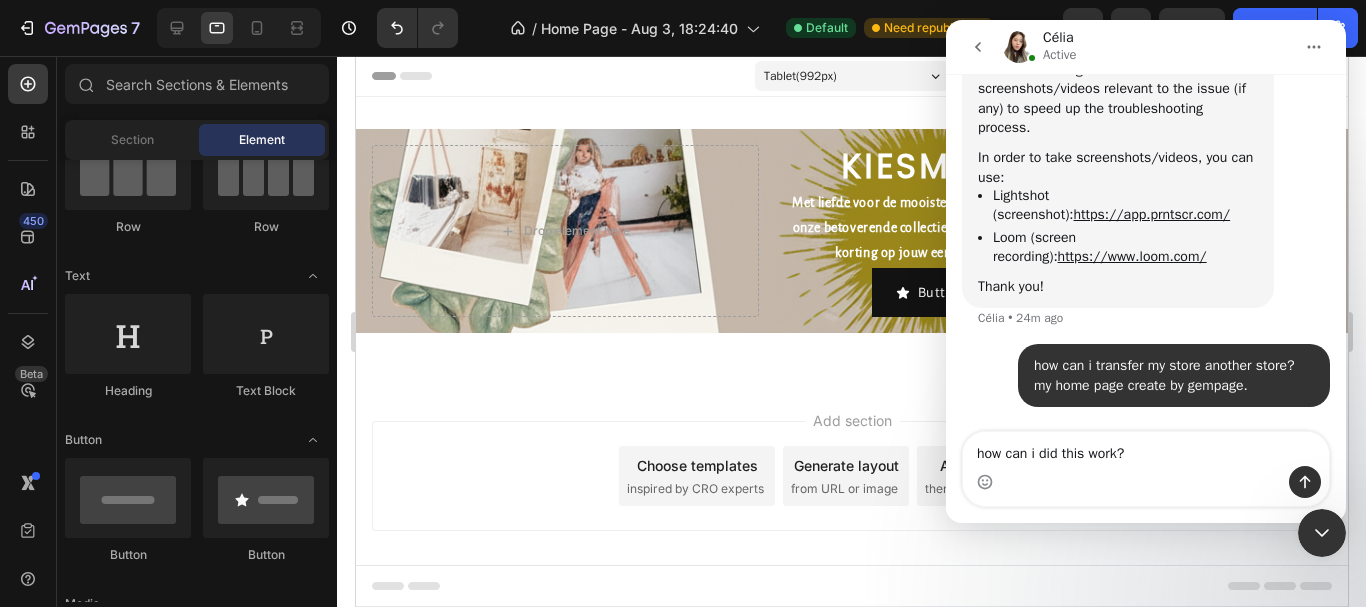 click at bounding box center [1146, 482] 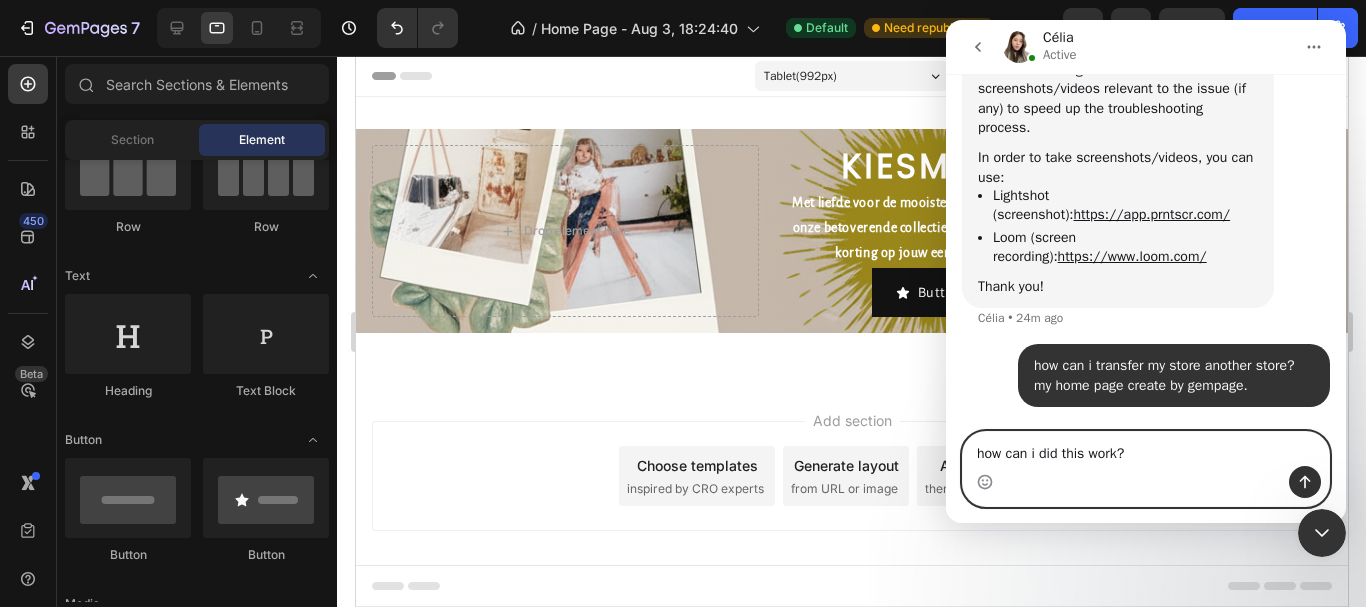 click on "how can i did this work?" at bounding box center [1146, 449] 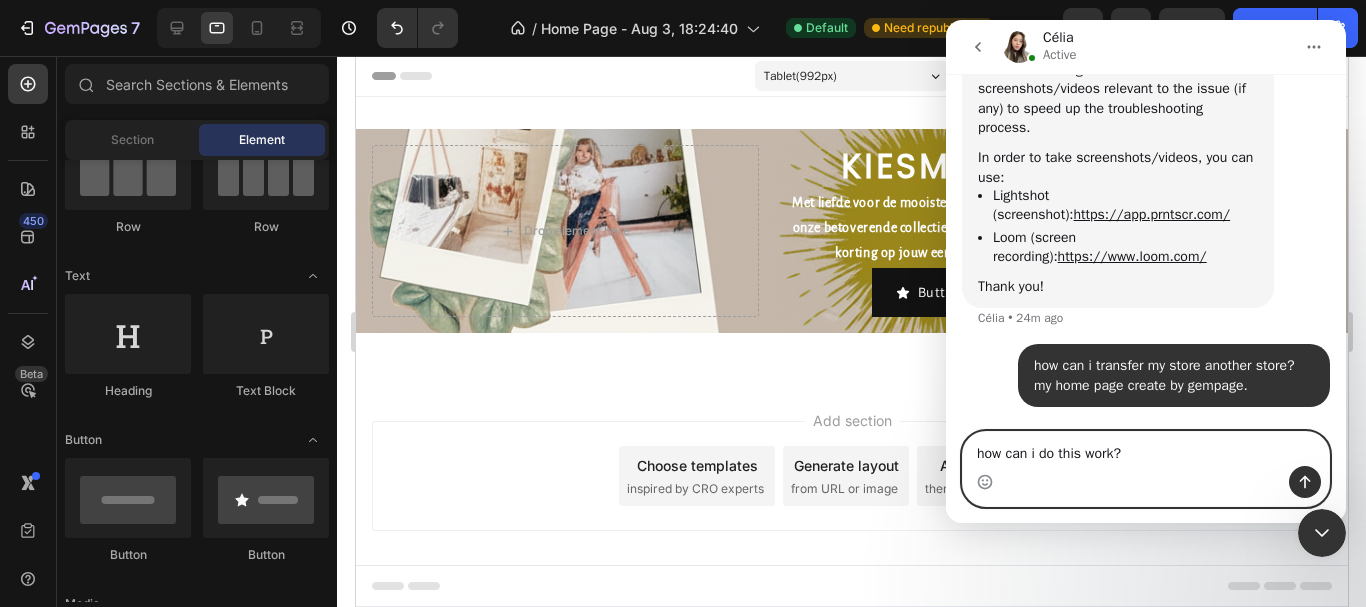 click on "how can i do this work?" at bounding box center [1146, 449] 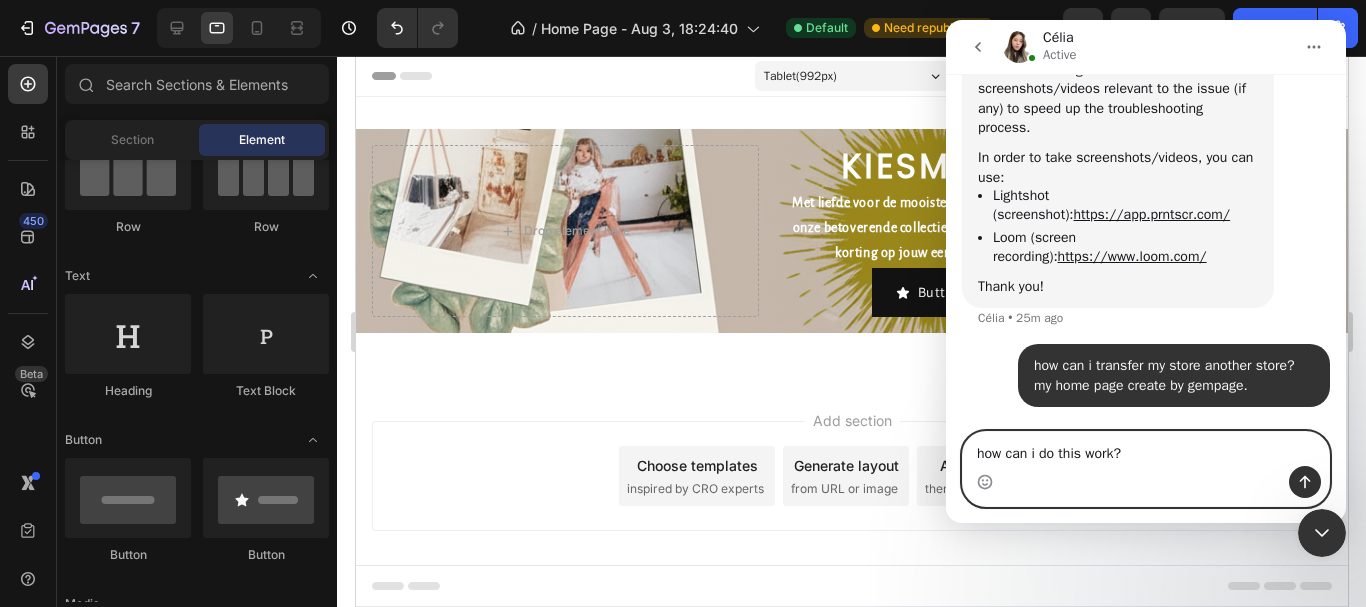 type on "how can i do this work?" 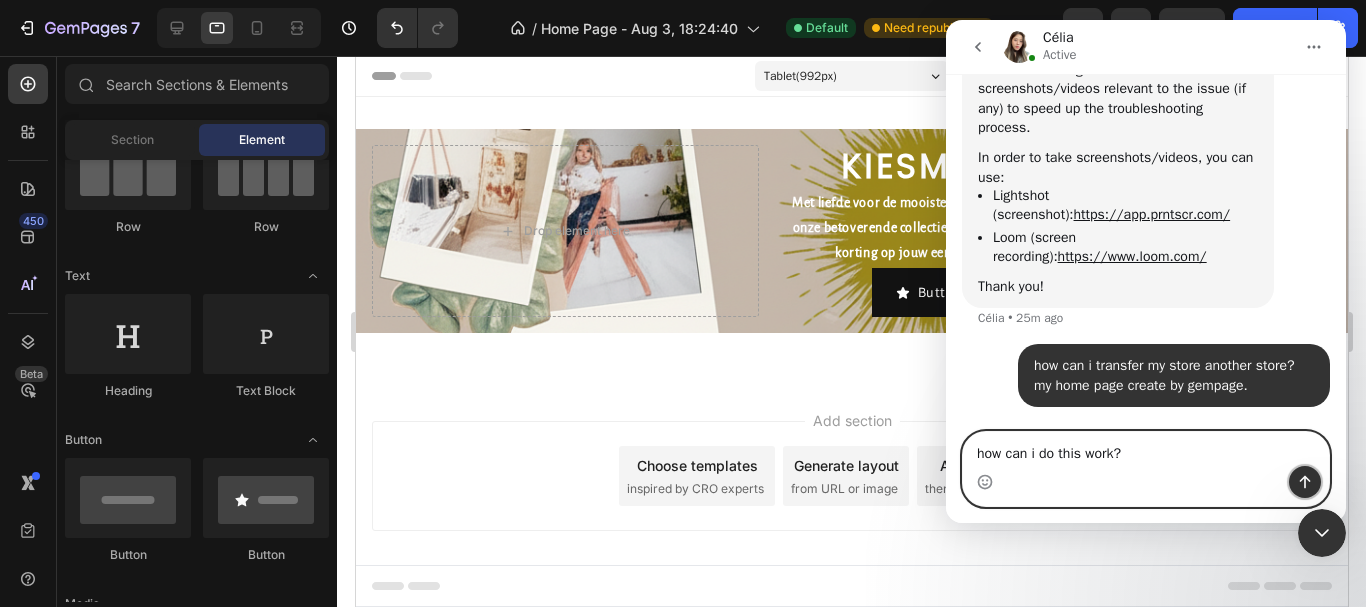 click 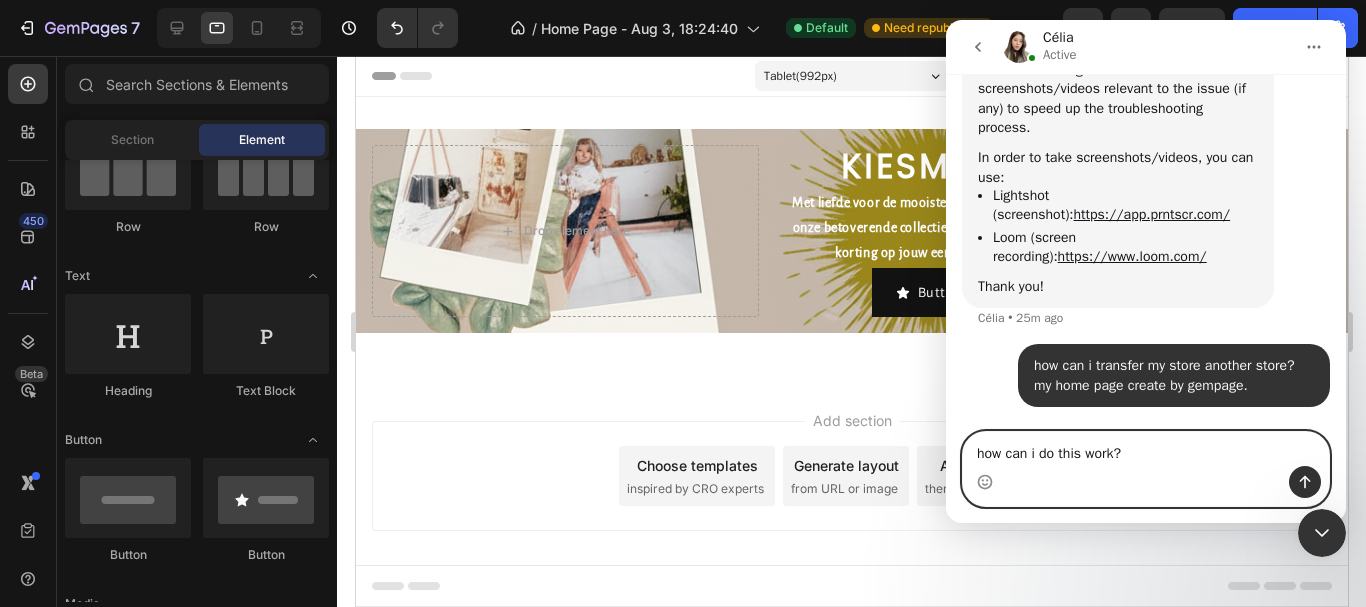 type 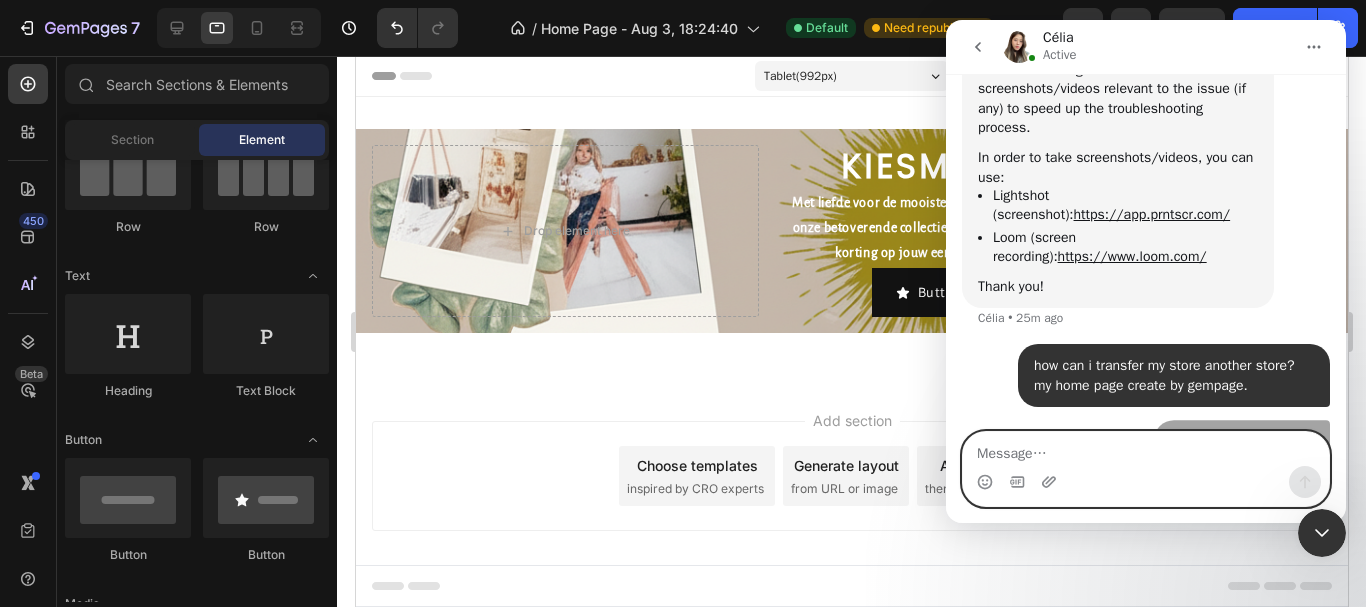 scroll, scrollTop: 771, scrollLeft: 0, axis: vertical 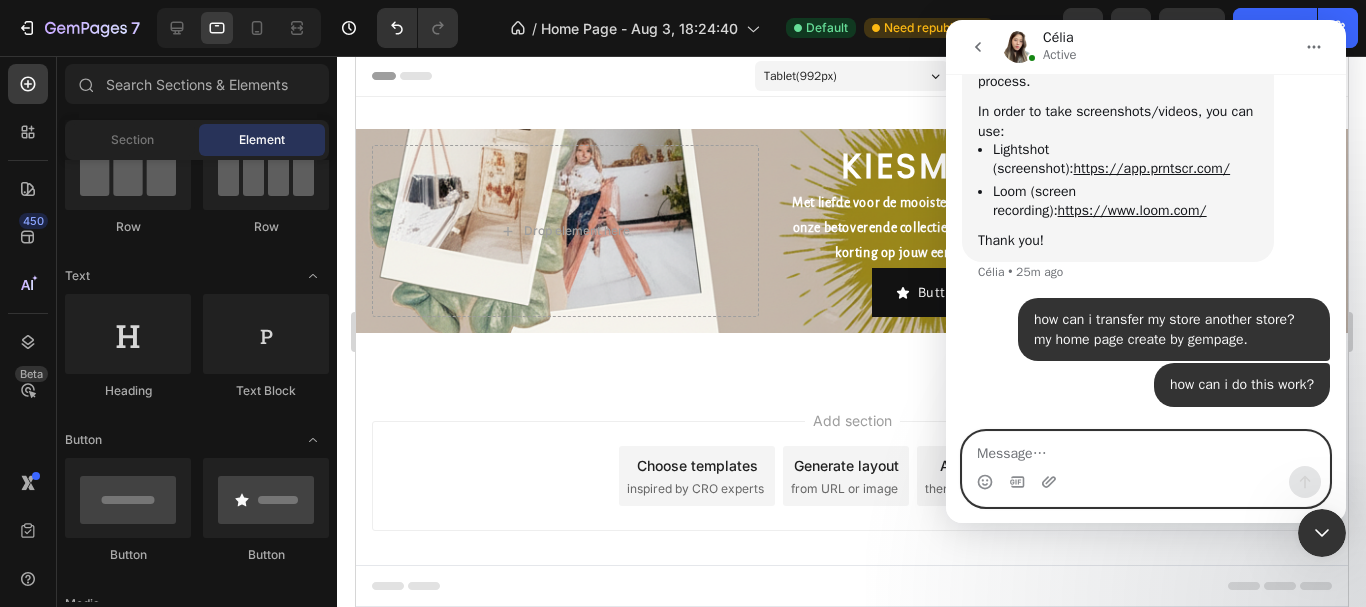 click at bounding box center [1146, 449] 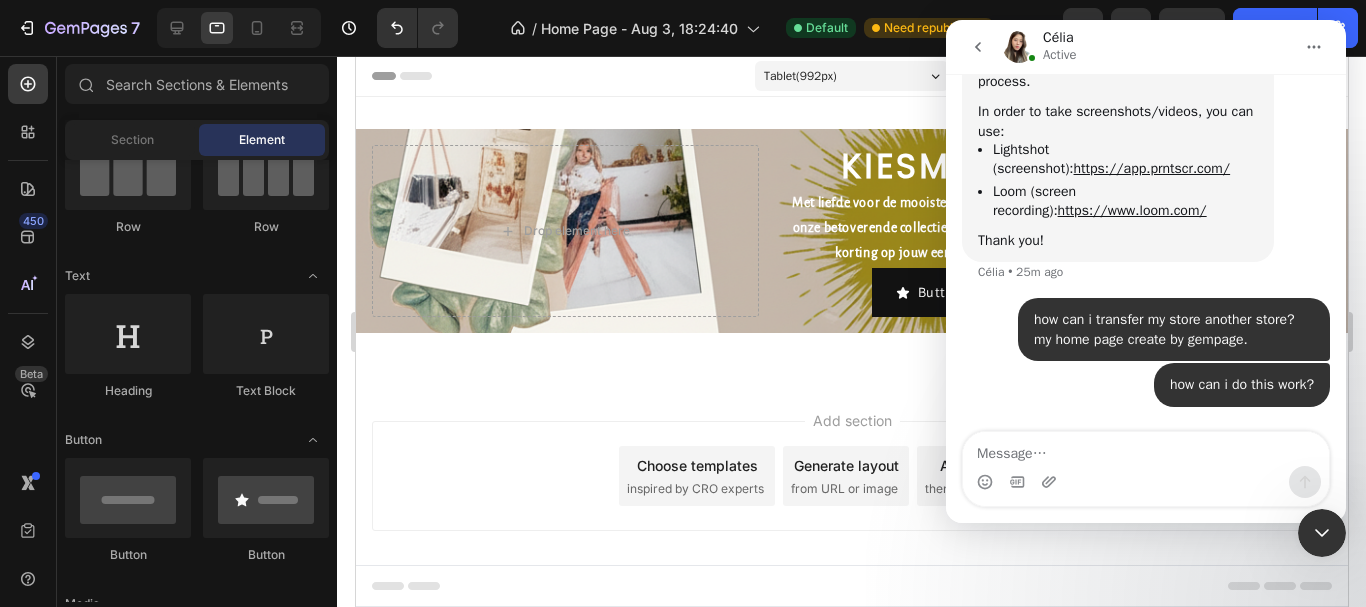 click 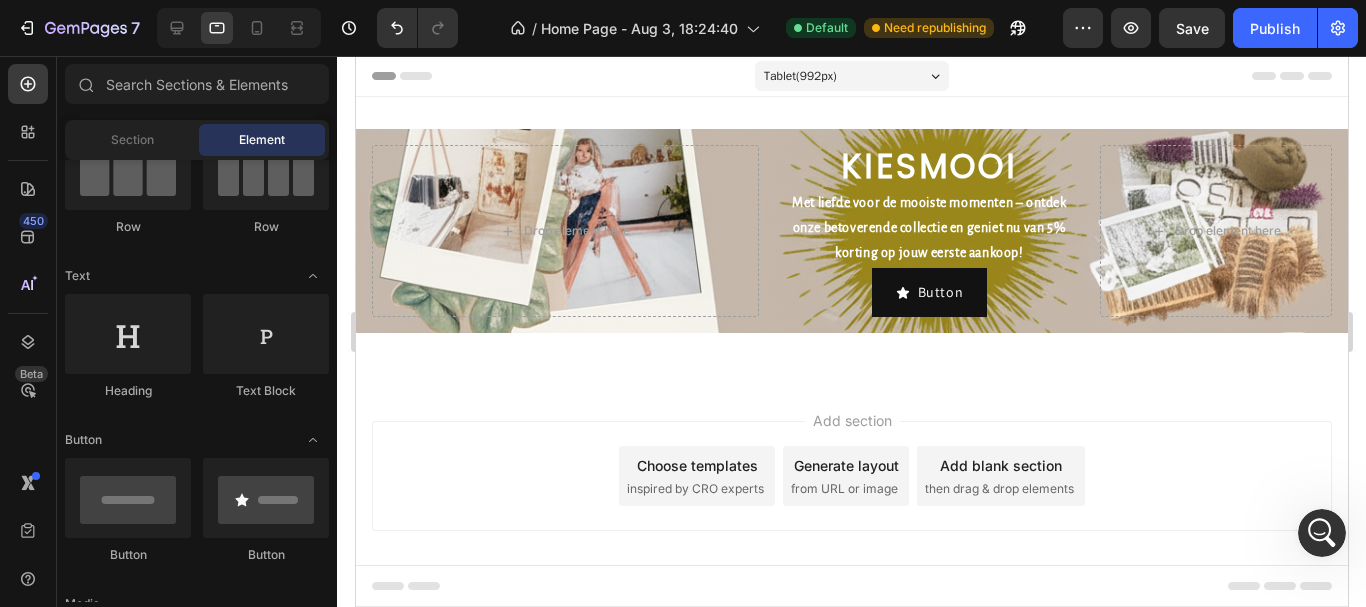 scroll, scrollTop: 0, scrollLeft: 0, axis: both 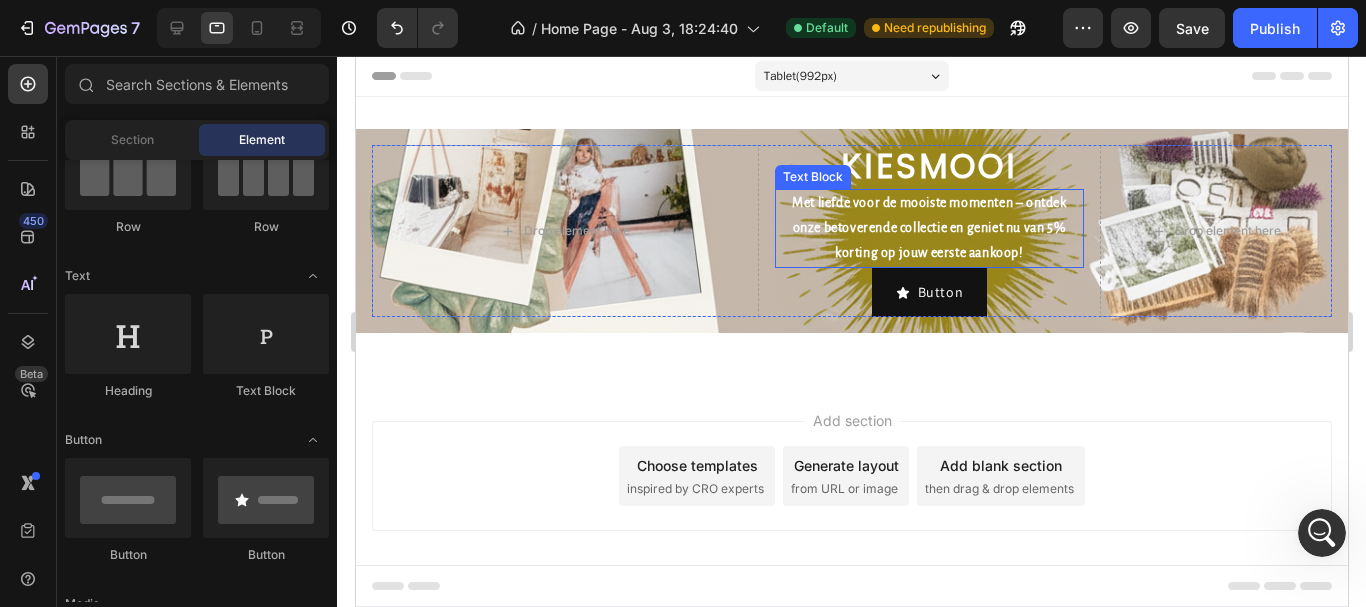 click on "Met liefde voor de mooiste momenten – ontdek onze betoverende collectie en geniet nu van 5% korting op jouw eerste aankoop!" at bounding box center (928, 229) 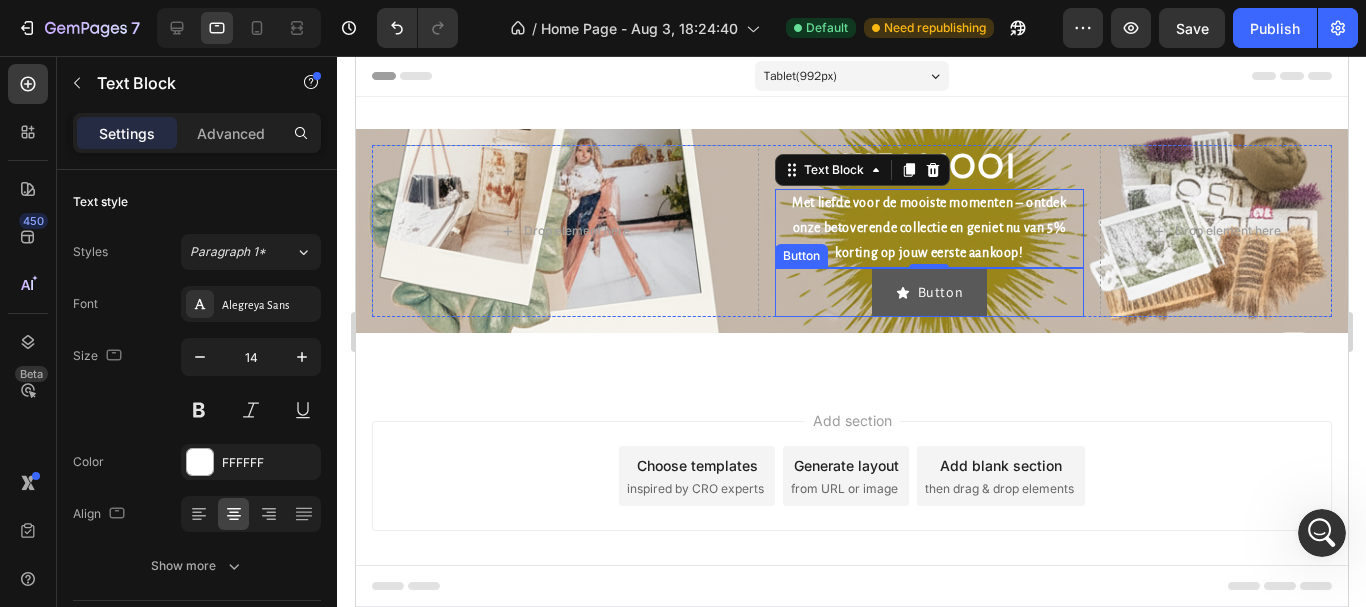 click on "Button" at bounding box center (929, 292) 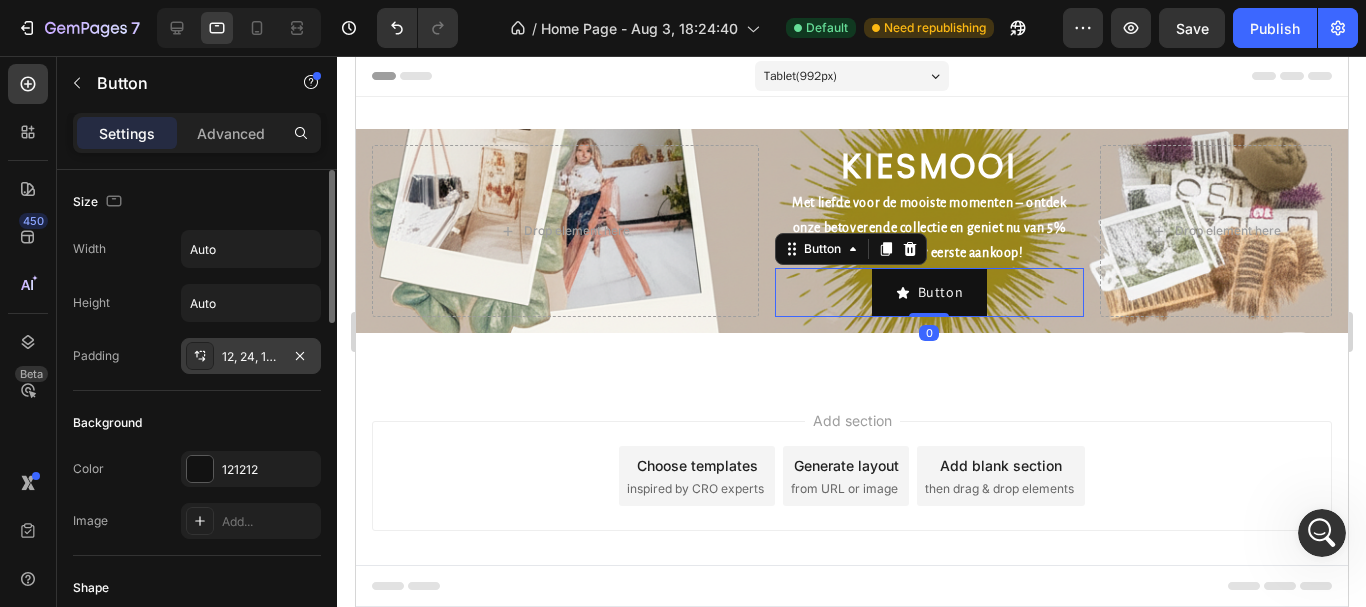 click on "12, 24, 12, 24" at bounding box center (251, 357) 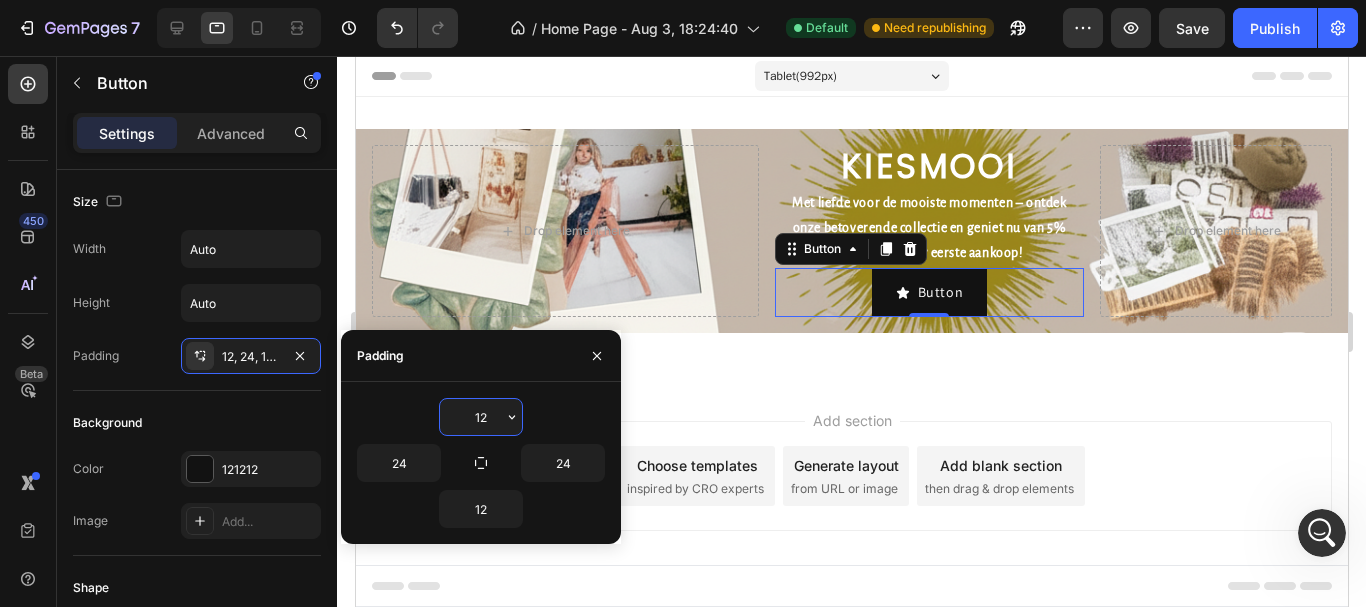 click on "12" at bounding box center (481, 417) 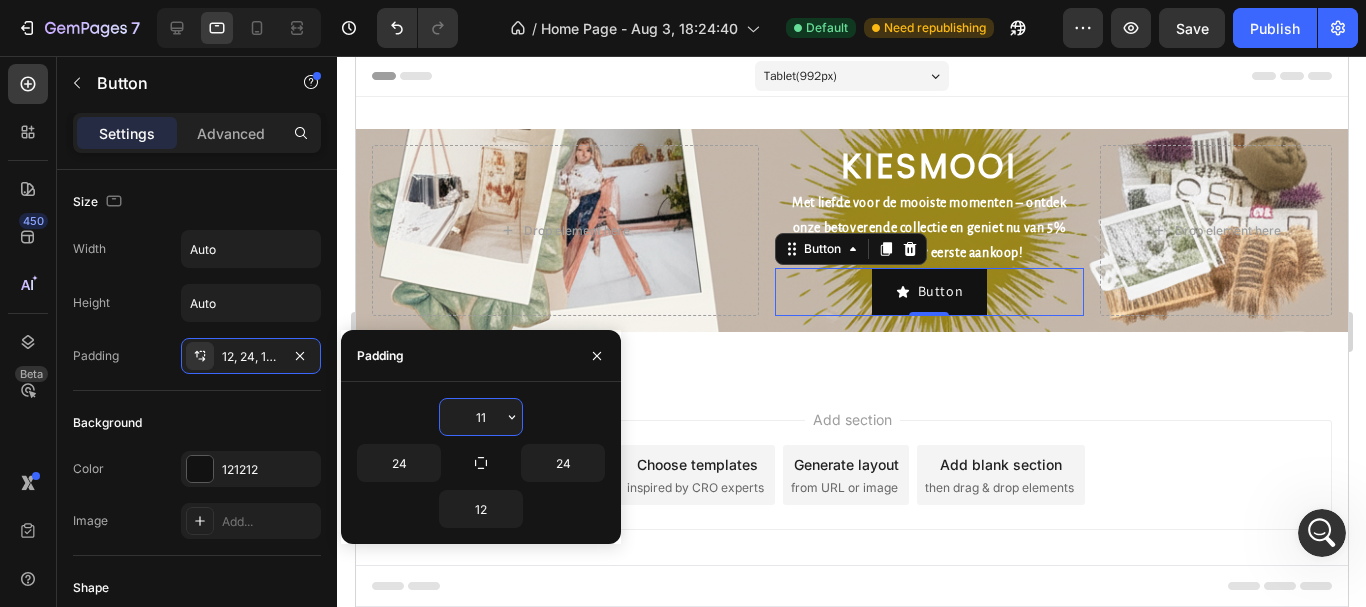 type on "10" 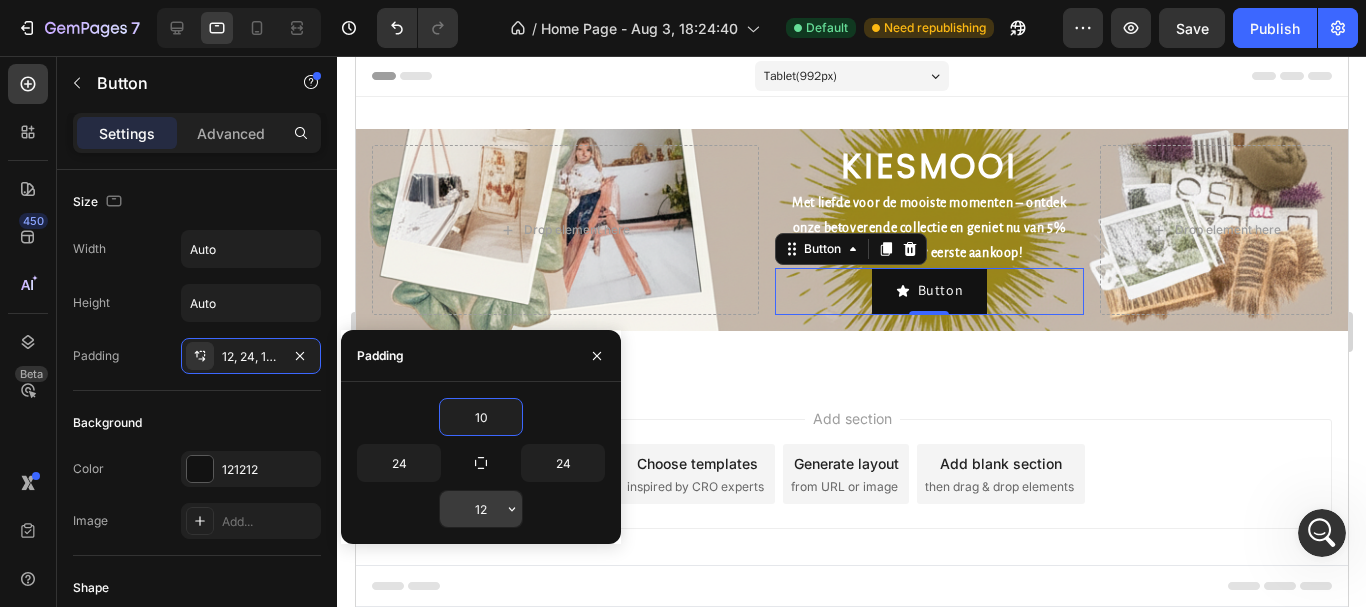 click on "12" at bounding box center [481, 509] 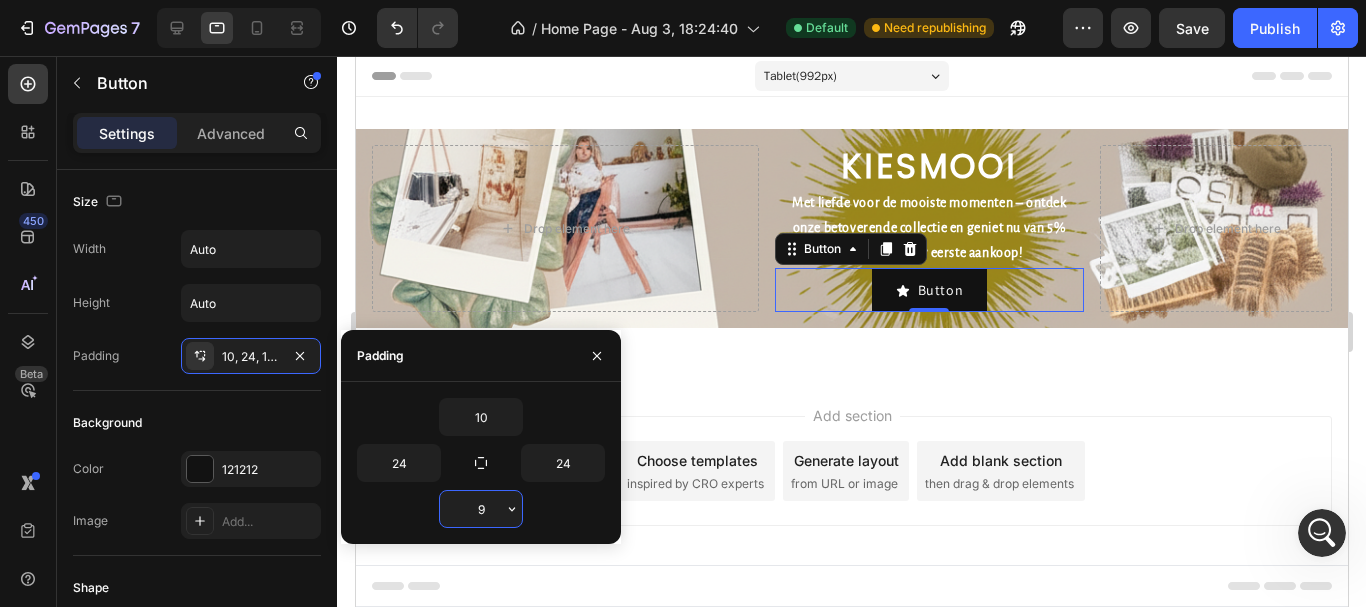 type on "10" 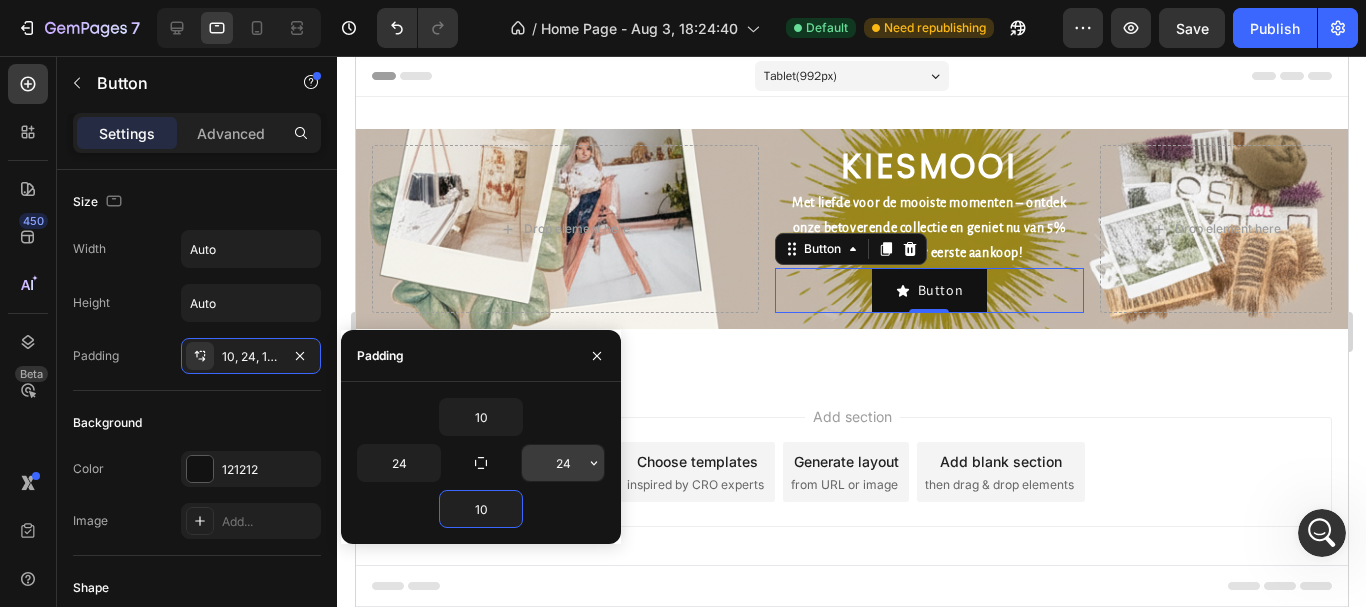 click on "24" at bounding box center (563, 463) 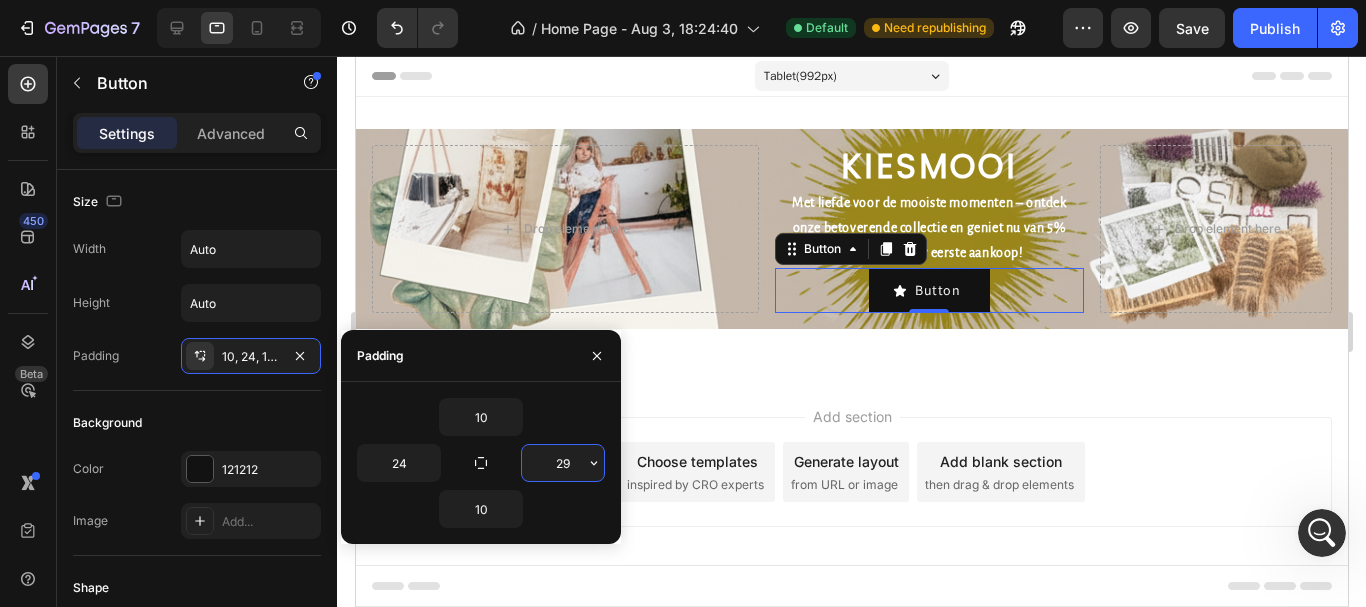 type on "30" 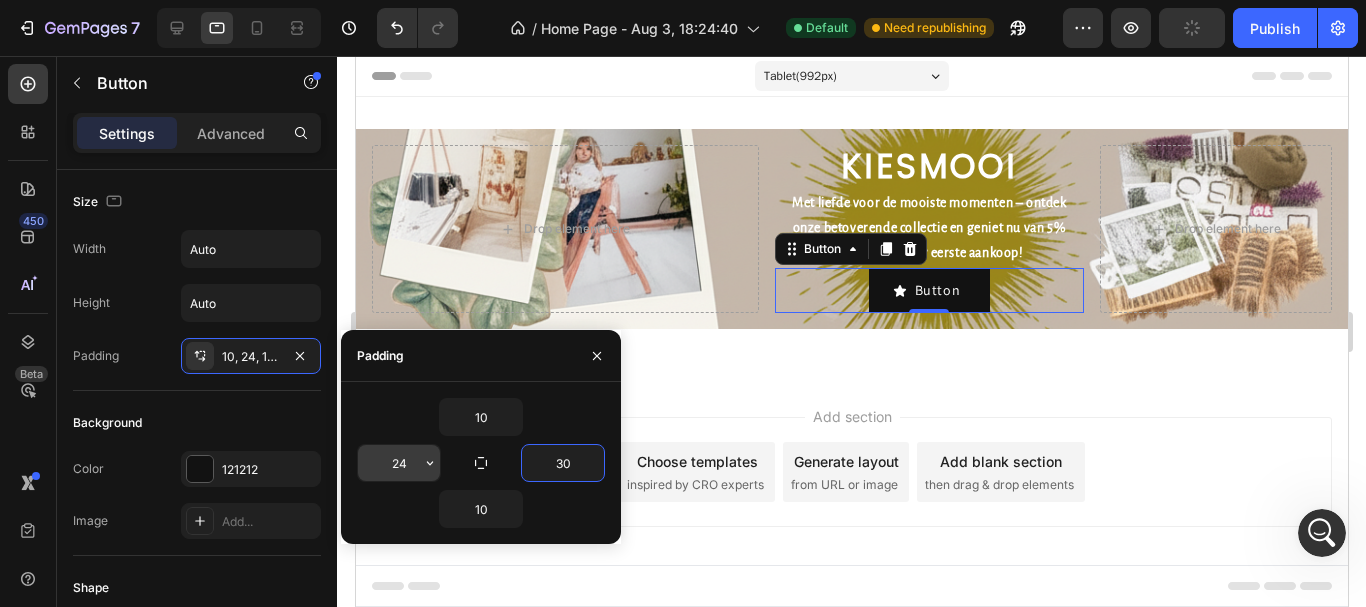 click on "24" at bounding box center [399, 463] 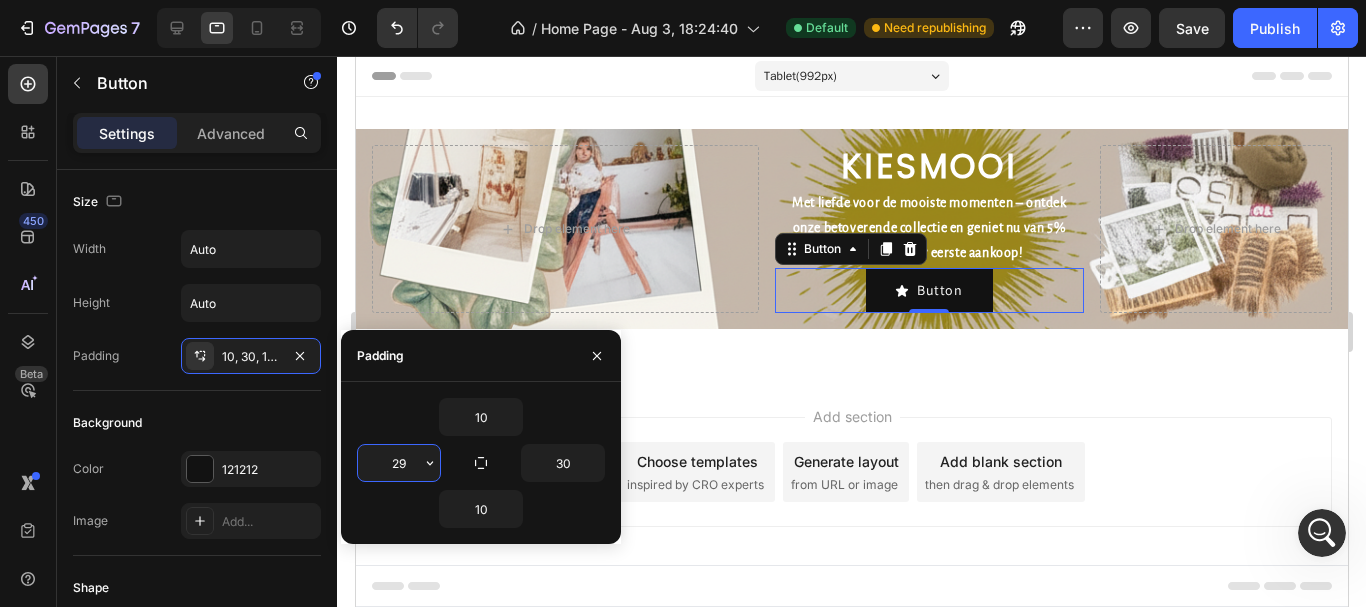 type on "30" 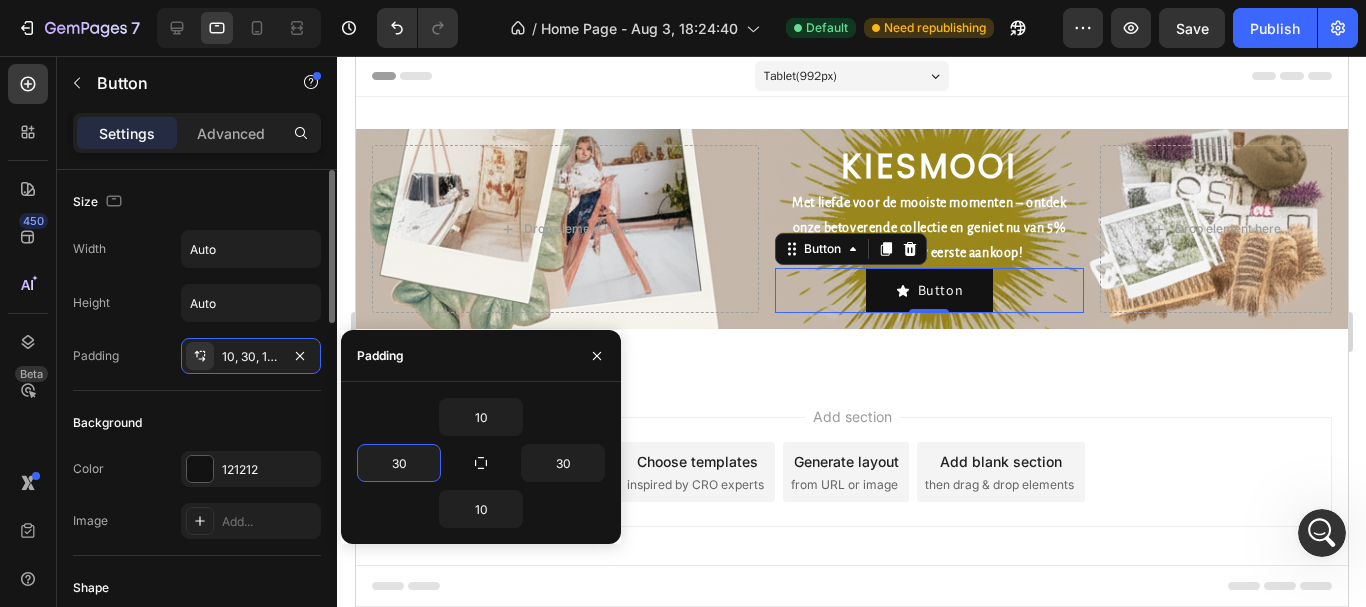 click on "Background" at bounding box center [197, 423] 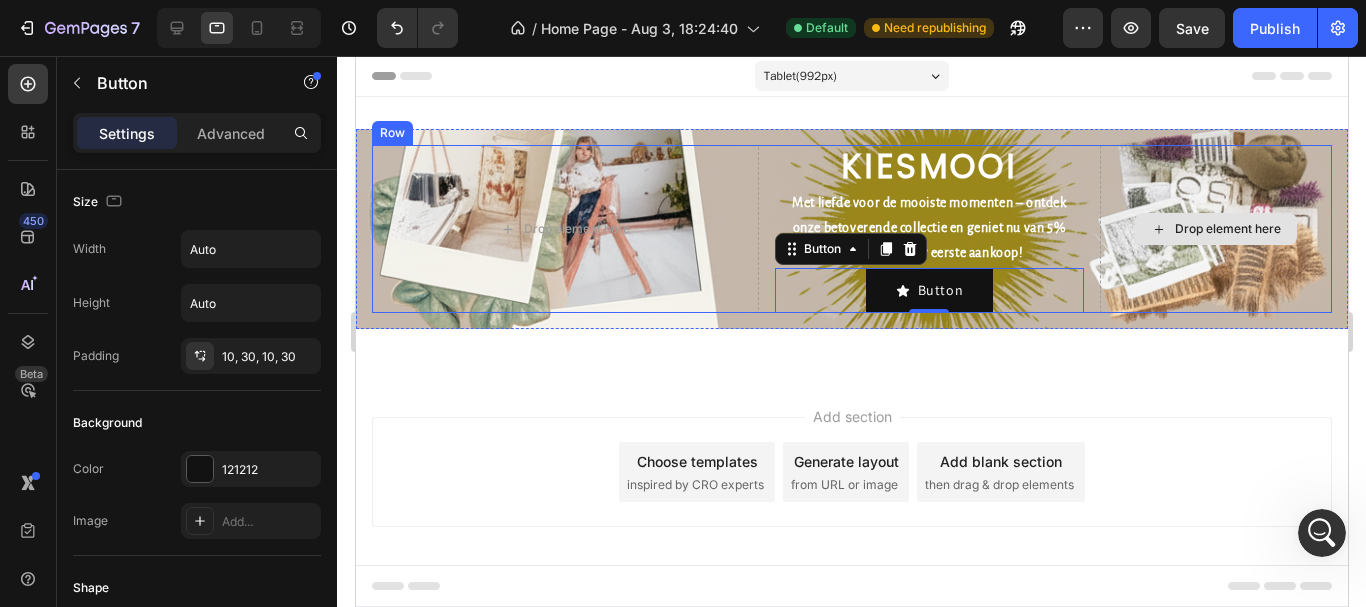 click on "Drop element here" at bounding box center [1215, 229] 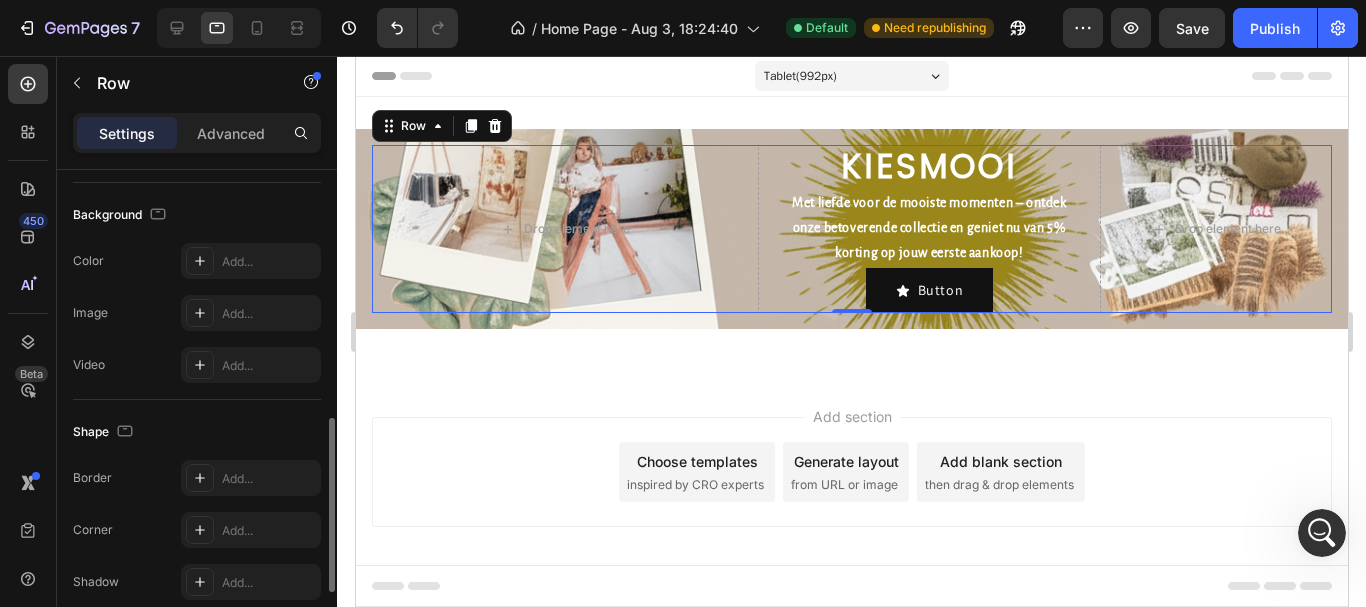 scroll, scrollTop: 400, scrollLeft: 0, axis: vertical 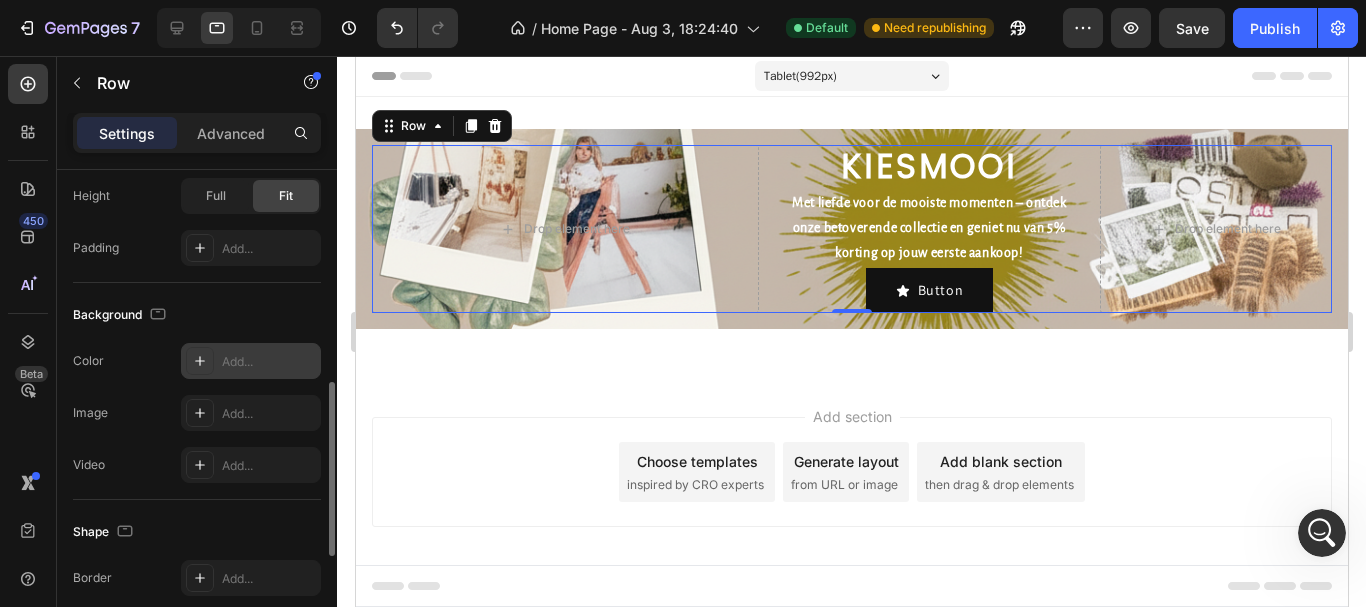 click on "Add..." at bounding box center (269, 362) 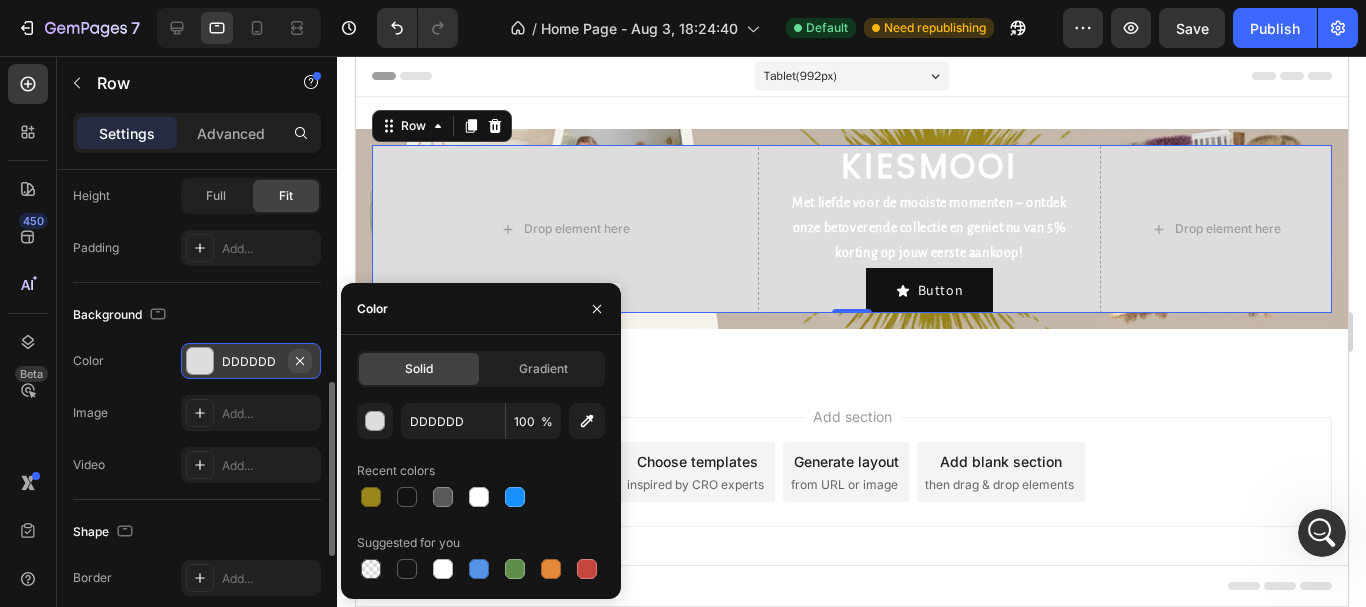 click 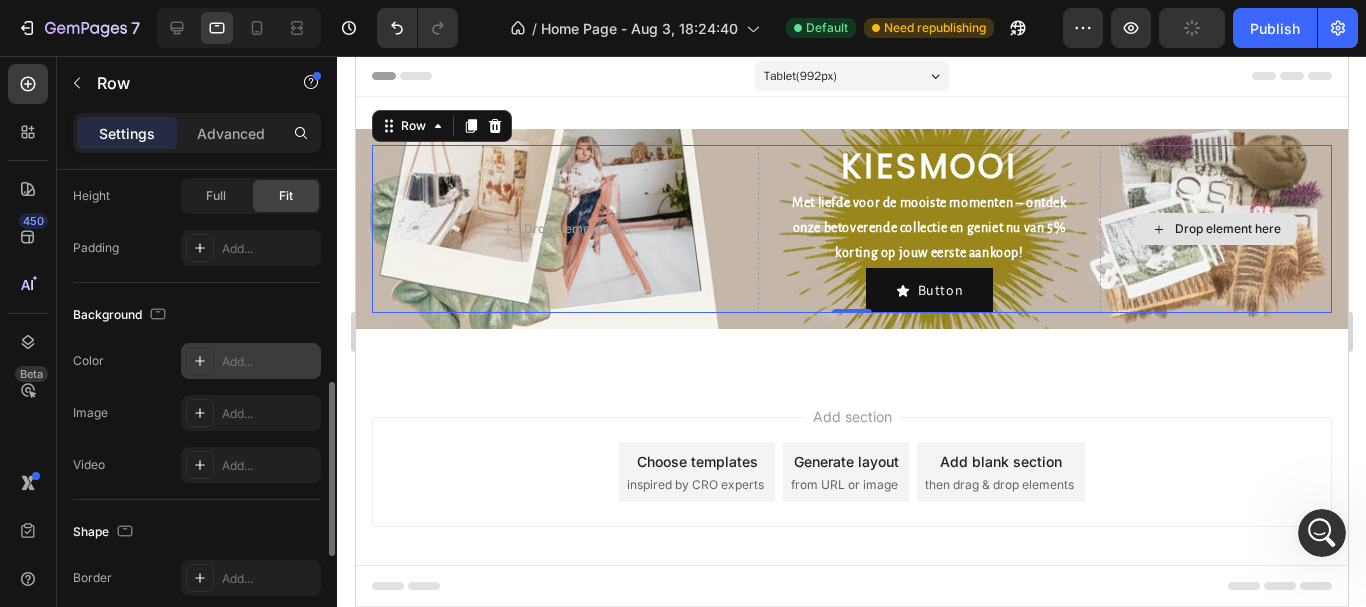 click on "Drop element here" at bounding box center (1215, 229) 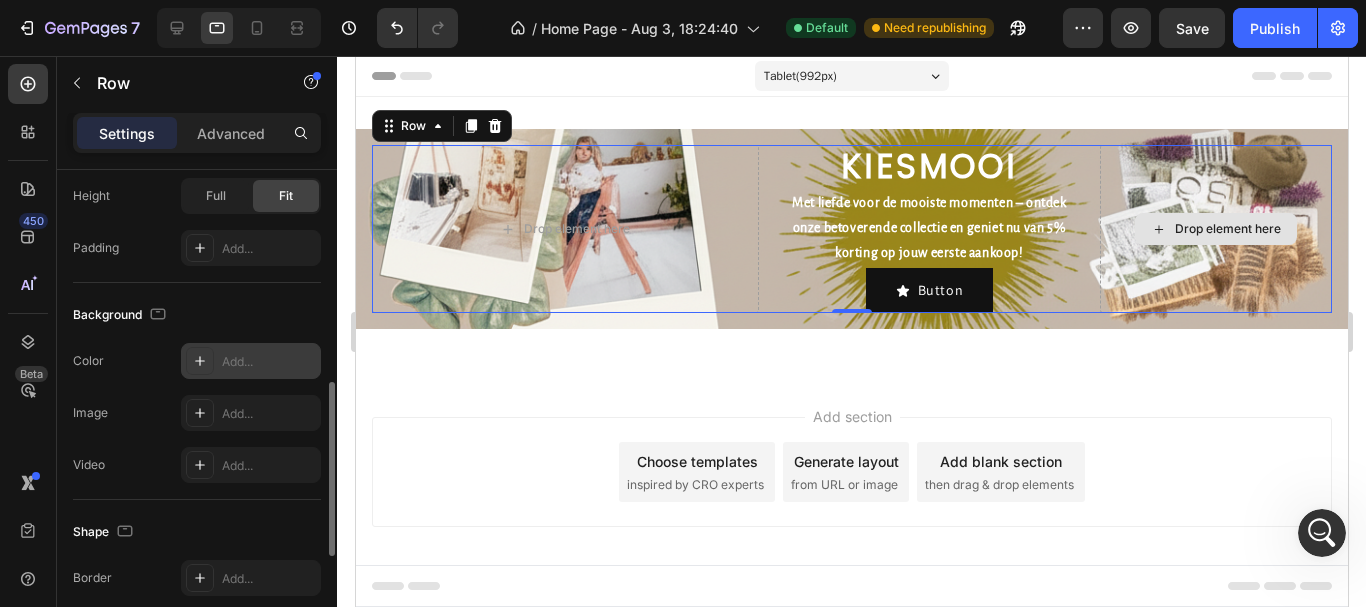 click on "Drop element here" at bounding box center (1215, 229) 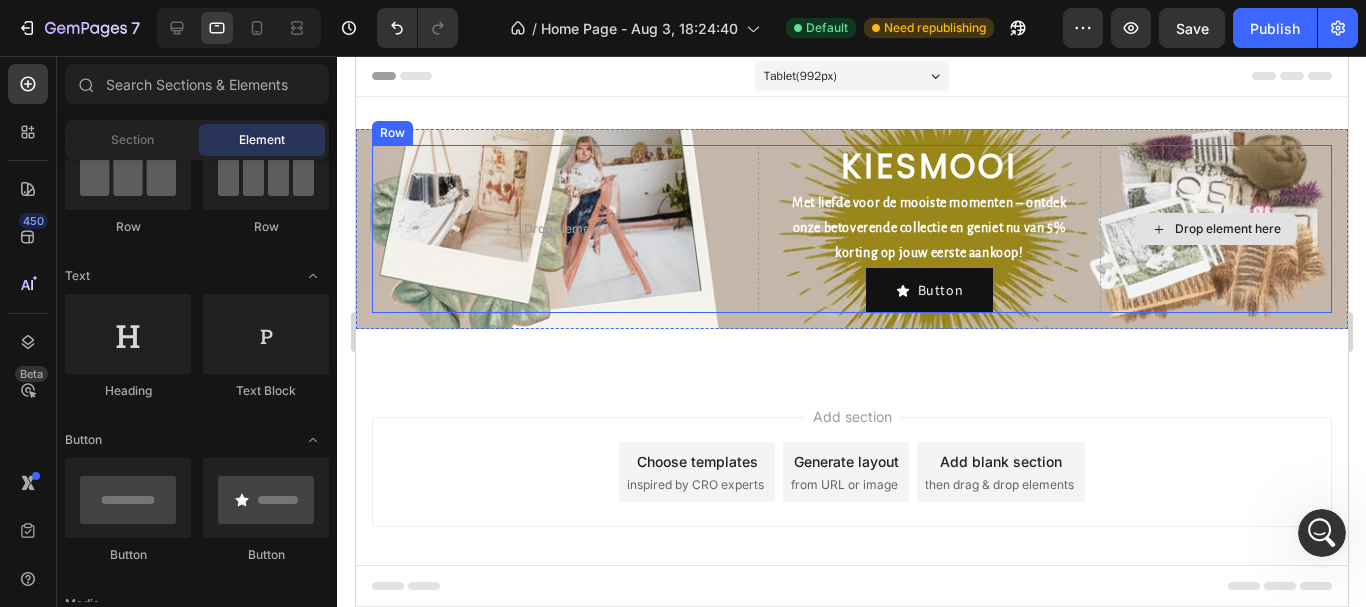click on "Drop element here" at bounding box center [1215, 229] 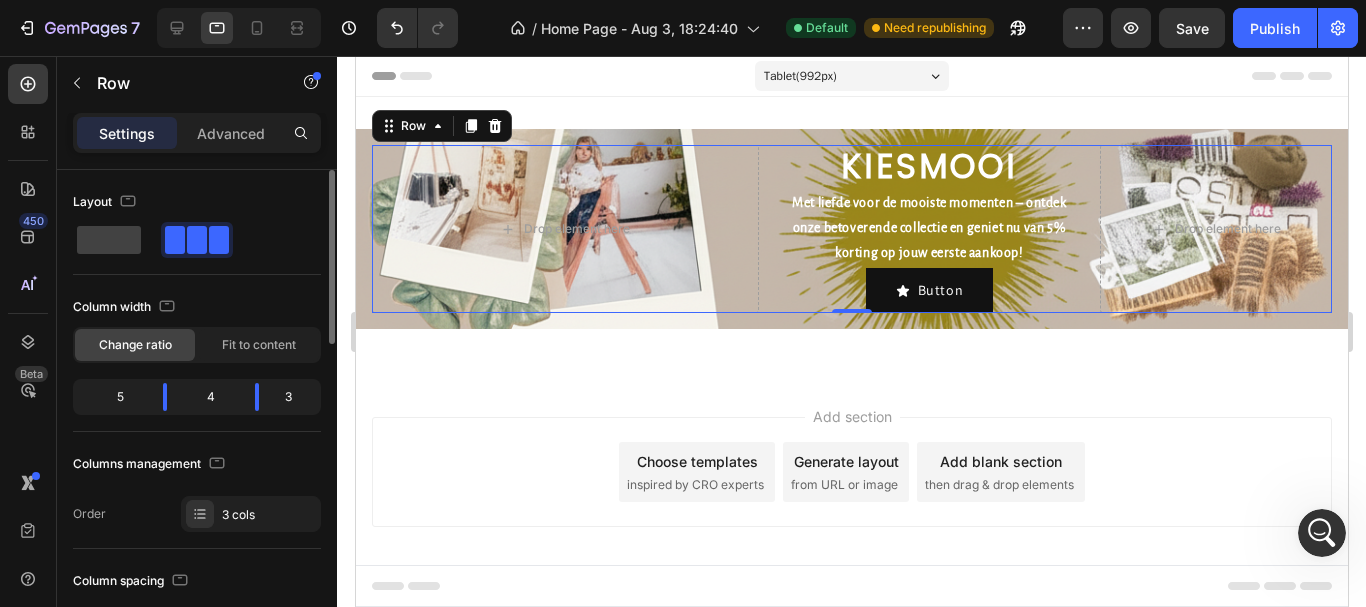 click on "3" 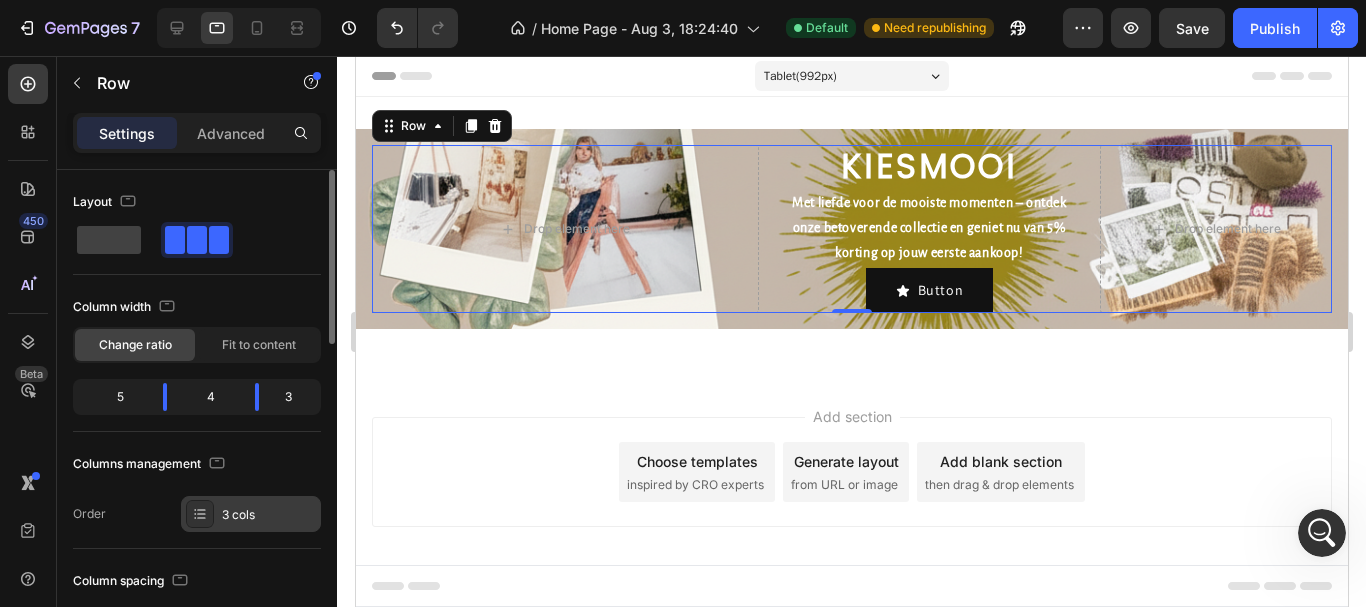 click on "3 cols" at bounding box center (269, 515) 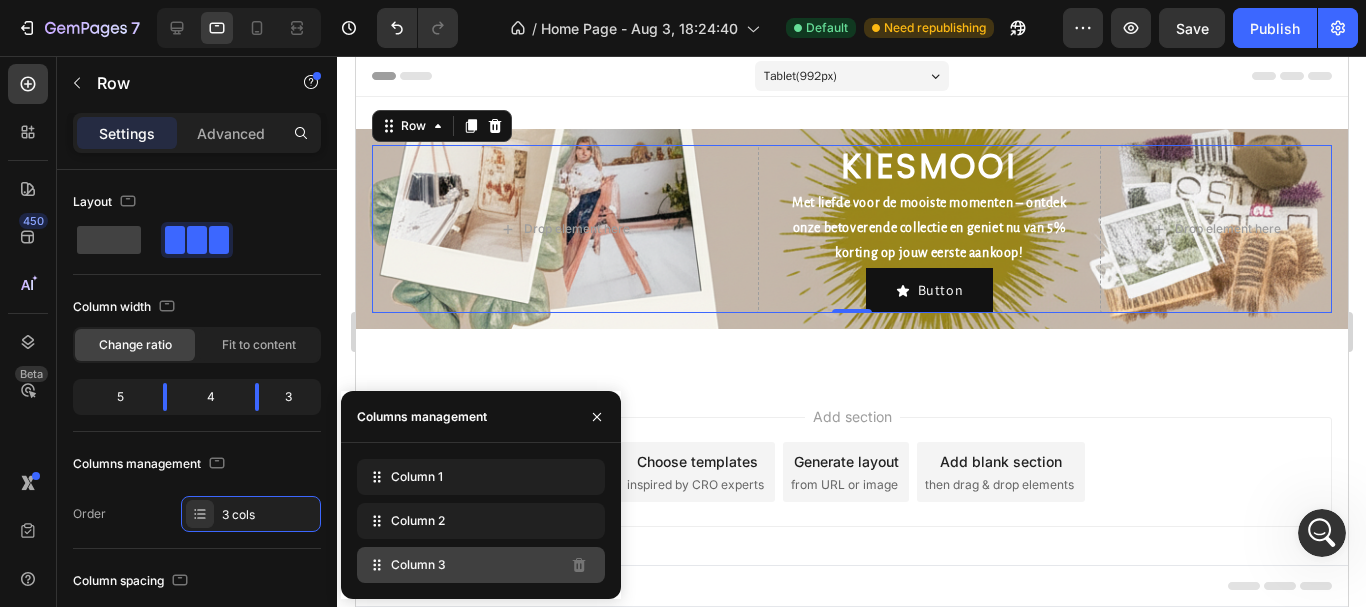 click on "Column 3" at bounding box center [418, 565] 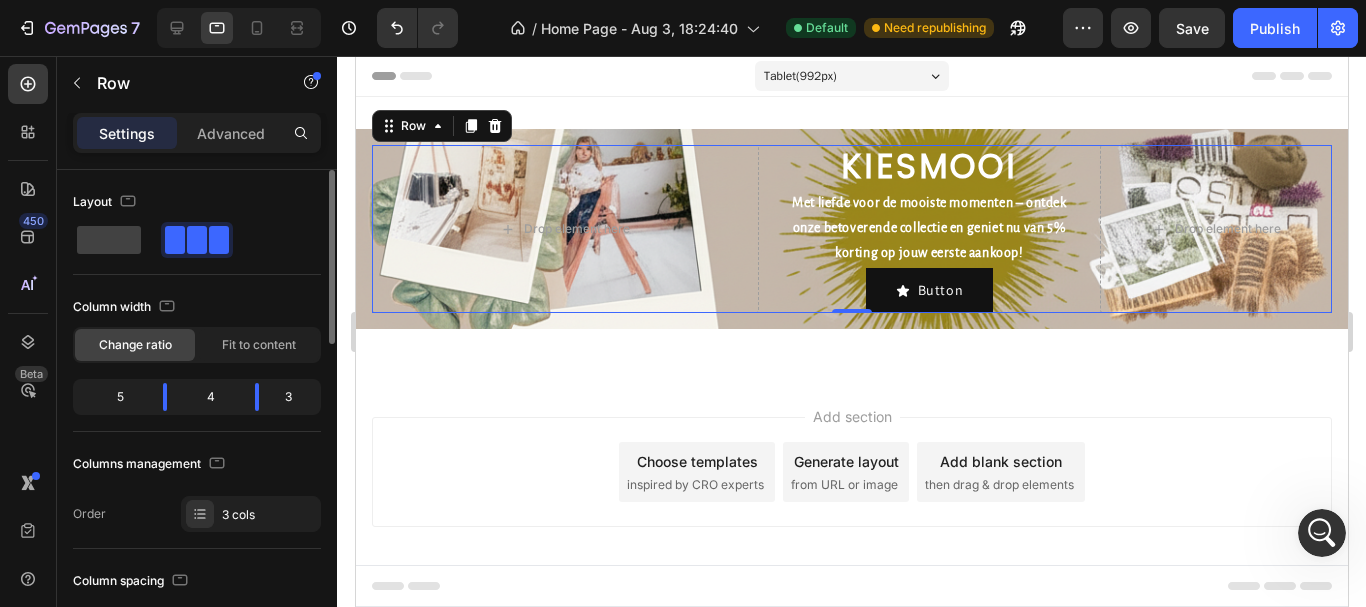 click on "Column spacing Gap 16" 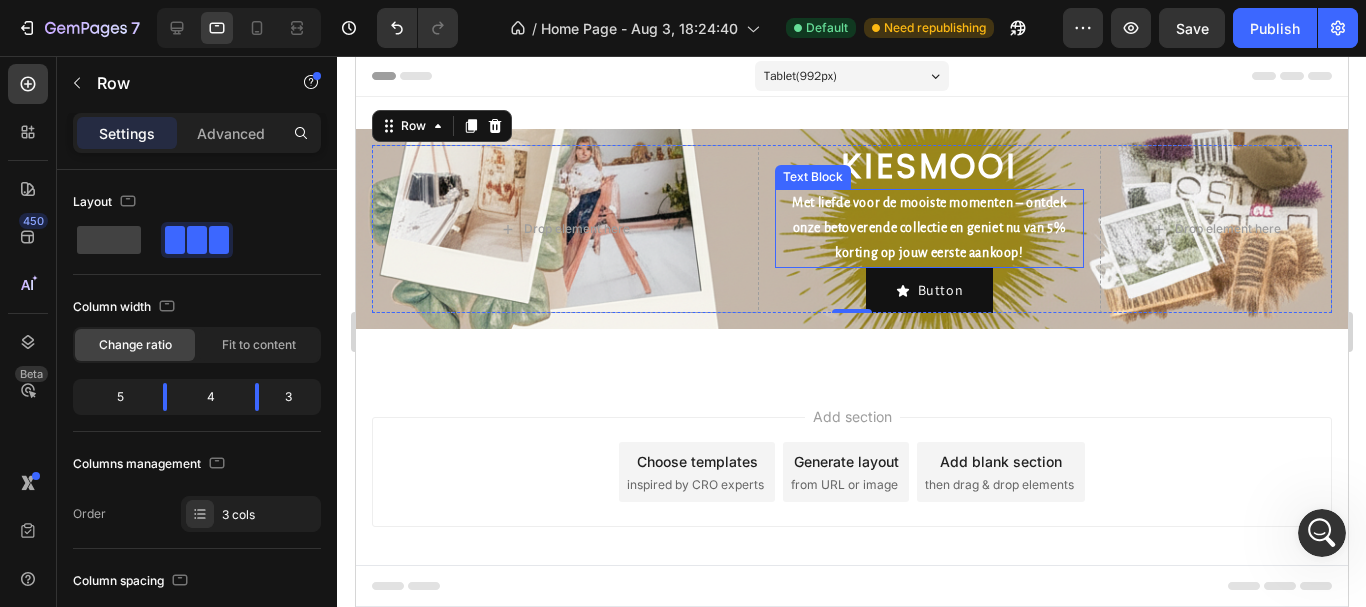 click on "Met liefde voor de mooiste momenten – ontdek onze betoverende collectie en geniet nu van 5% korting op jouw eerste aankoop!" at bounding box center [928, 229] 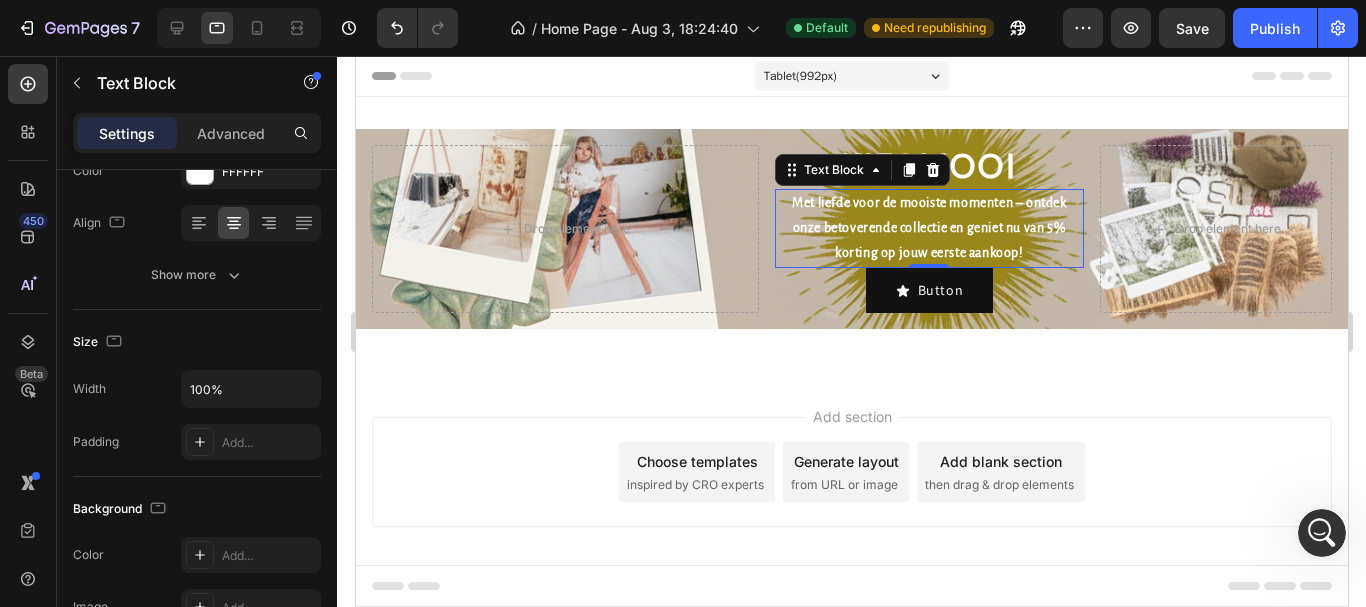 scroll, scrollTop: 0, scrollLeft: 0, axis: both 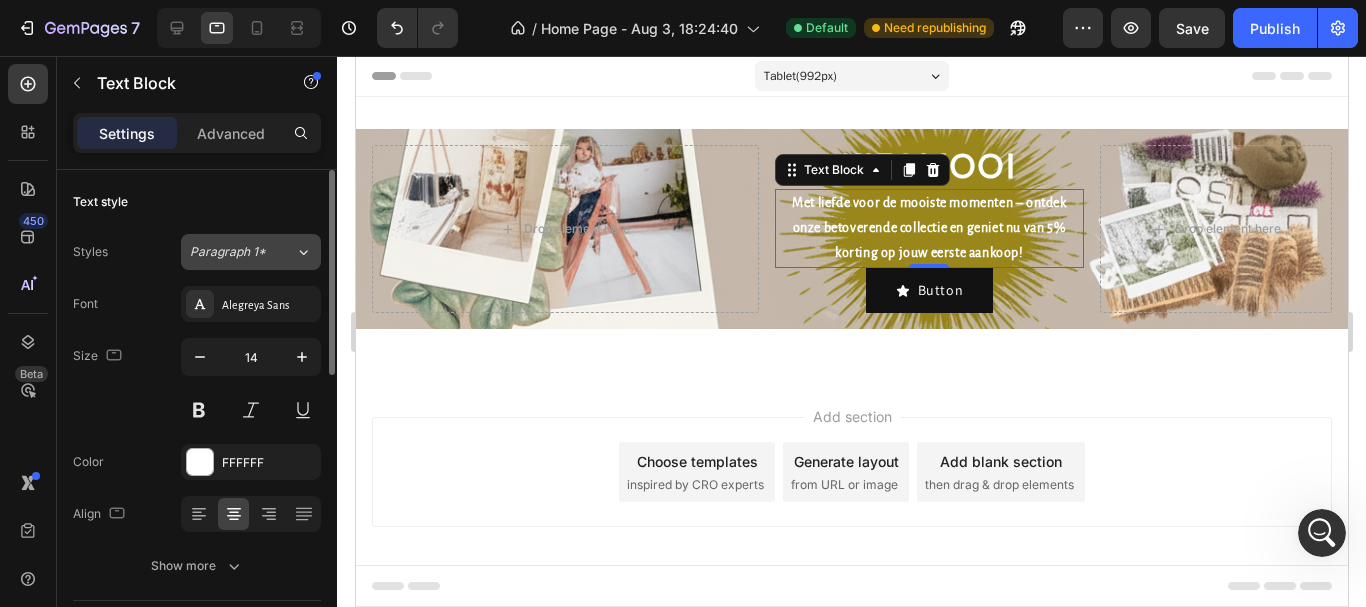 click on "Paragraph 1*" 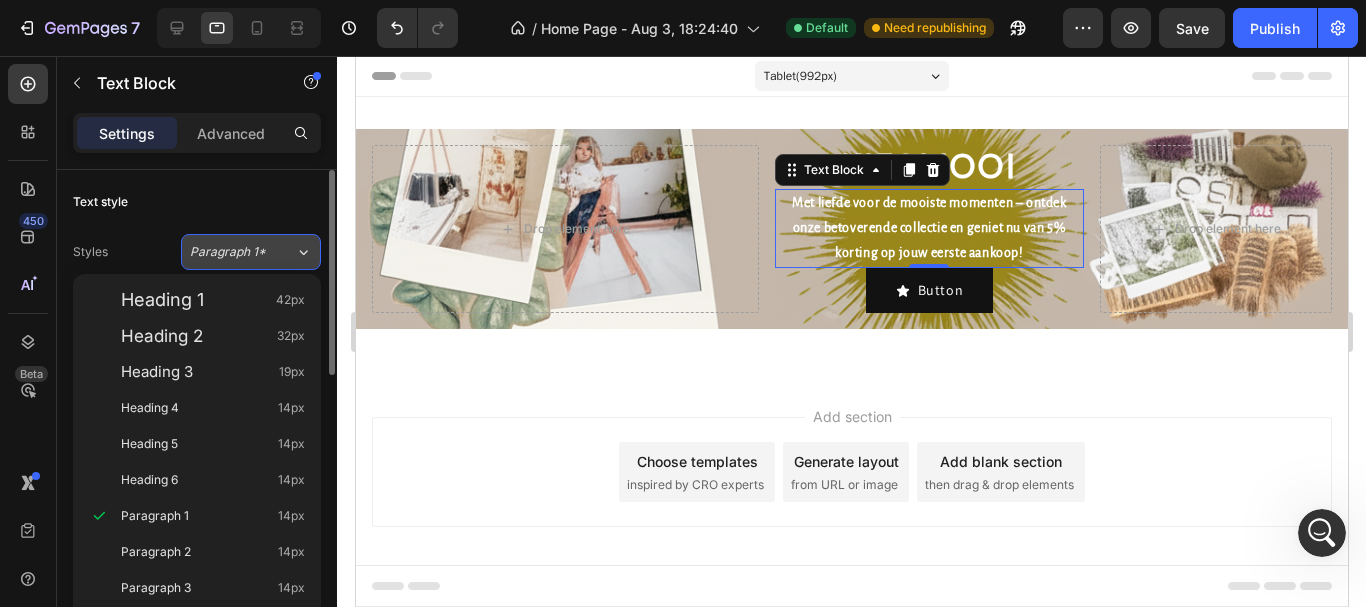 click on "Paragraph 1*" 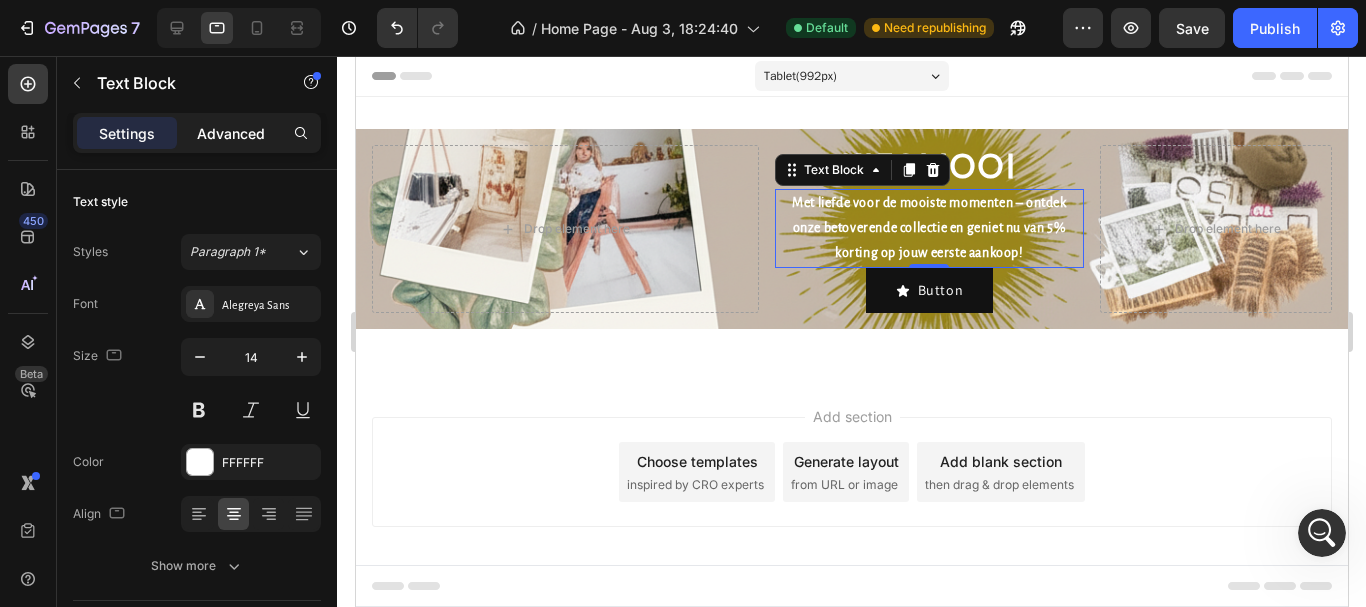click on "Advanced" at bounding box center [231, 133] 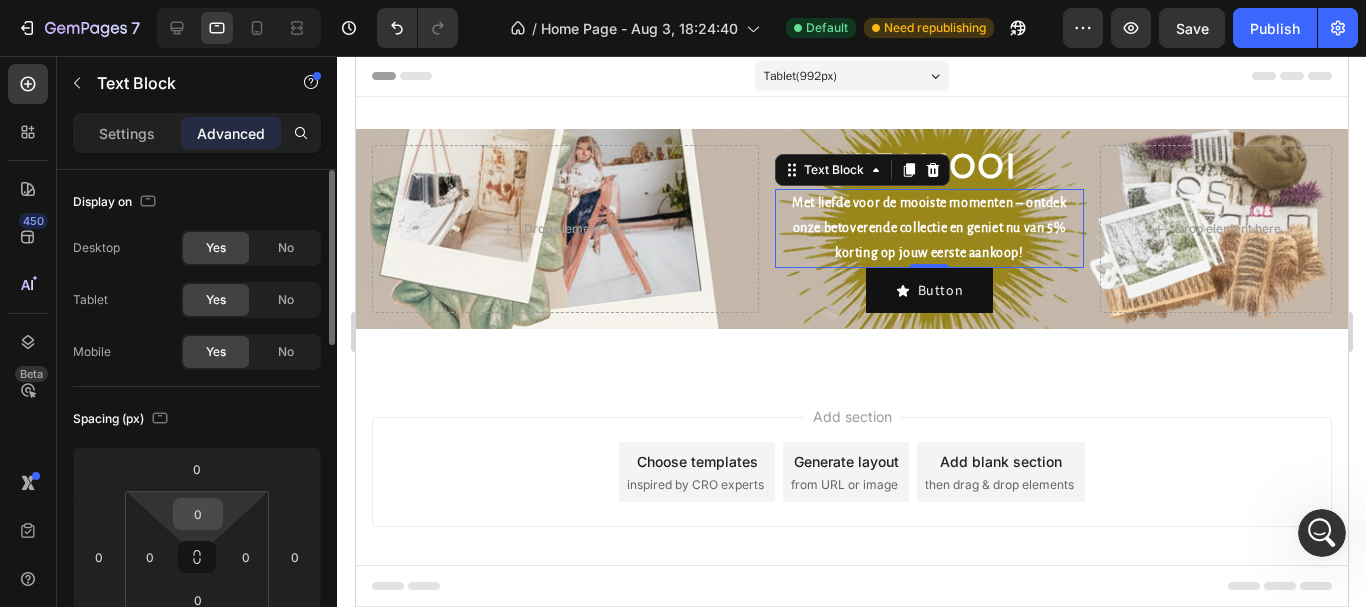 click on "0" at bounding box center [198, 514] 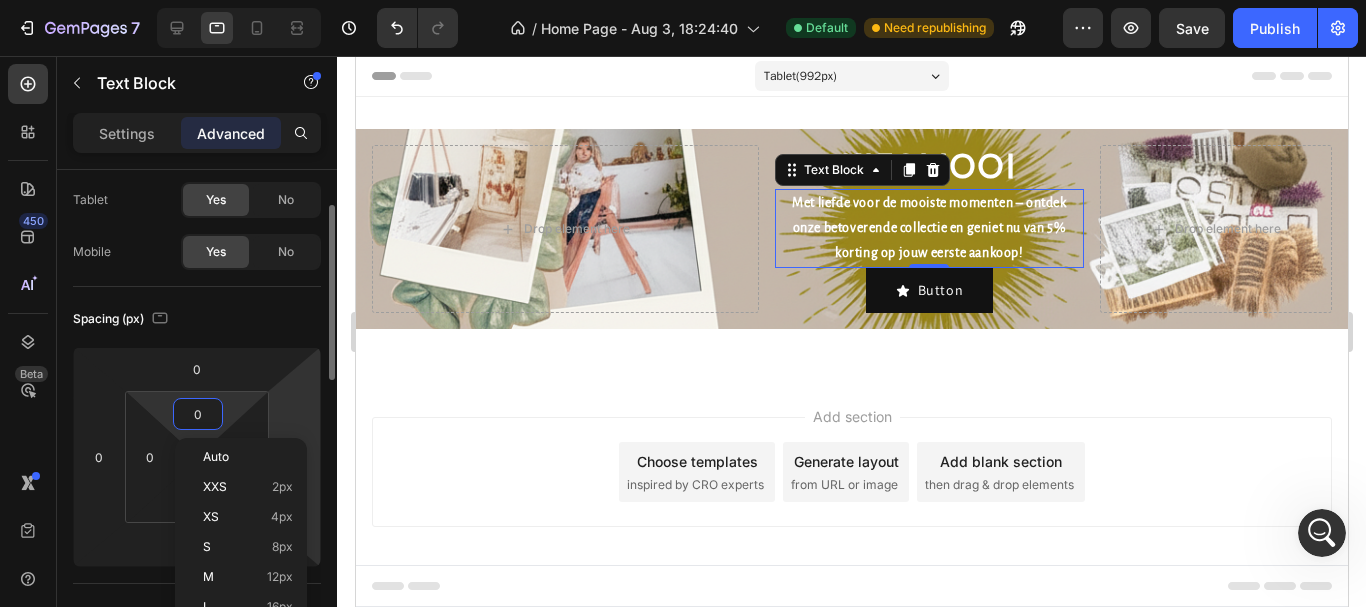 scroll, scrollTop: 200, scrollLeft: 0, axis: vertical 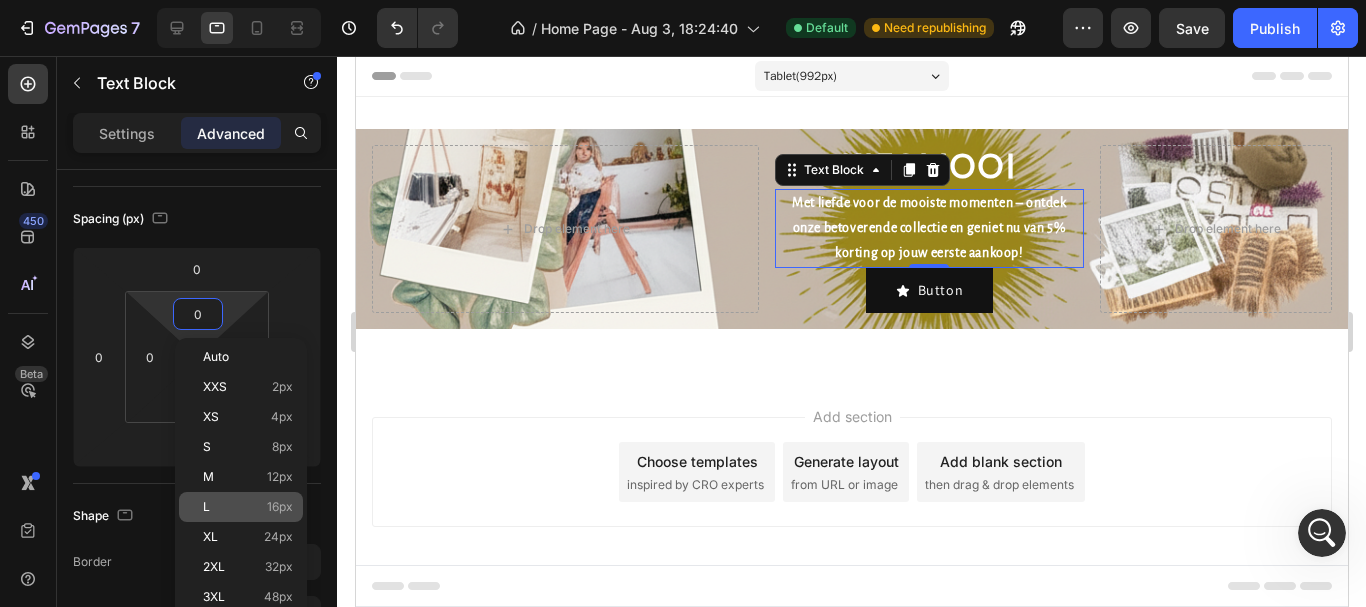 click on "L 16px" at bounding box center (248, 507) 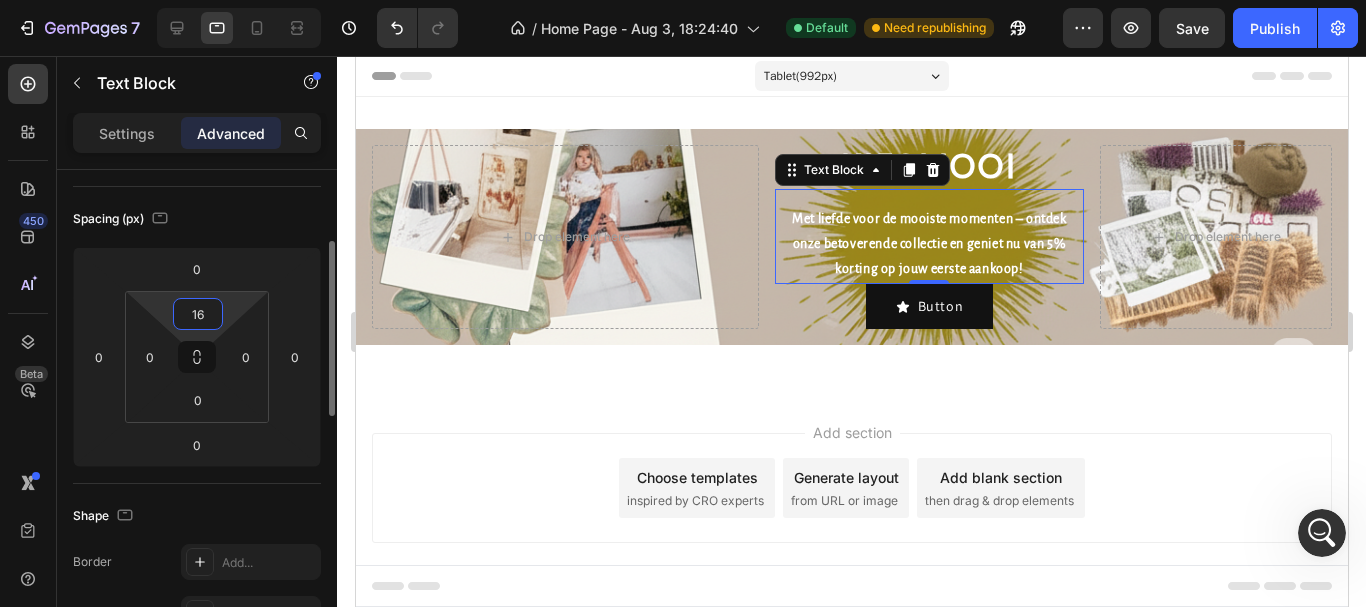 click on "16" at bounding box center [198, 314] 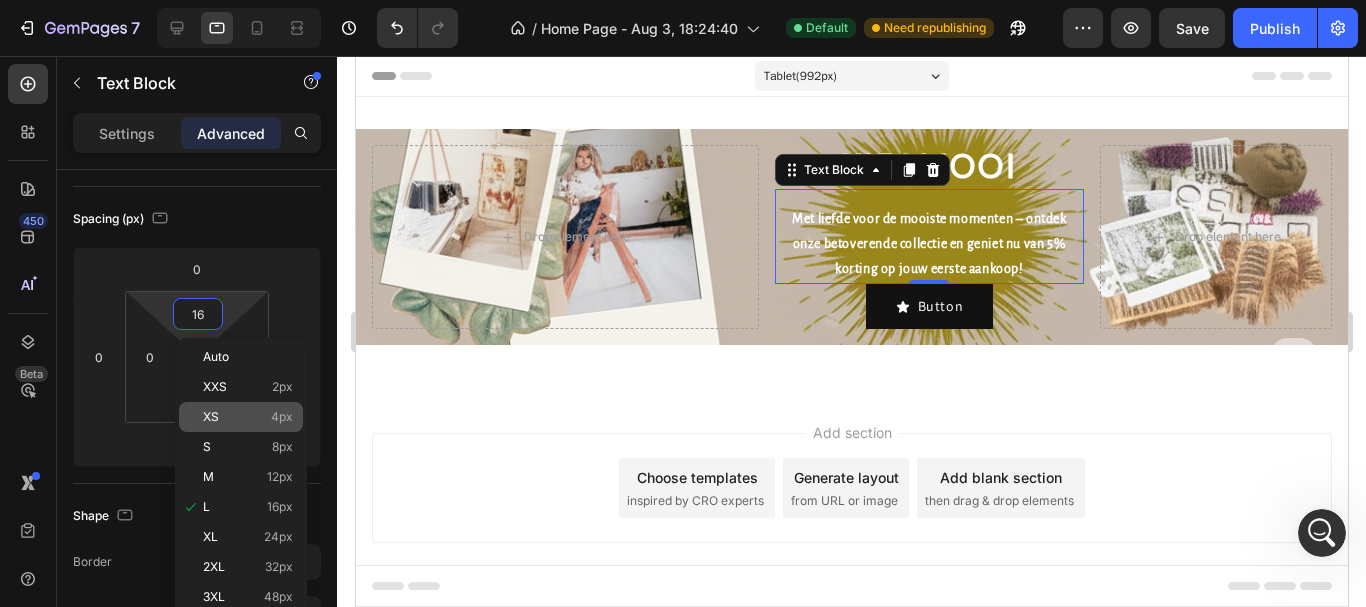 click on "4px" at bounding box center (282, 417) 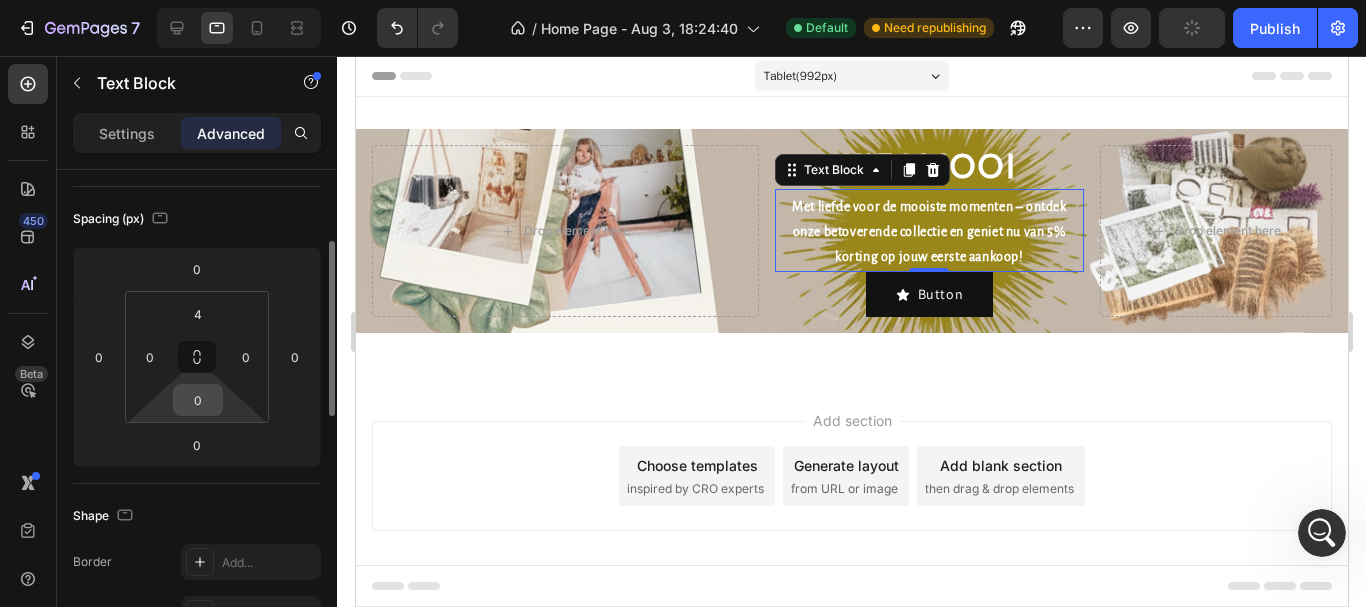 click on "0" at bounding box center [198, 400] 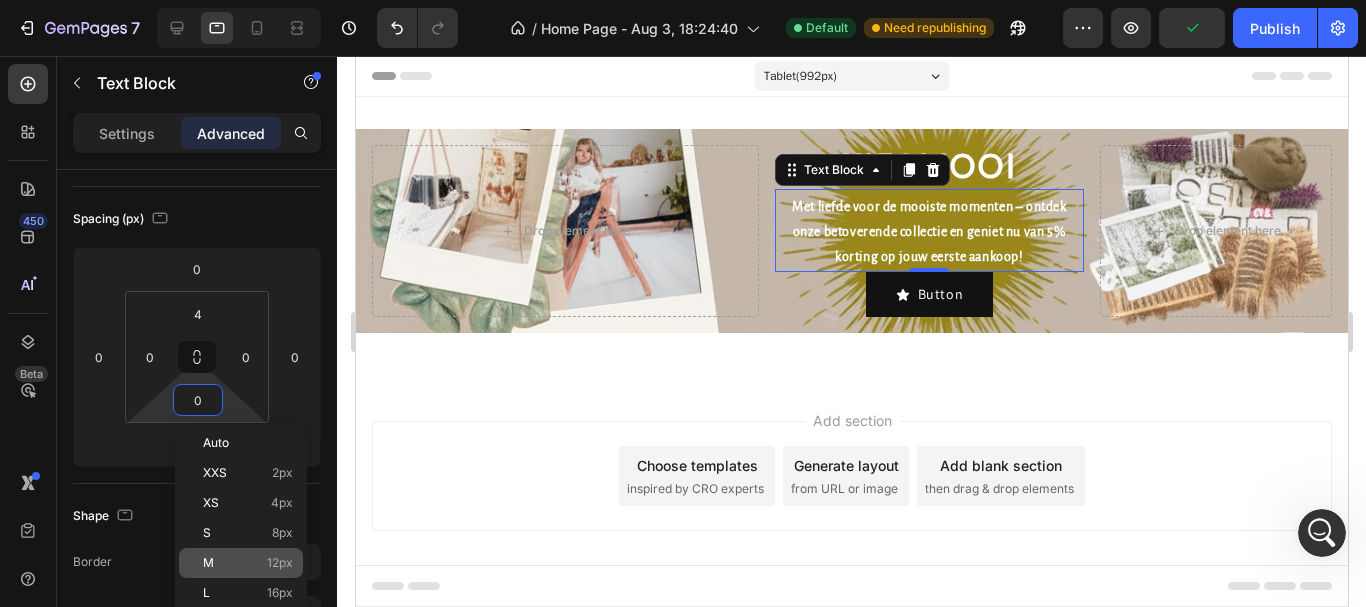 click on "M 12px" at bounding box center [248, 563] 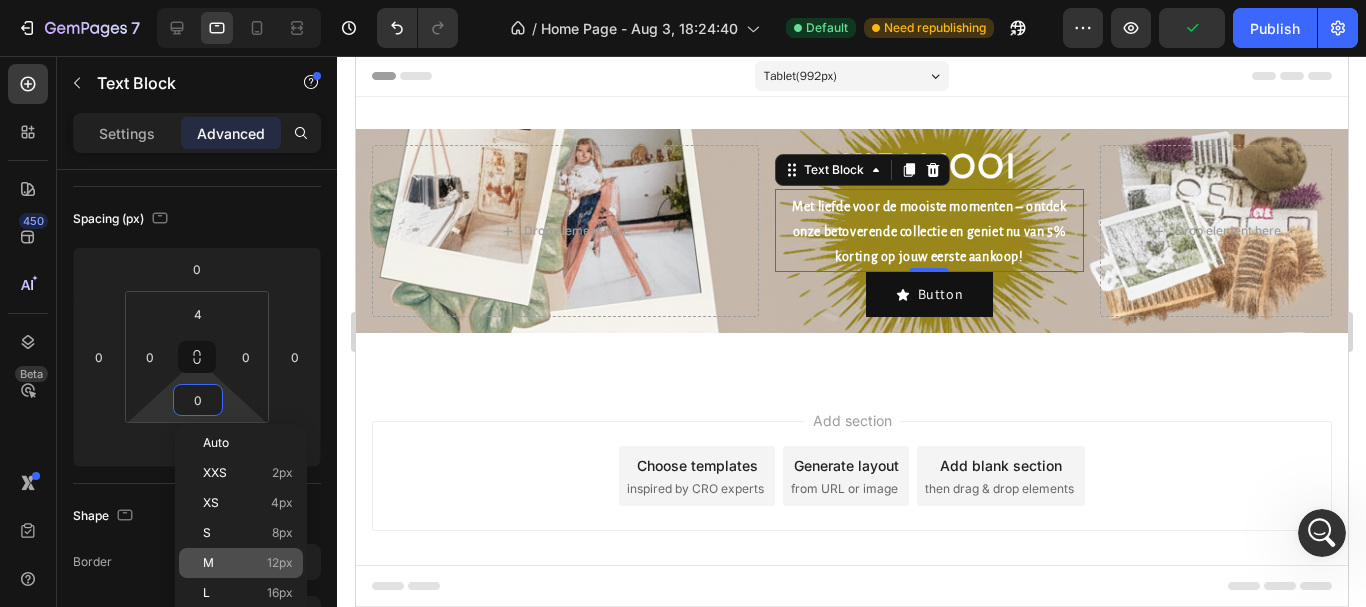 type on "12" 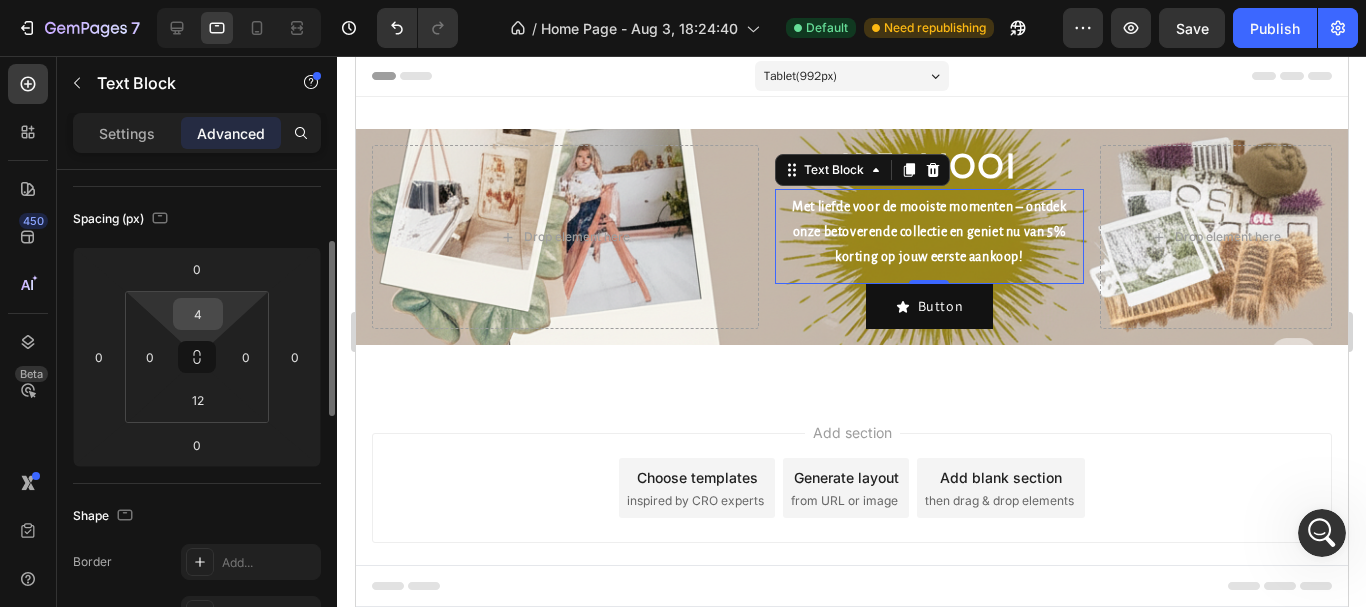 click on "4" at bounding box center [198, 314] 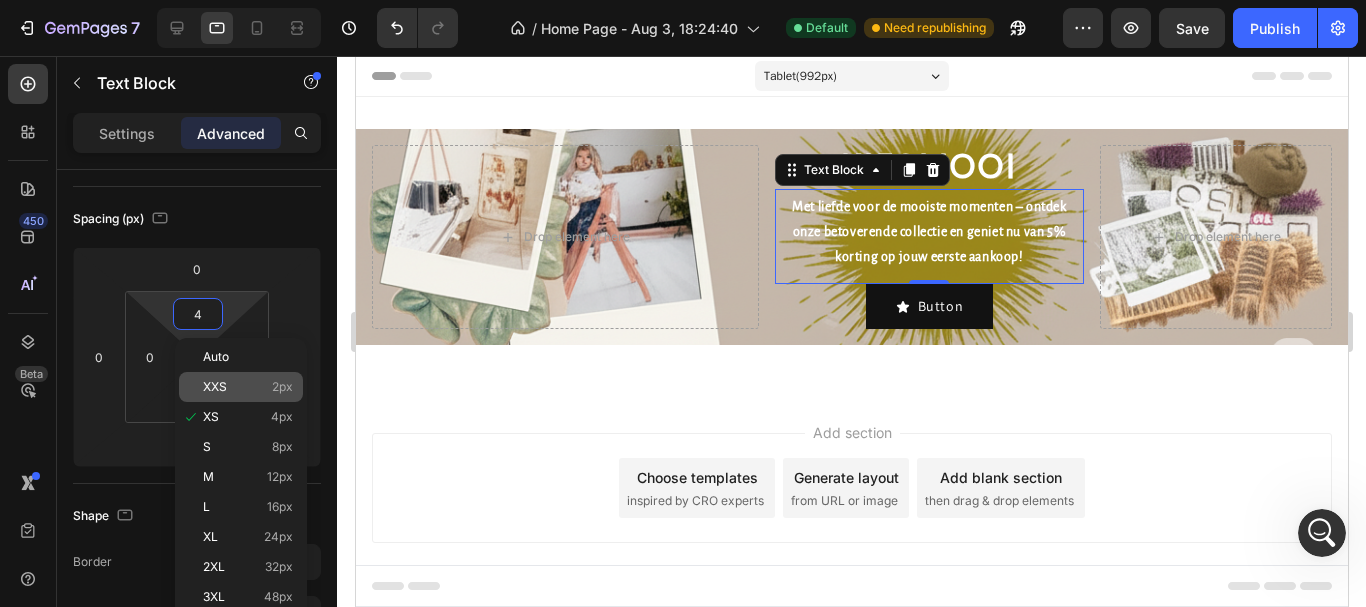click on "XXS" at bounding box center [215, 387] 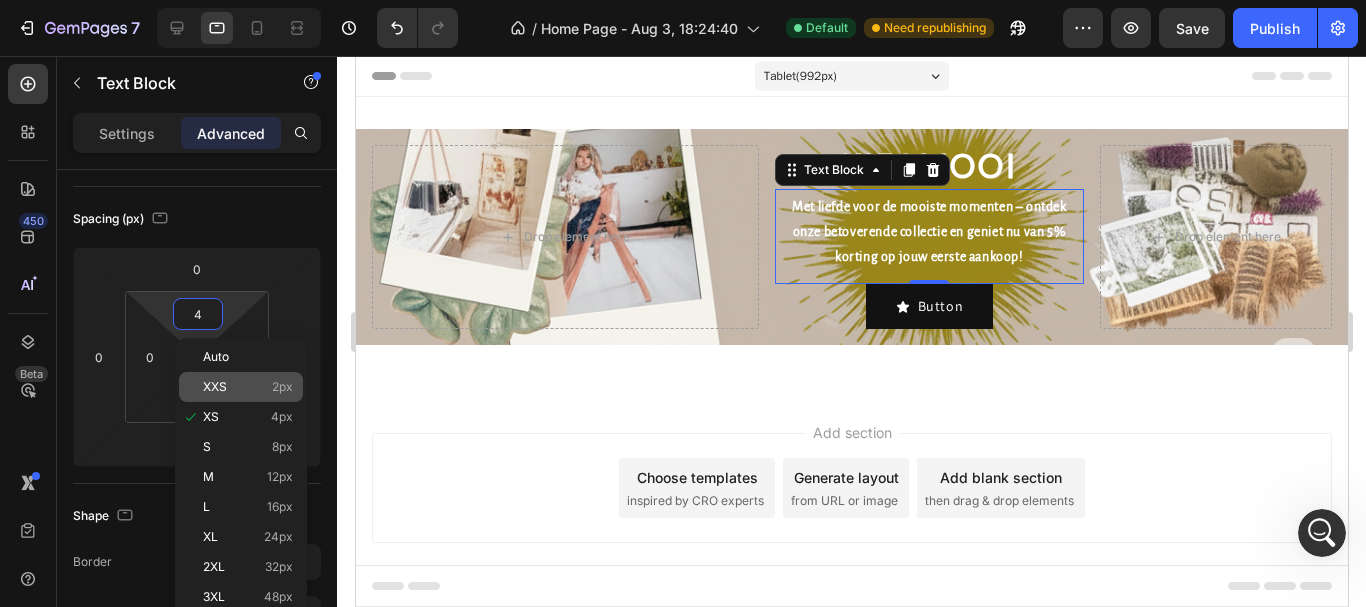 type on "2" 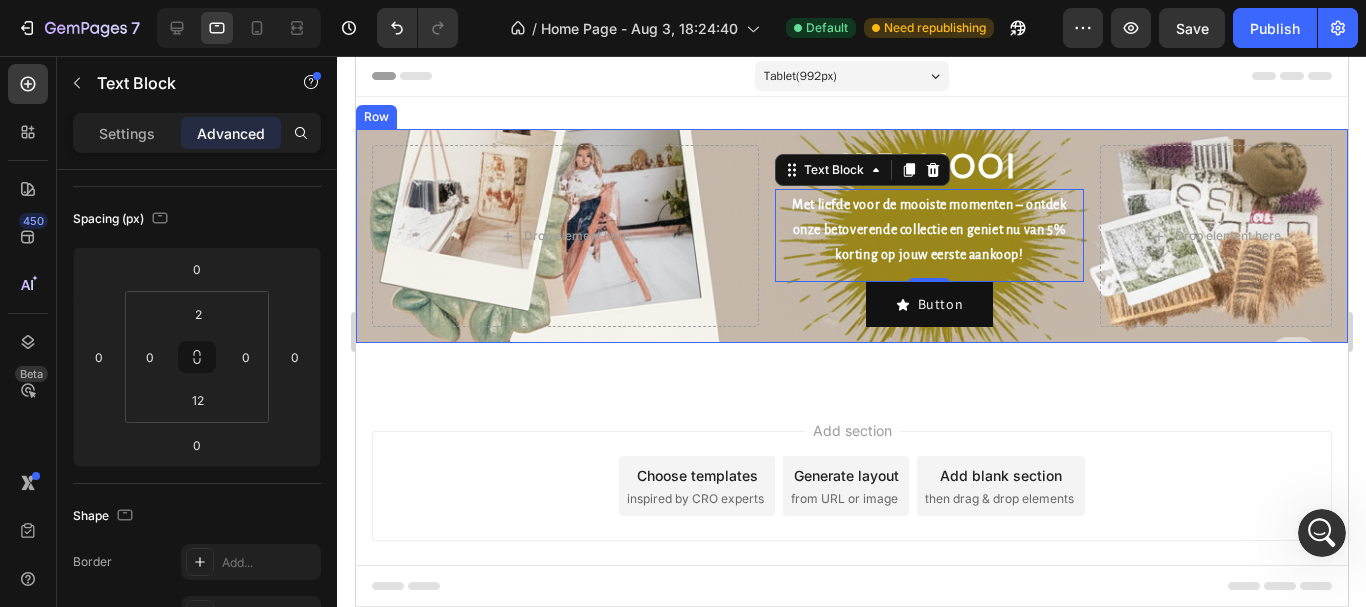 click on "Drop element here KIESMOOI Heading Met liefde voor de mooiste momenten – ontdek onze betoverende collectie en geniet nu van 5% korting op jouw eerste aankoop! Text Block   0 Button Button
Drop element here Row Row" at bounding box center [851, 236] 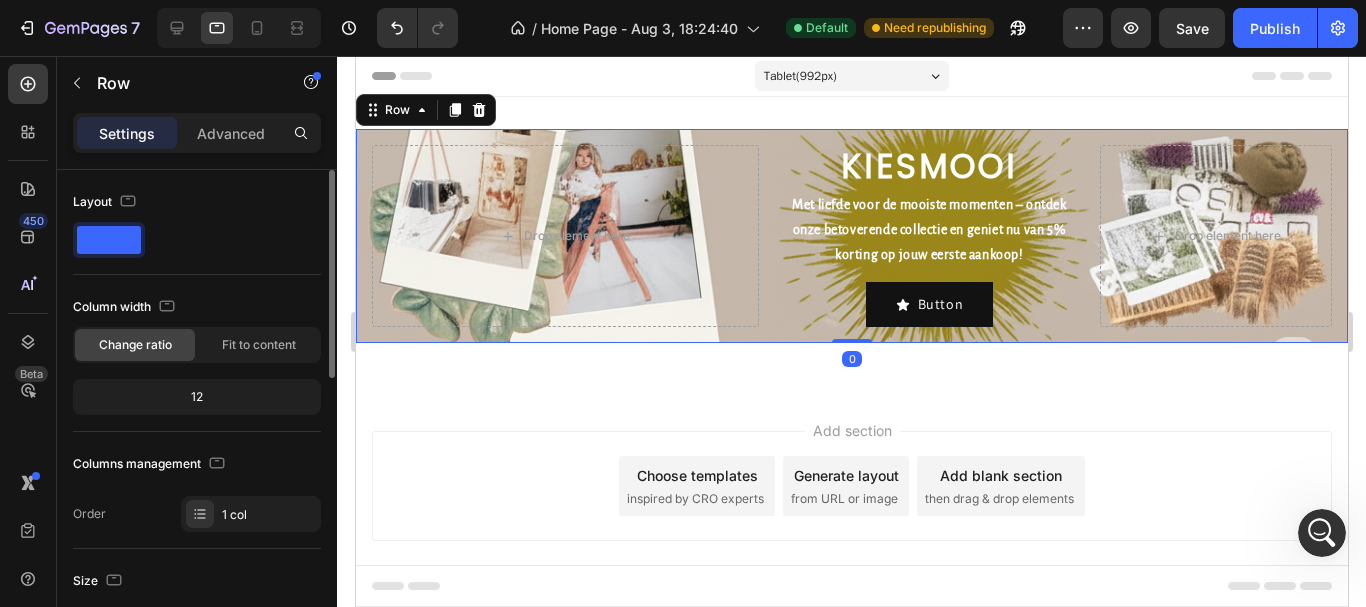 scroll, scrollTop: 200, scrollLeft: 0, axis: vertical 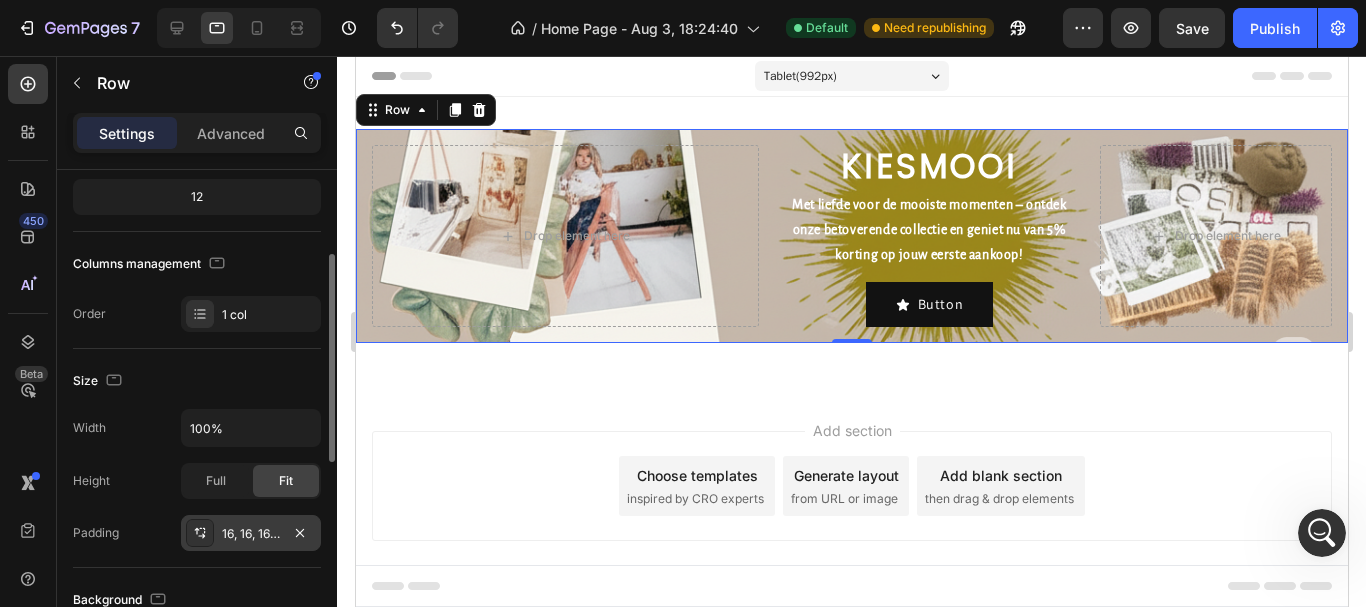 click on "16, 16, 16, 16" at bounding box center (251, 534) 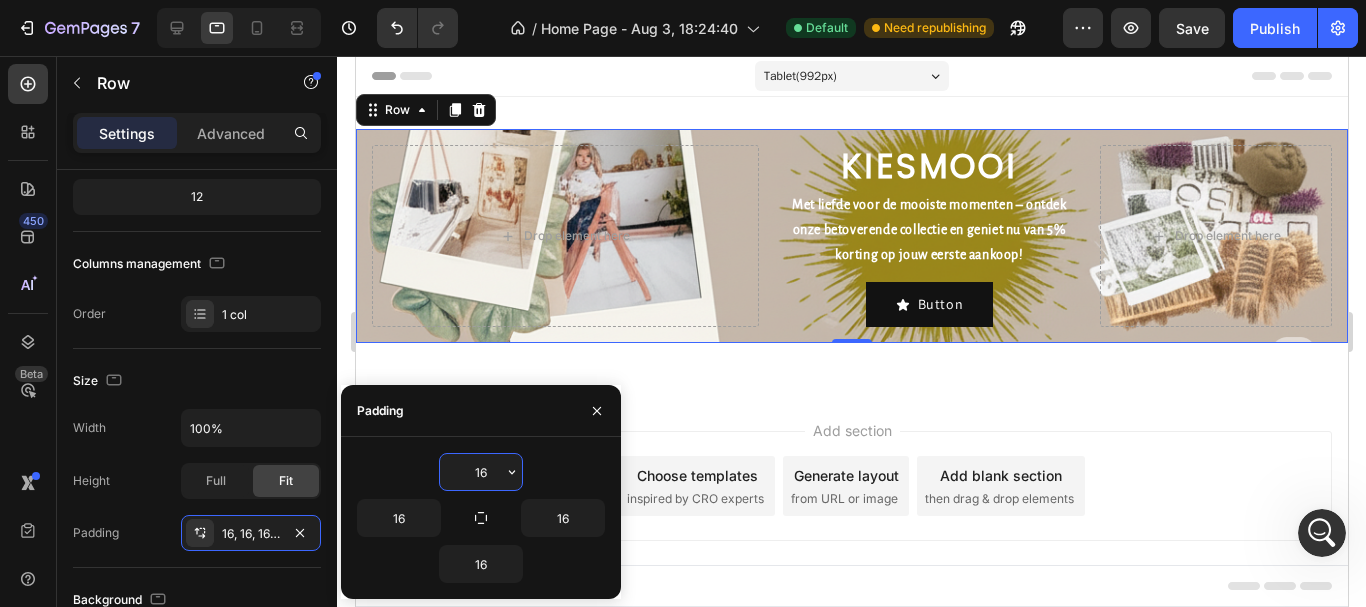 click on "16" at bounding box center (481, 472) 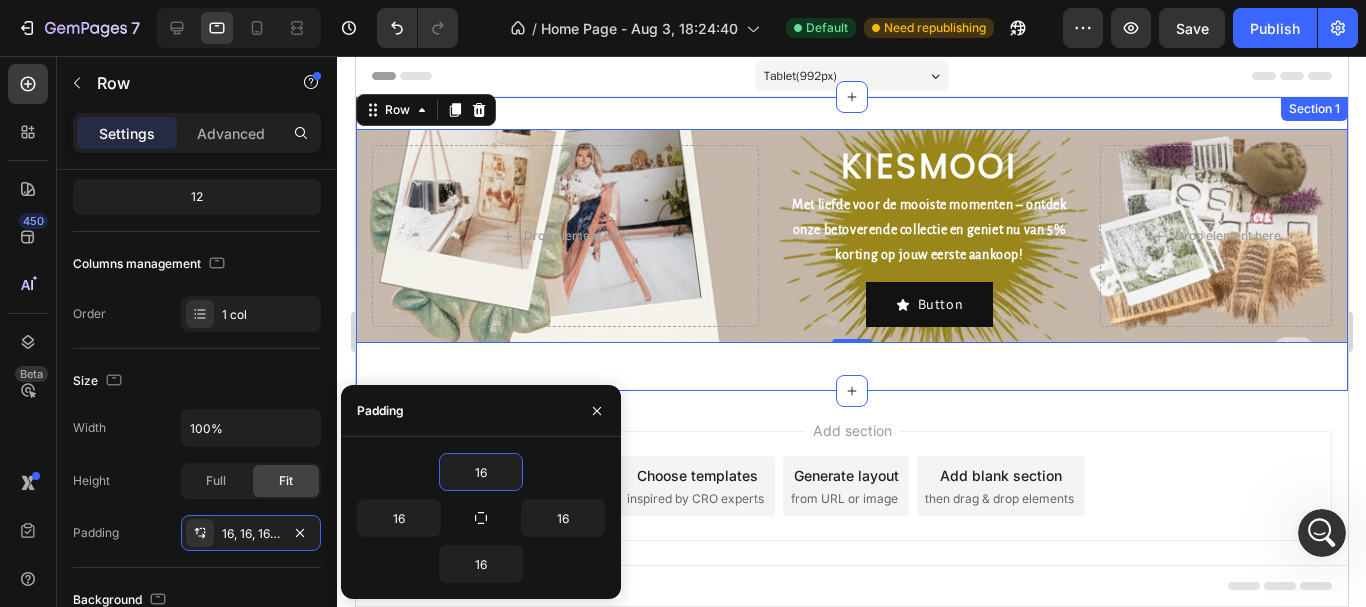 scroll, scrollTop: 30, scrollLeft: 0, axis: vertical 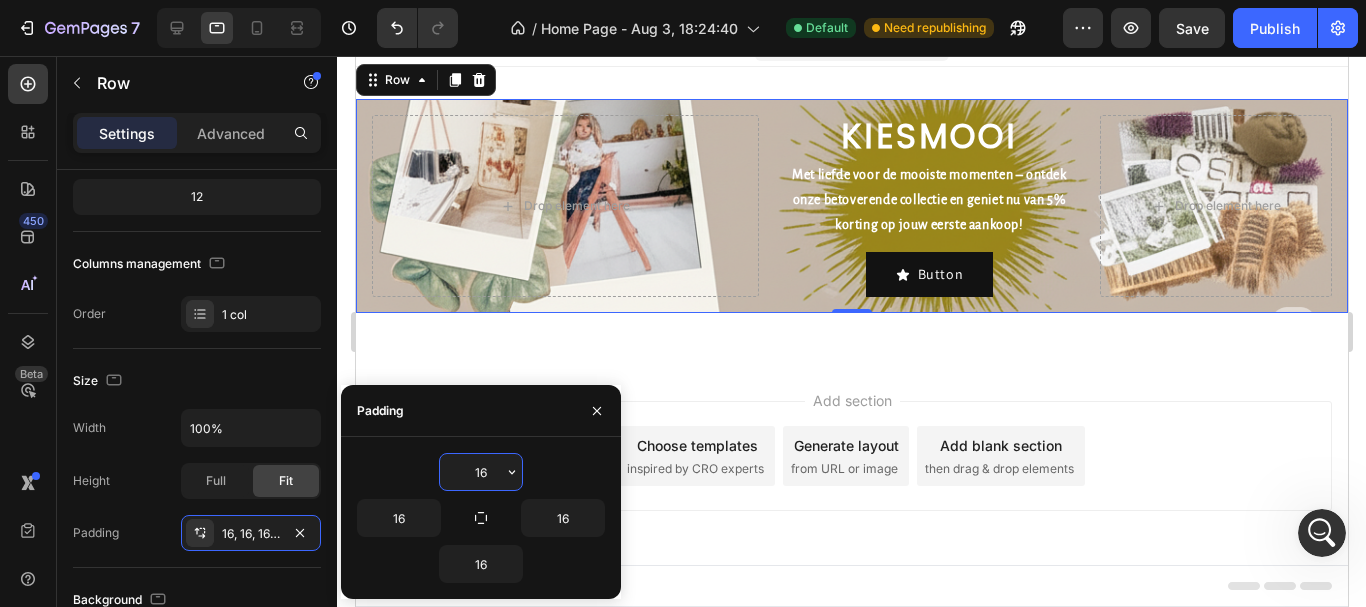 click on "16" at bounding box center [481, 472] 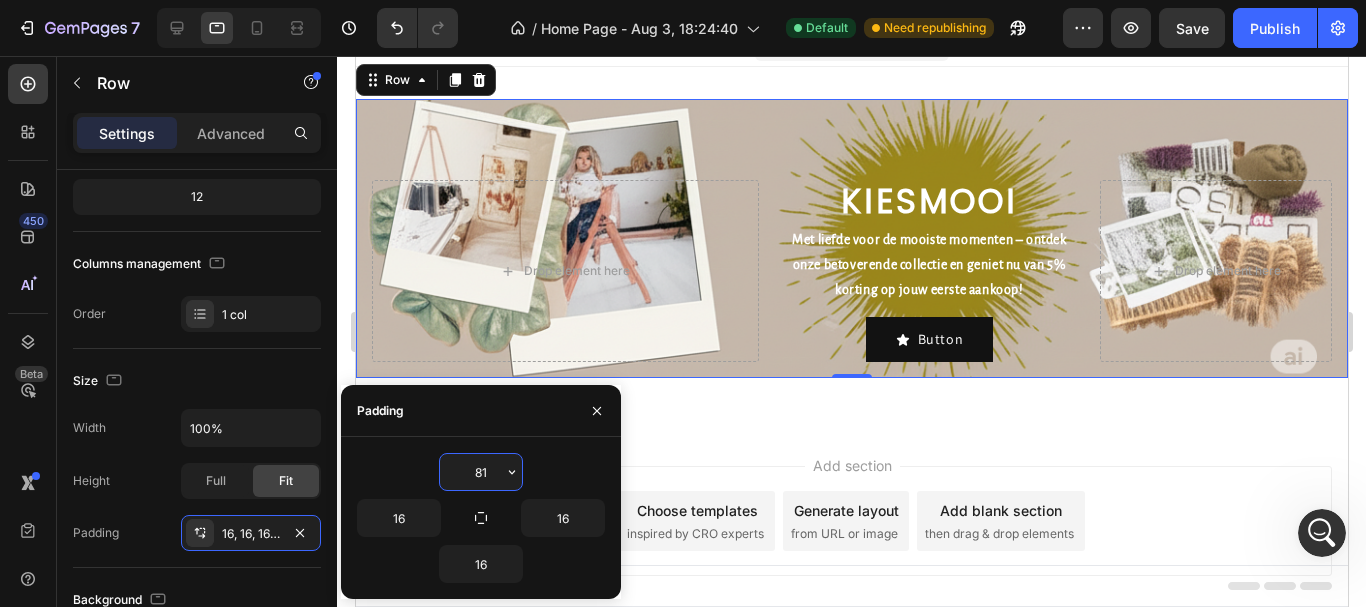 type on "80" 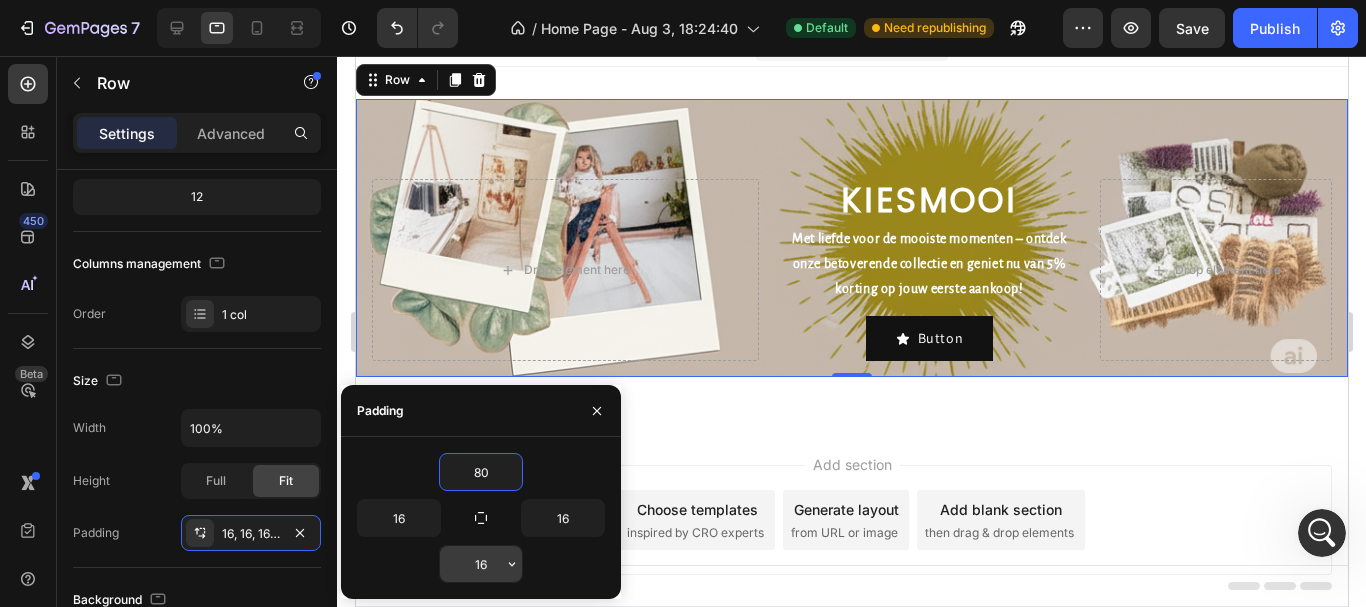 click on "16" at bounding box center [481, 564] 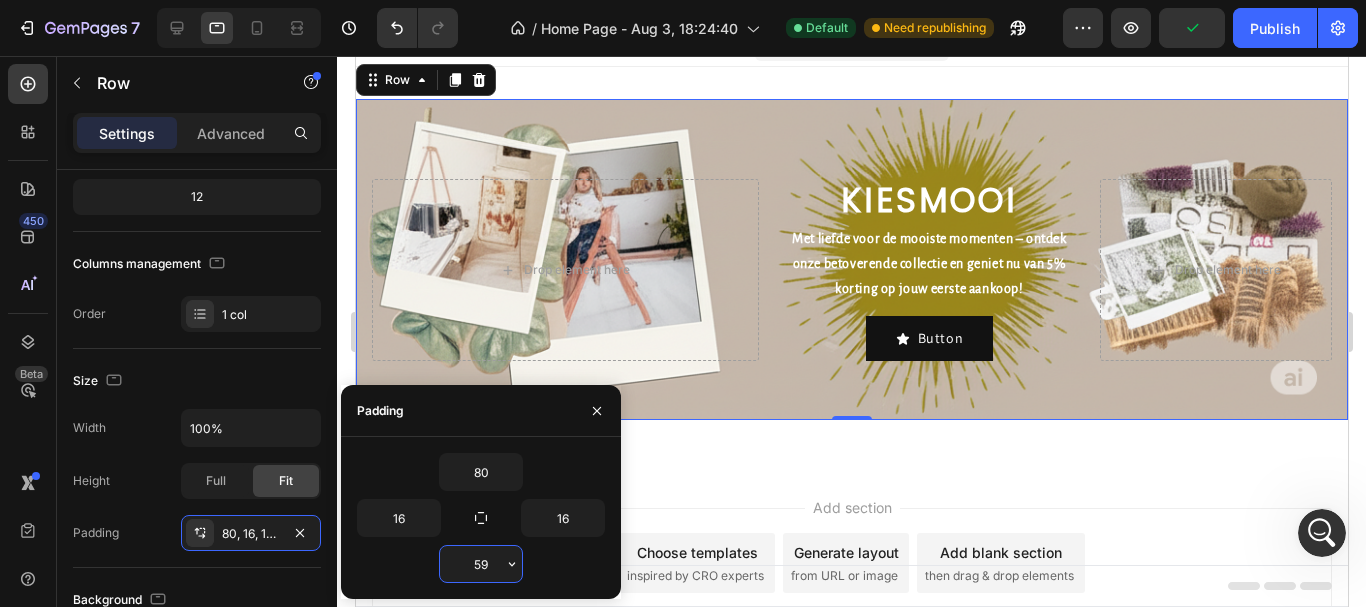 type on "60" 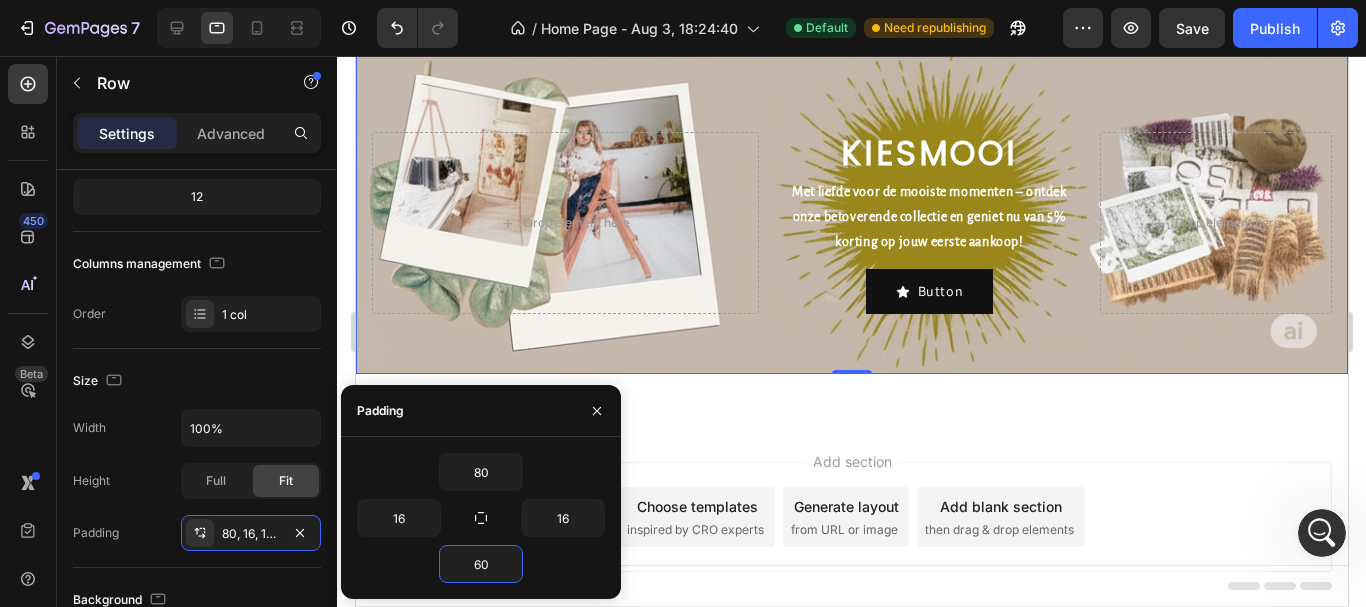 scroll, scrollTop: 30, scrollLeft: 0, axis: vertical 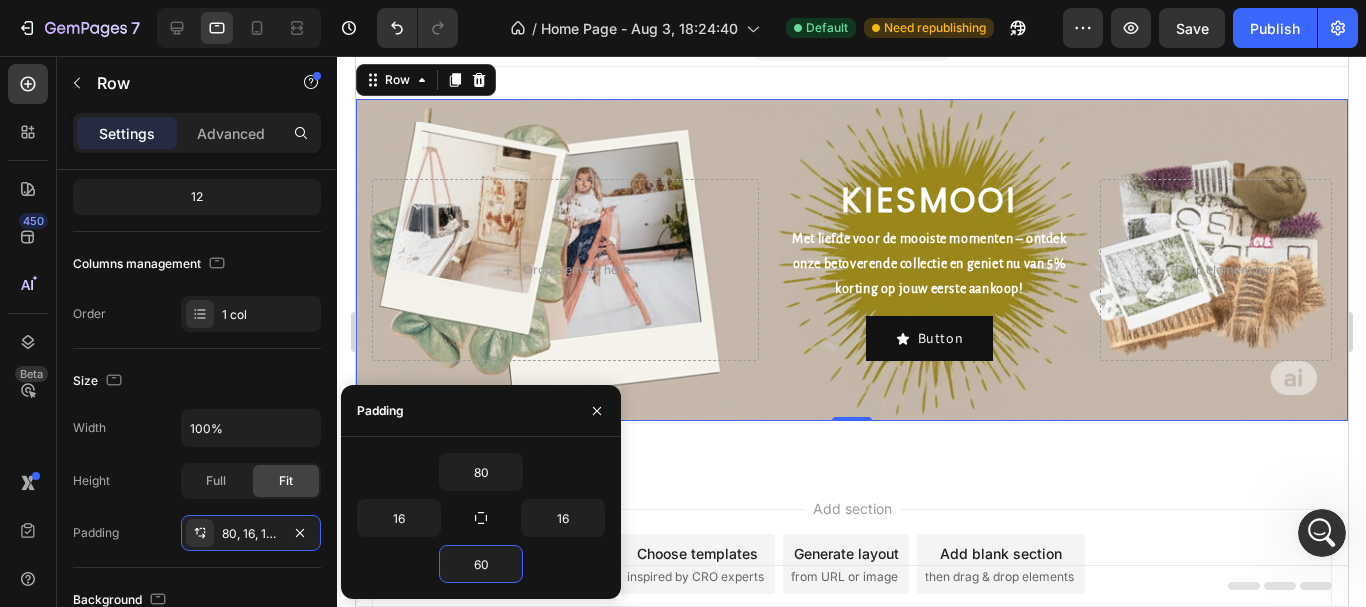 click on "Drop element here KIESMOOI Heading Met liefde voor de mooiste momenten – ontdek onze betoverende collectie en geniet nu van 5% korting op jouw eerste aankoop! Text Block Button Button
Drop element here Row Row   0" at bounding box center [851, 260] 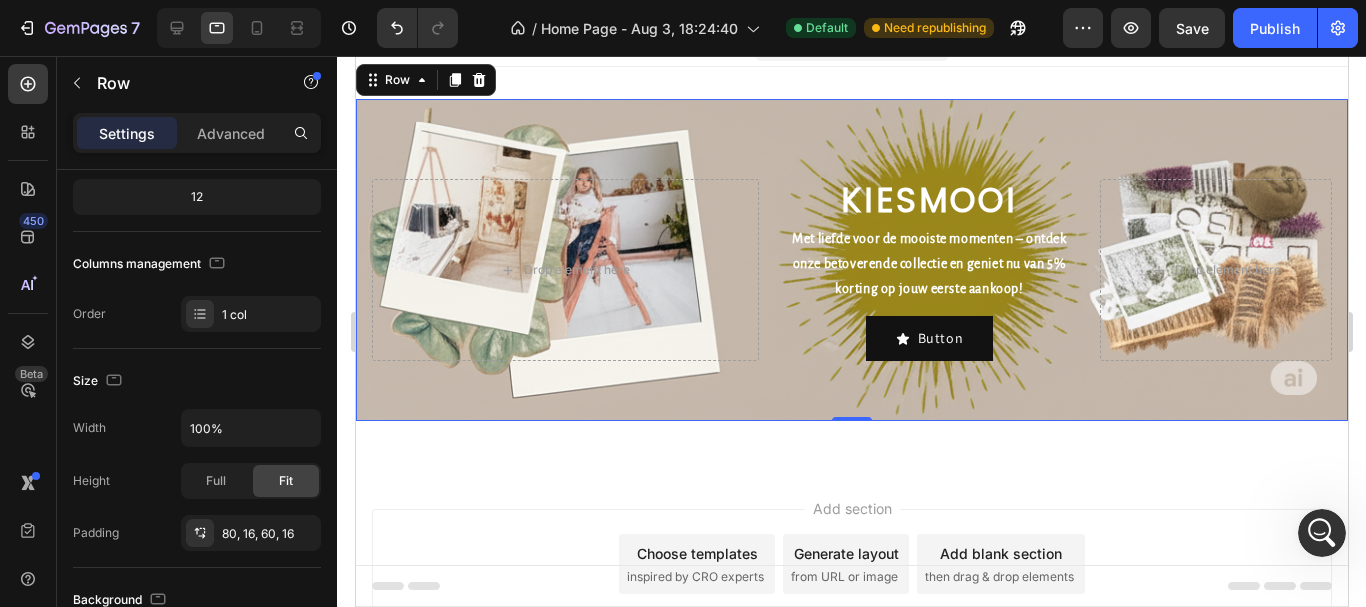 scroll, scrollTop: 0, scrollLeft: 0, axis: both 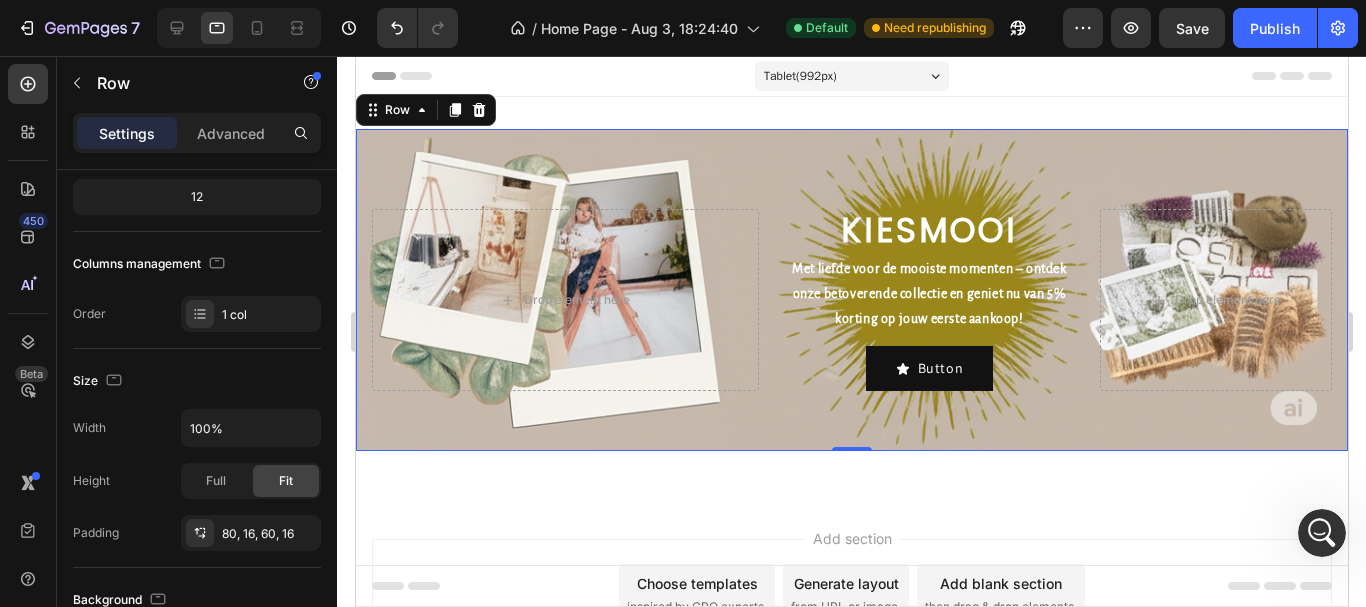 click on "Drop element here KIESMOOI Heading Met liefde voor de mooiste momenten – ontdek onze betoverende collectie en geniet nu van 5% korting op jouw eerste aankoop! Text Block Button Button
Drop element here Row Row   0" at bounding box center [851, 290] 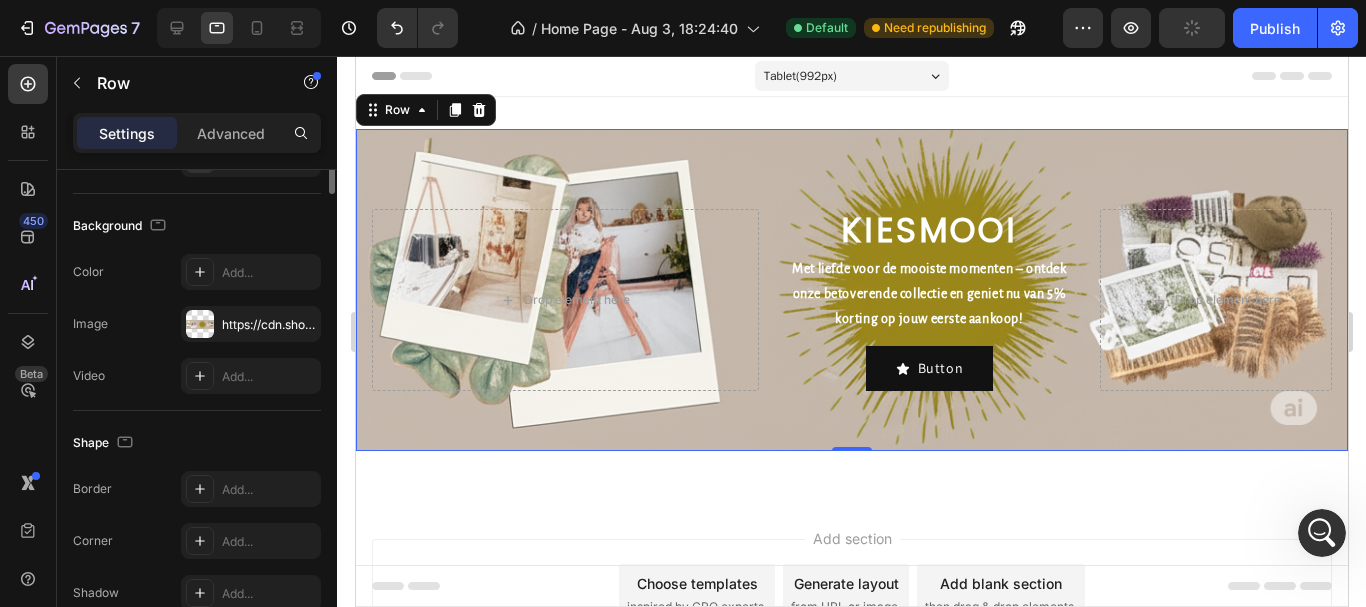 scroll, scrollTop: 174, scrollLeft: 0, axis: vertical 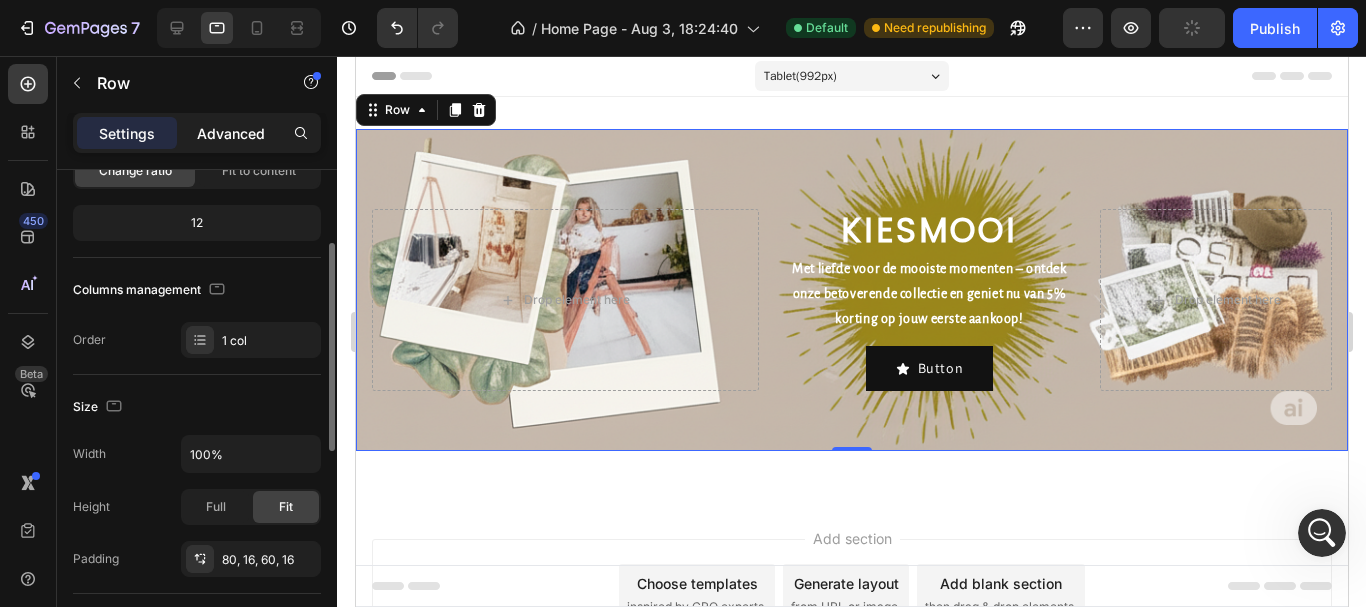 click on "Advanced" 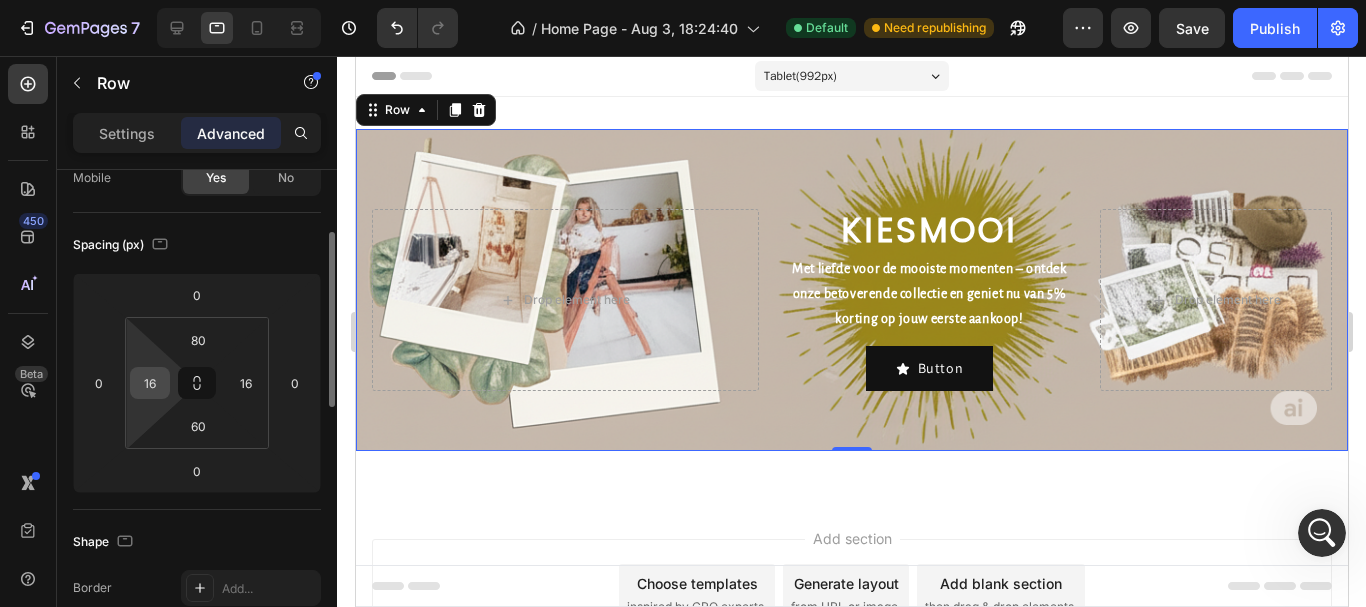 click on "16" at bounding box center [150, 383] 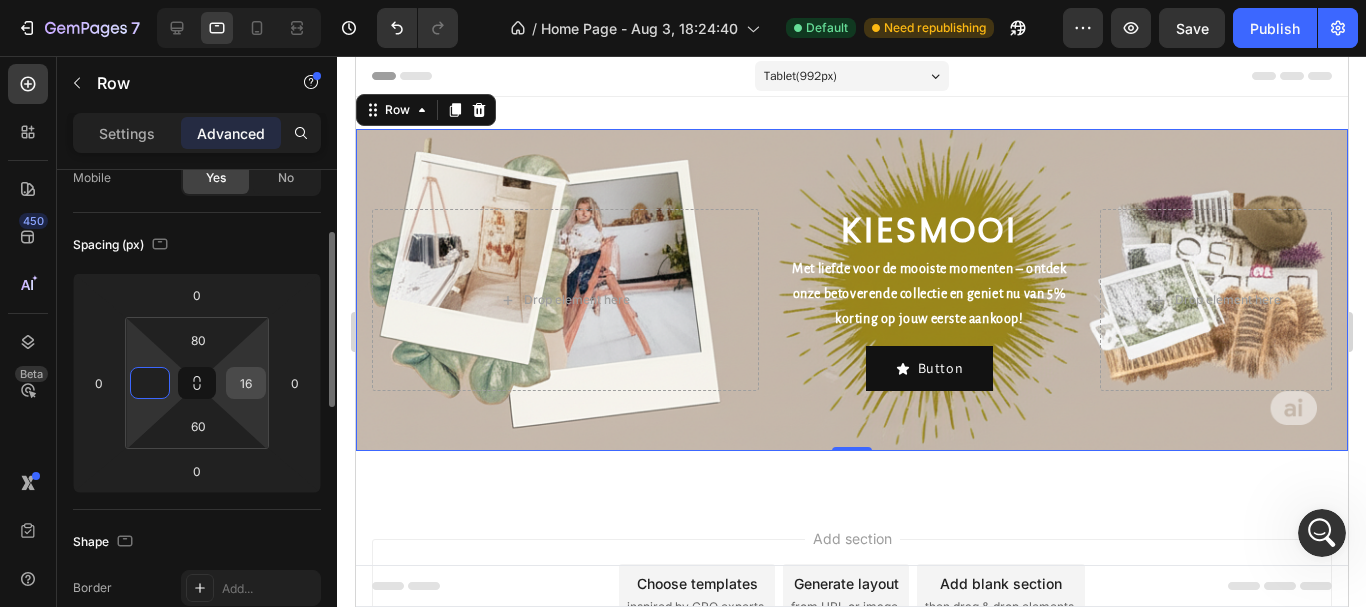 type on "0" 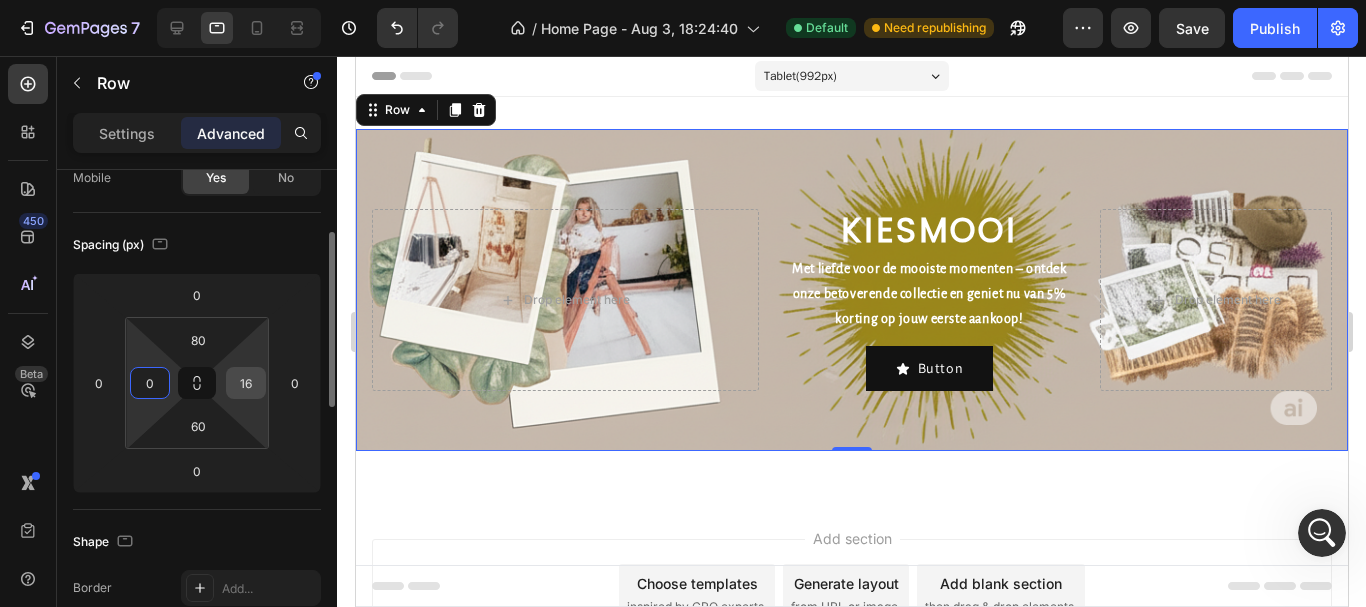 click on "16" at bounding box center (246, 383) 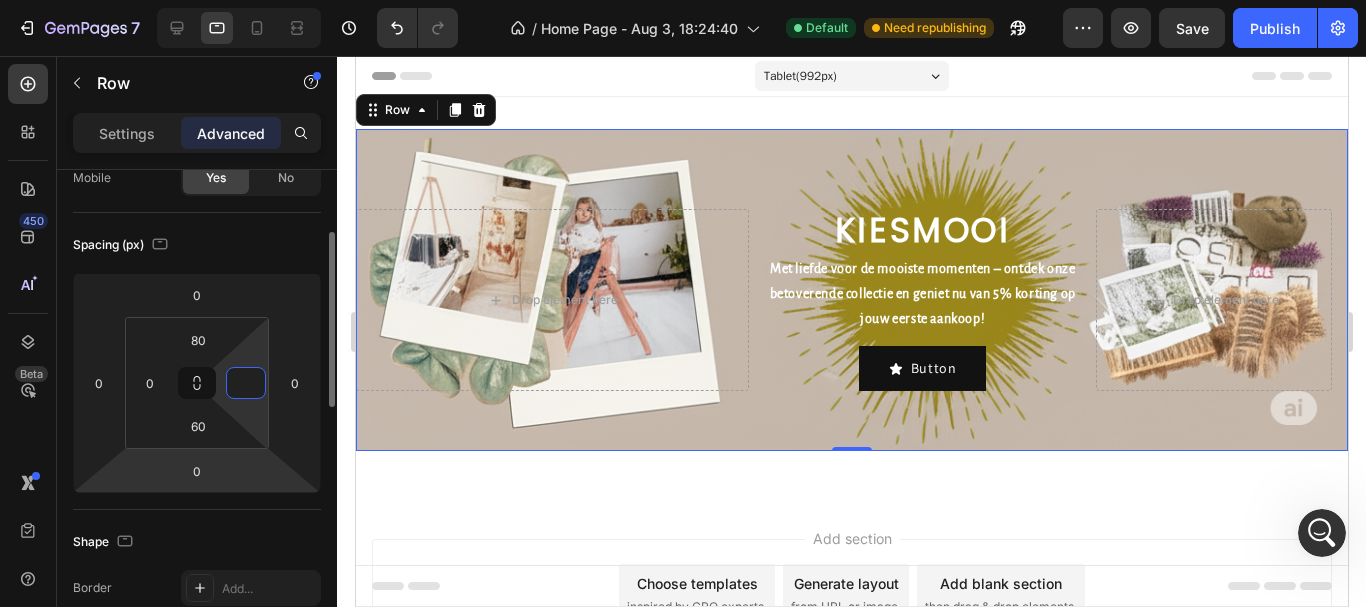 click on "7  Version history  /  Home Page - Aug 3, 18:24:40 Default Need republishing Preview  Save   Publish  450 Beta Sections(18) Elements(83) Section Element Hero Section Product Detail Brands Trusted Badges Guarantee Product Breakdown How to use Testimonials Compare Bundle FAQs Social Proof Brand Story Product List Collection Blog List Contact Sticky Add to Cart Custom Footer Browse Library 450 Layout
Row
Row
Row
Row Text
Heading
Text Block Button
Button
Button Media
Image
Image
Video" at bounding box center (683, 0) 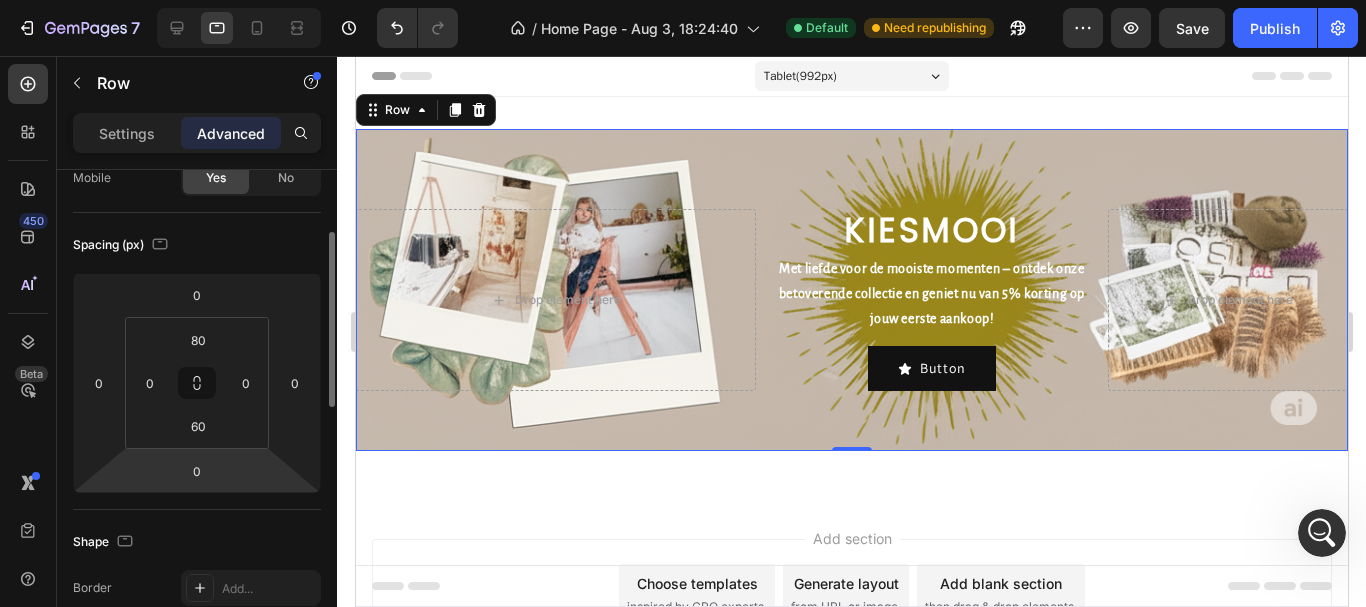 click on "Shape Border Add... Corner Add... Shadow Add..." 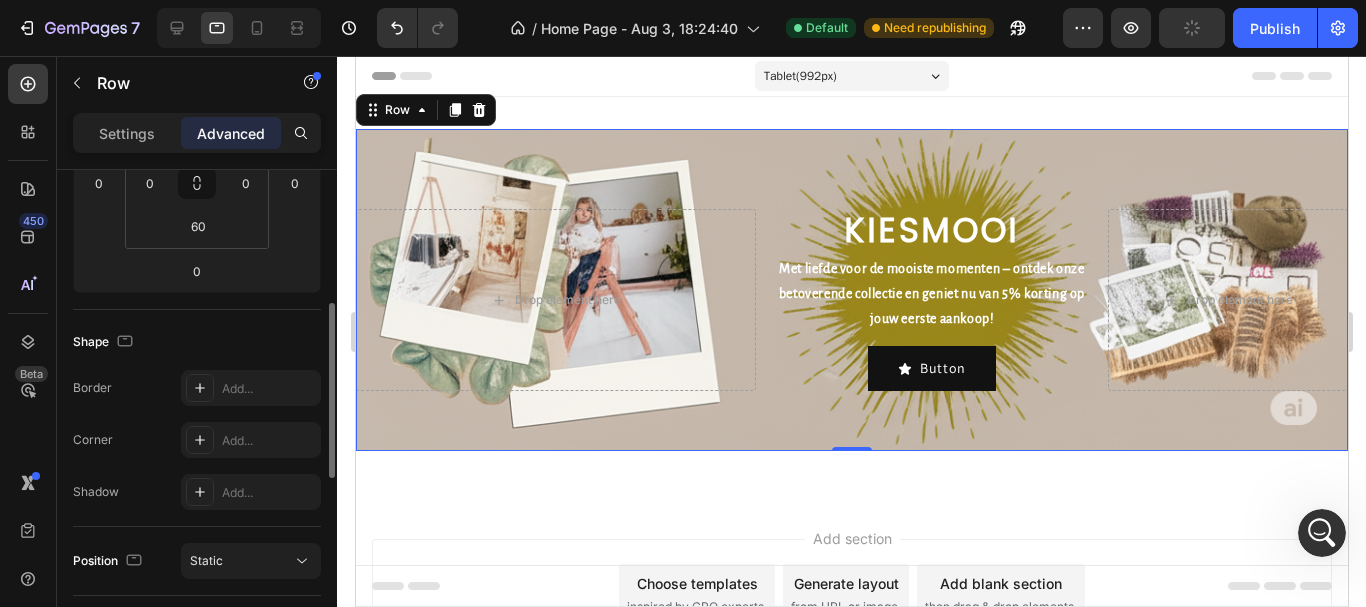 scroll, scrollTop: 274, scrollLeft: 0, axis: vertical 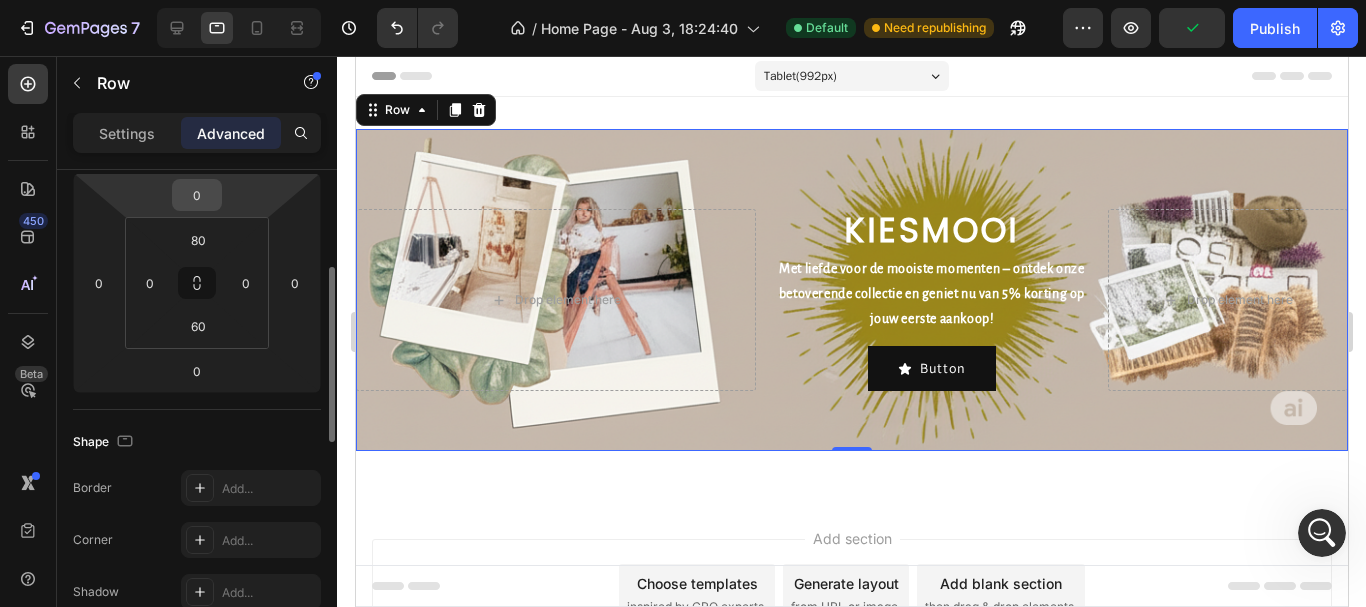 click on "0" at bounding box center (197, 195) 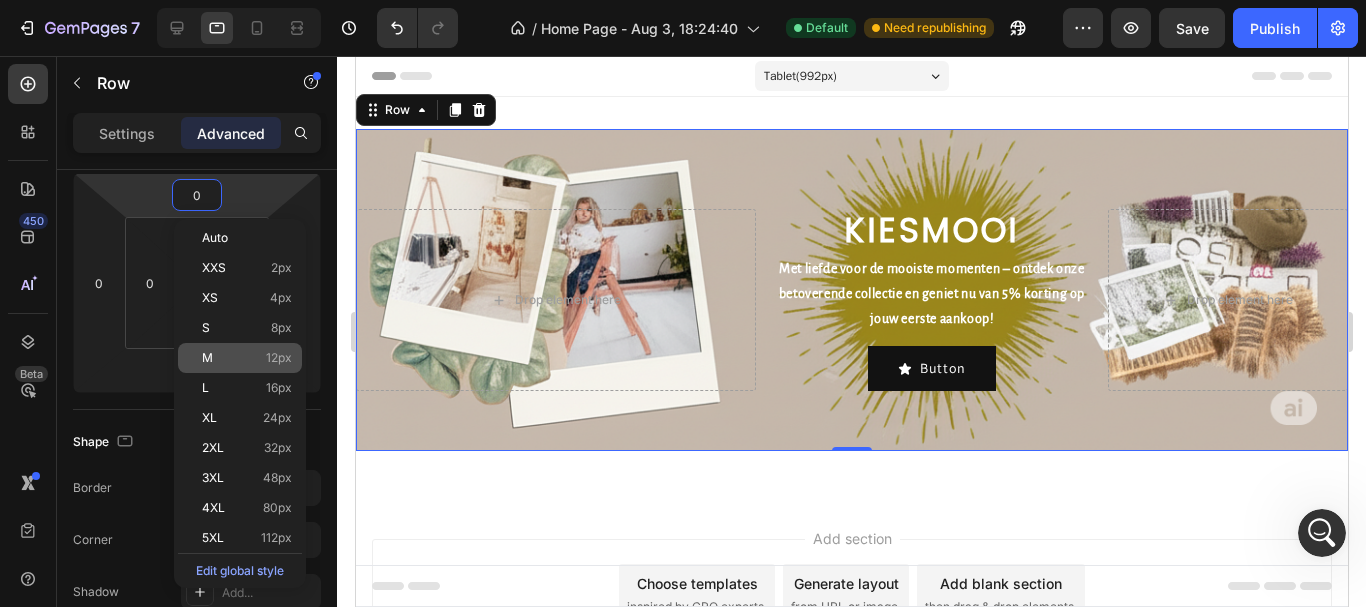click on "M" at bounding box center (207, 358) 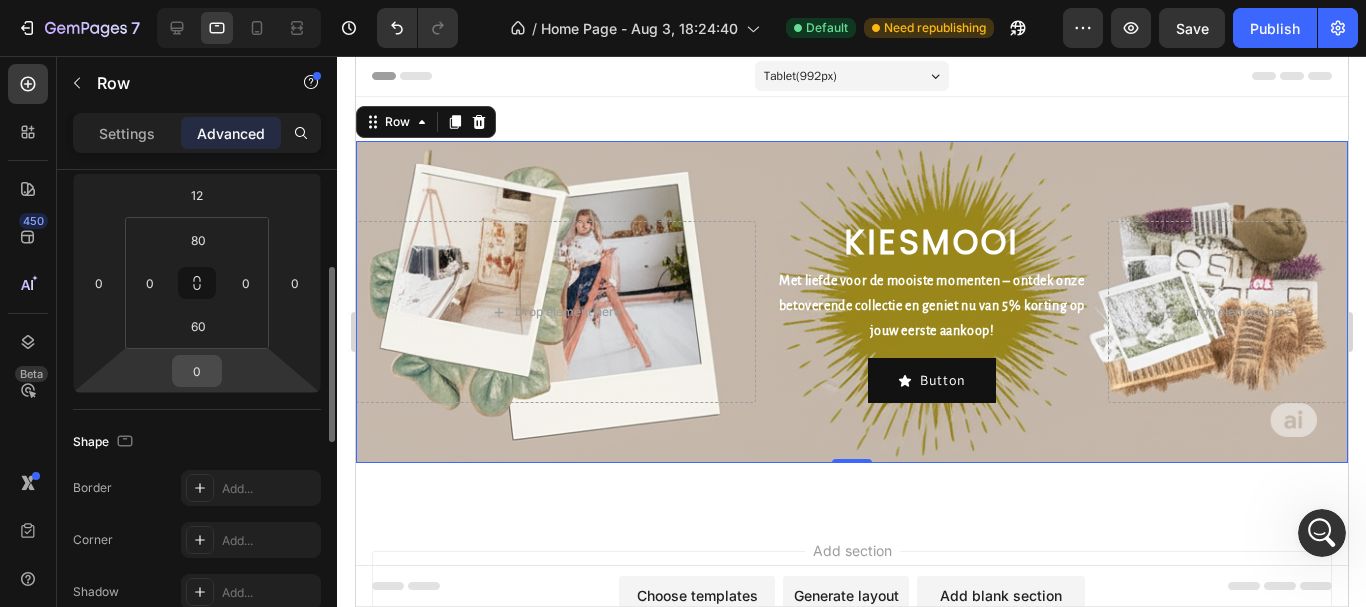 click on "0" at bounding box center [197, 371] 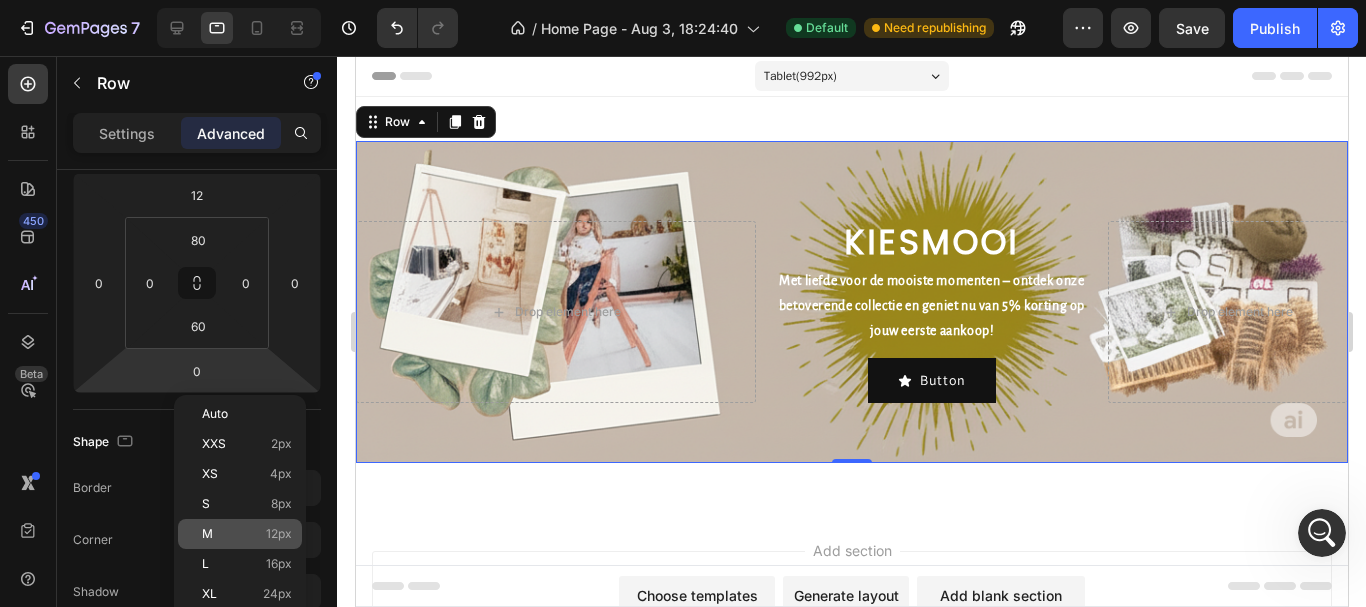 click on "M 12px" 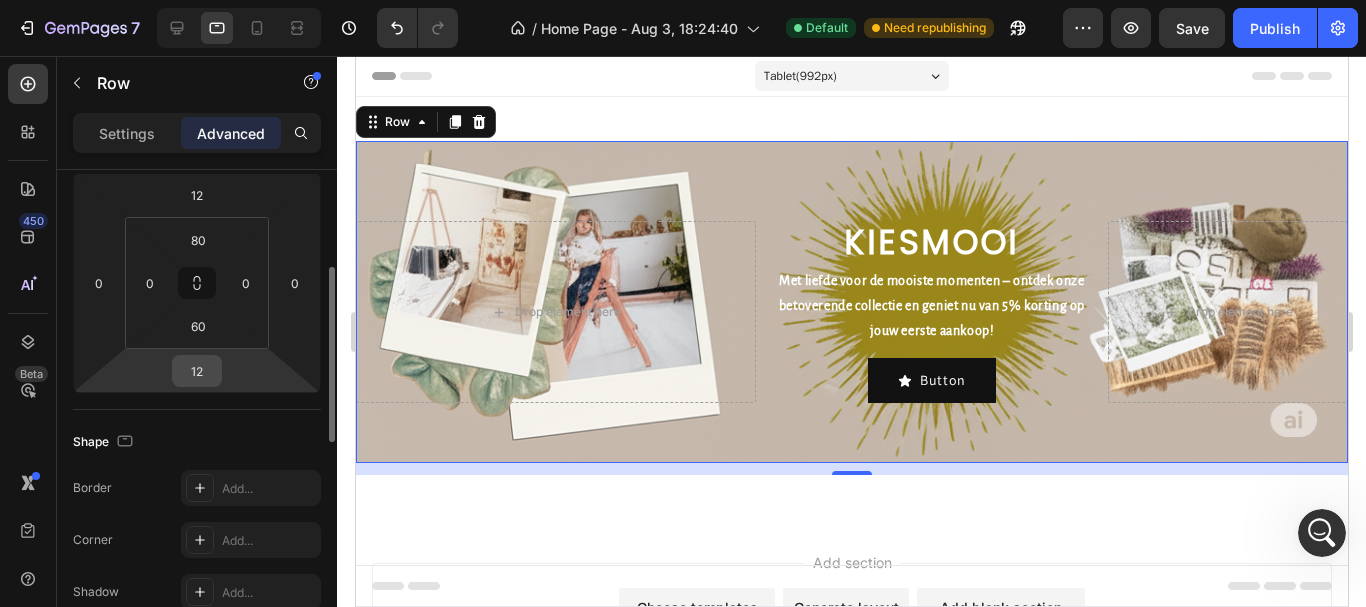 click on "12" at bounding box center [197, 371] 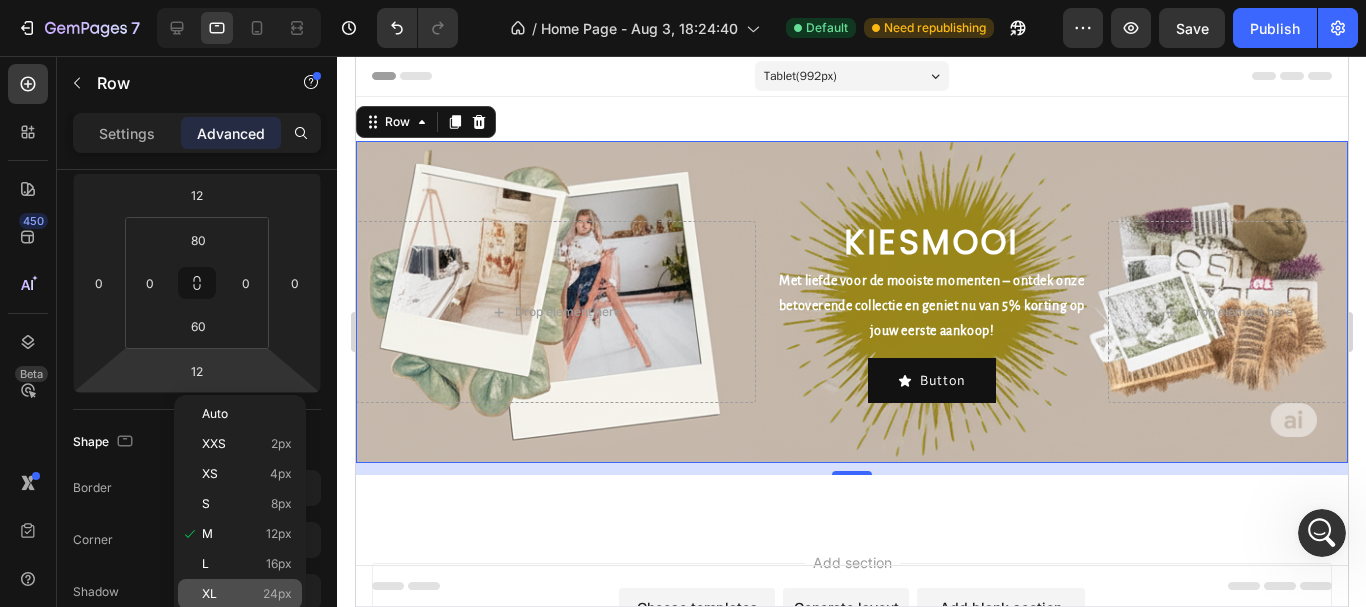 click on "XL 24px" at bounding box center (247, 594) 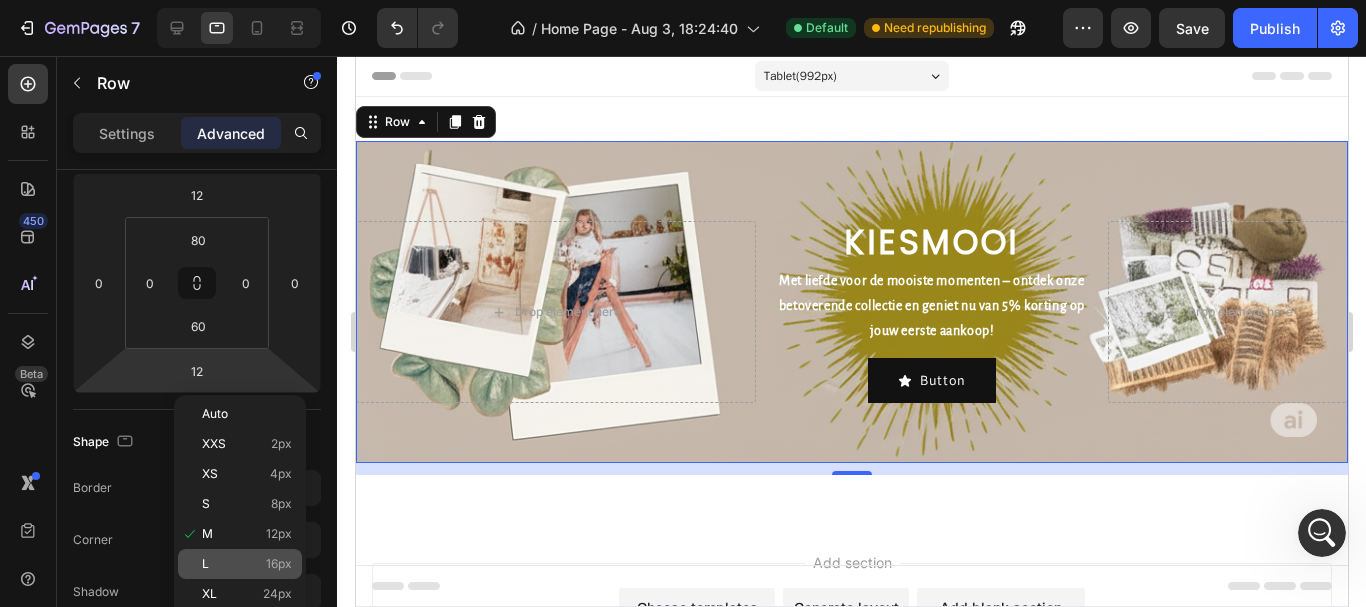 type on "24" 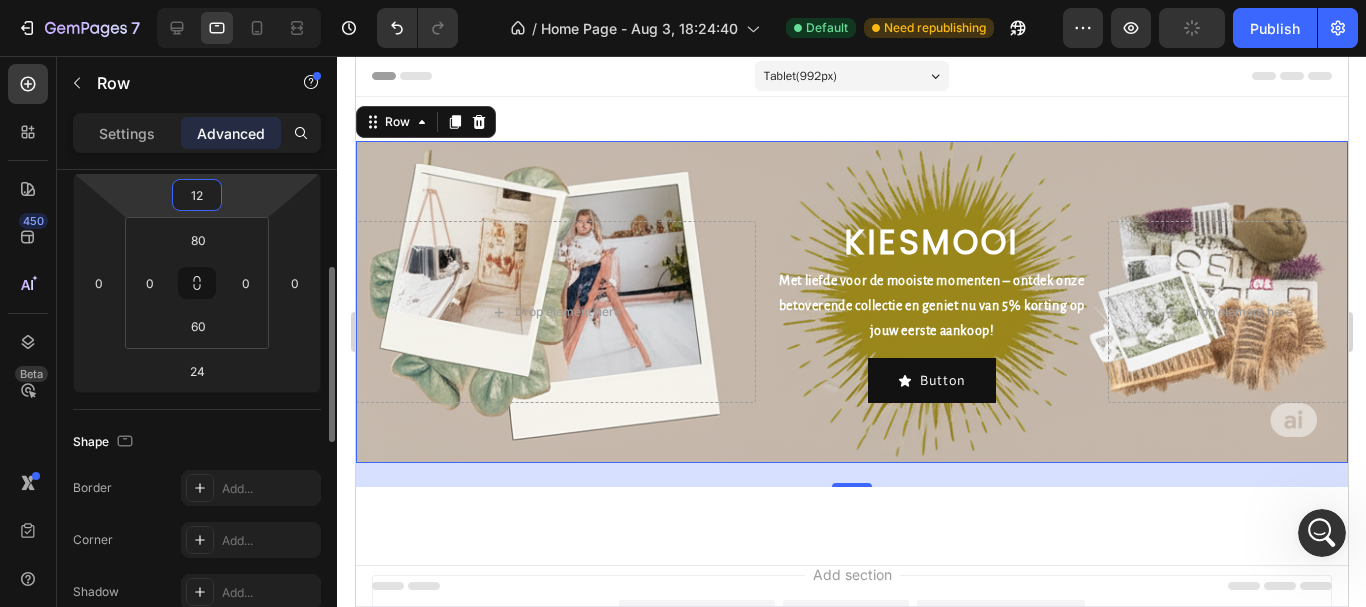 click on "12" at bounding box center [197, 195] 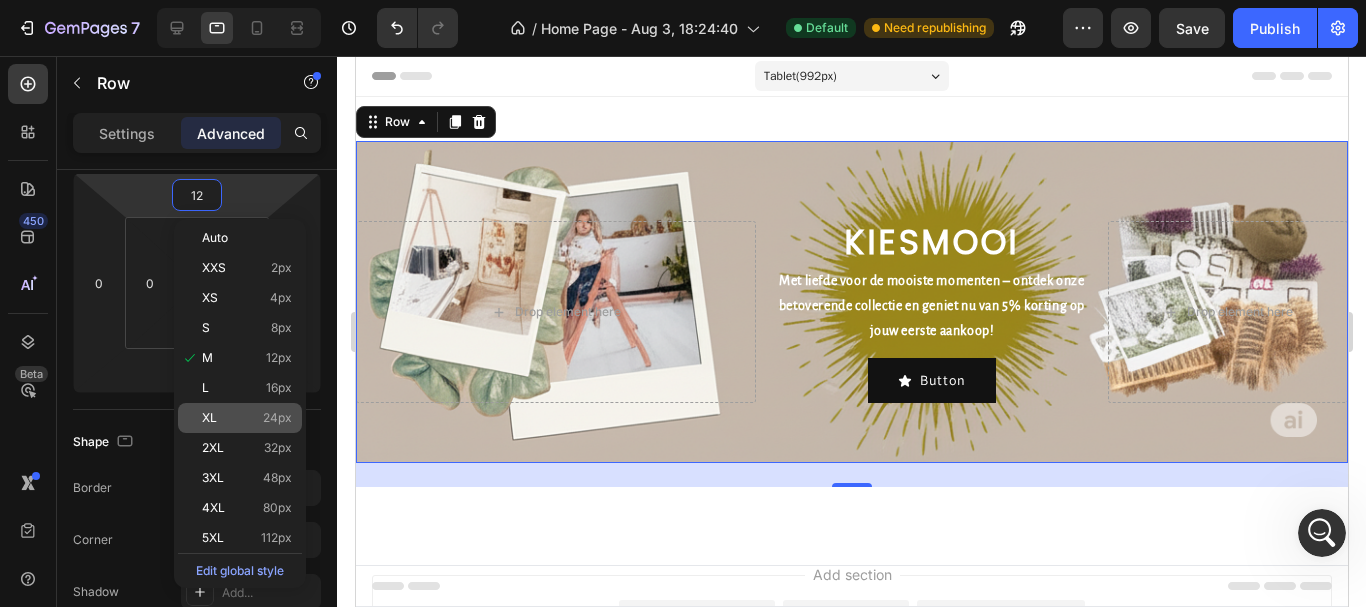 click on "XL 24px" 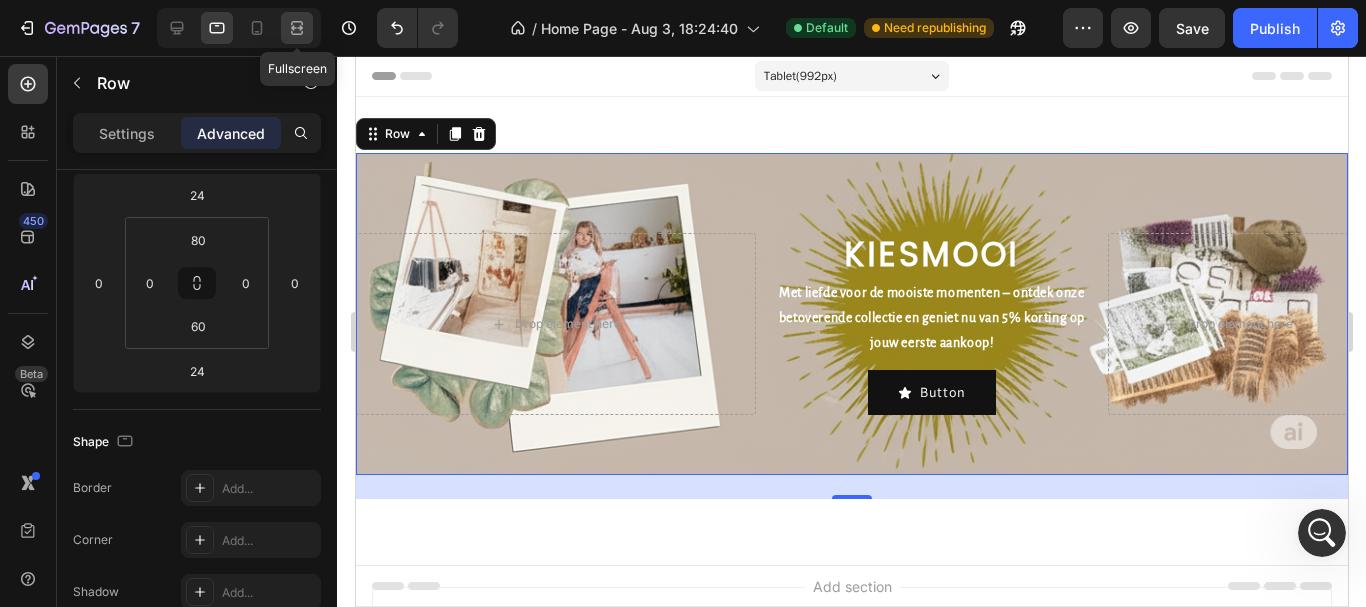click 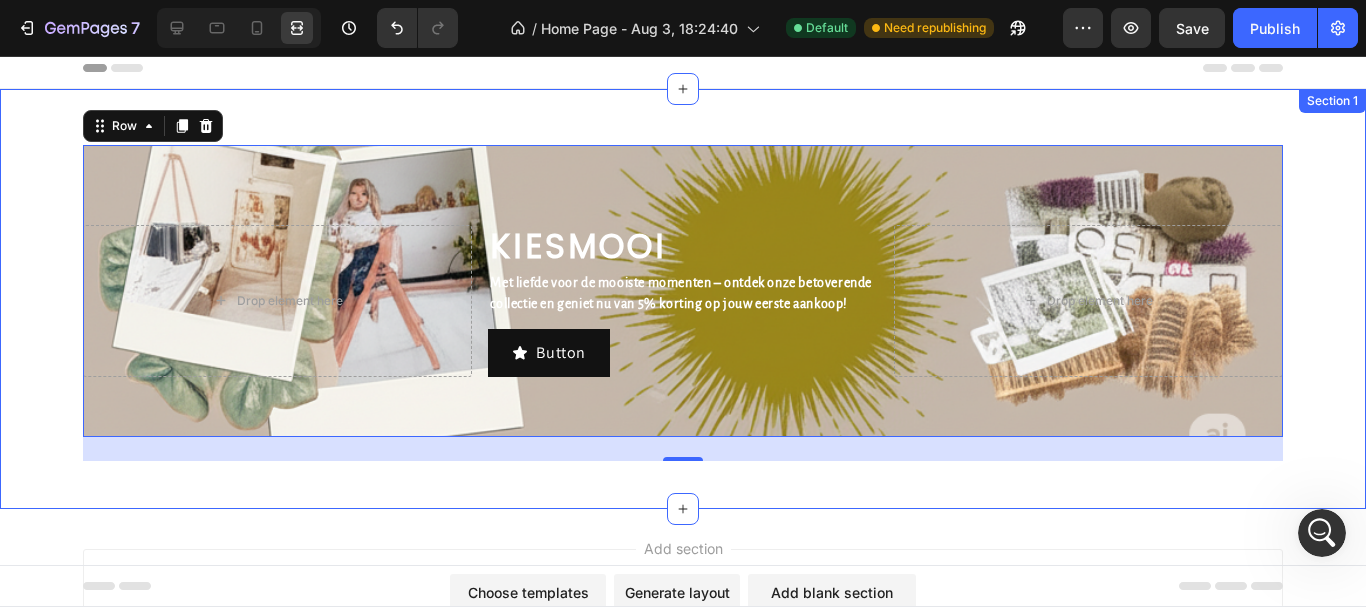 scroll, scrollTop: 27, scrollLeft: 0, axis: vertical 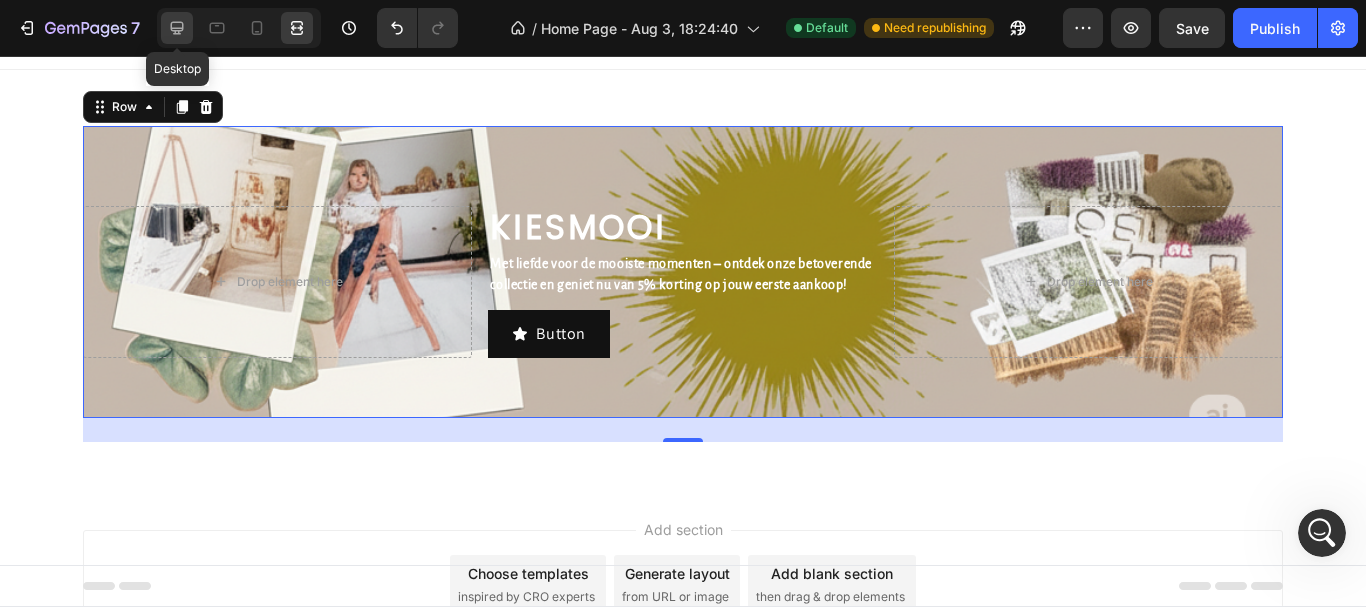 click 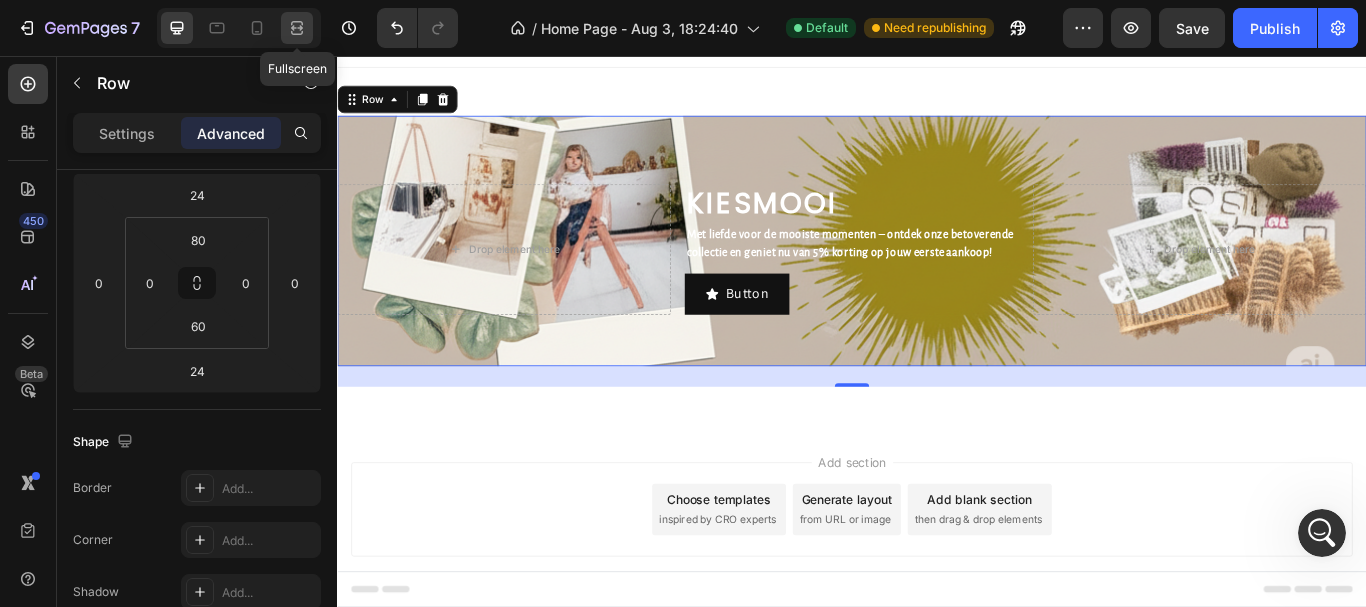 click 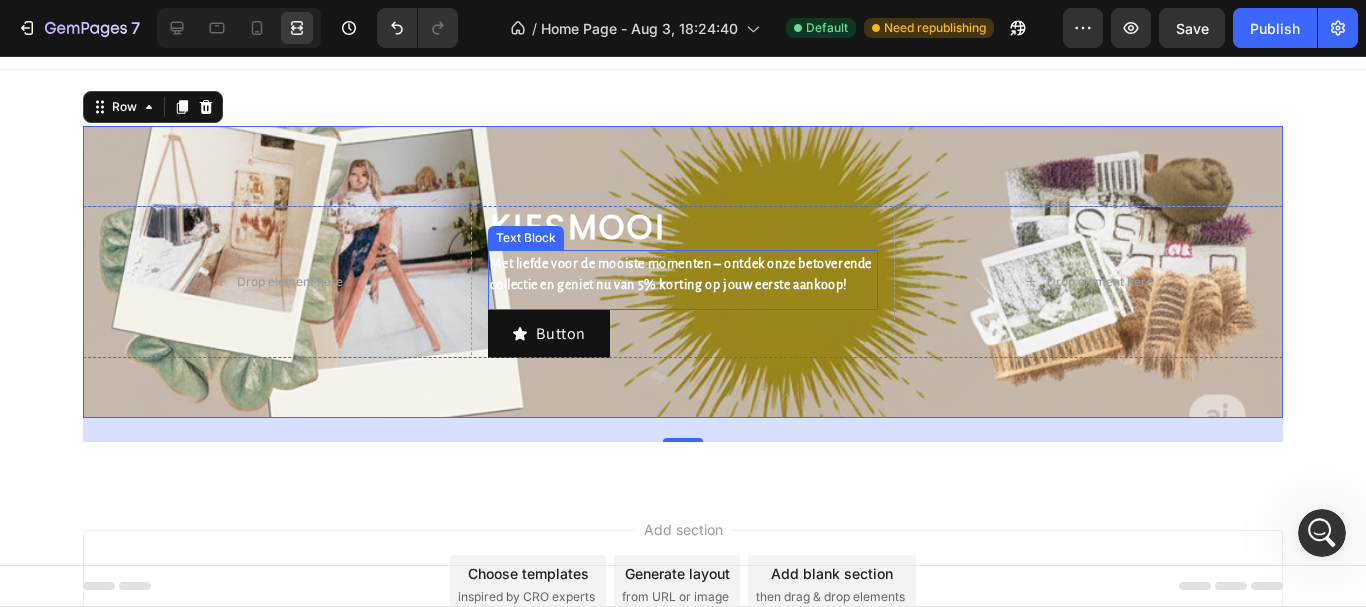click on "Met liefde voor de mooiste momenten – ontdek onze betoverende collectie en geniet nu van 5% korting op jouw eerste aankoop! Text Block" at bounding box center (682, 280) 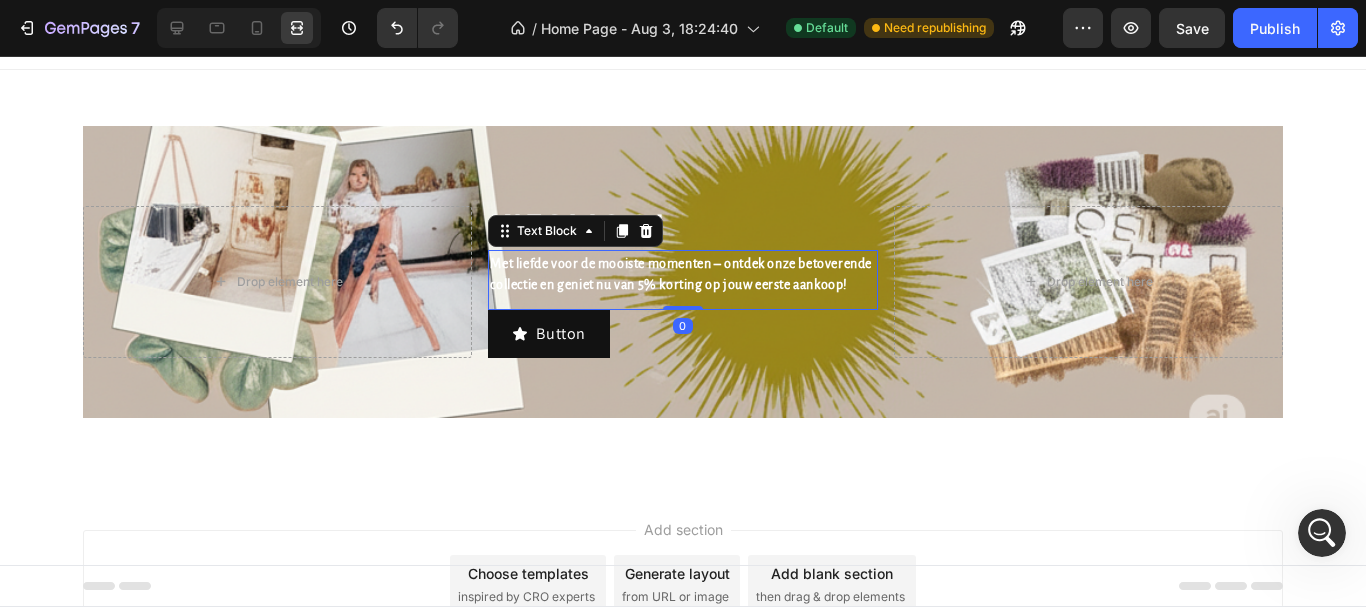 scroll, scrollTop: 0, scrollLeft: 0, axis: both 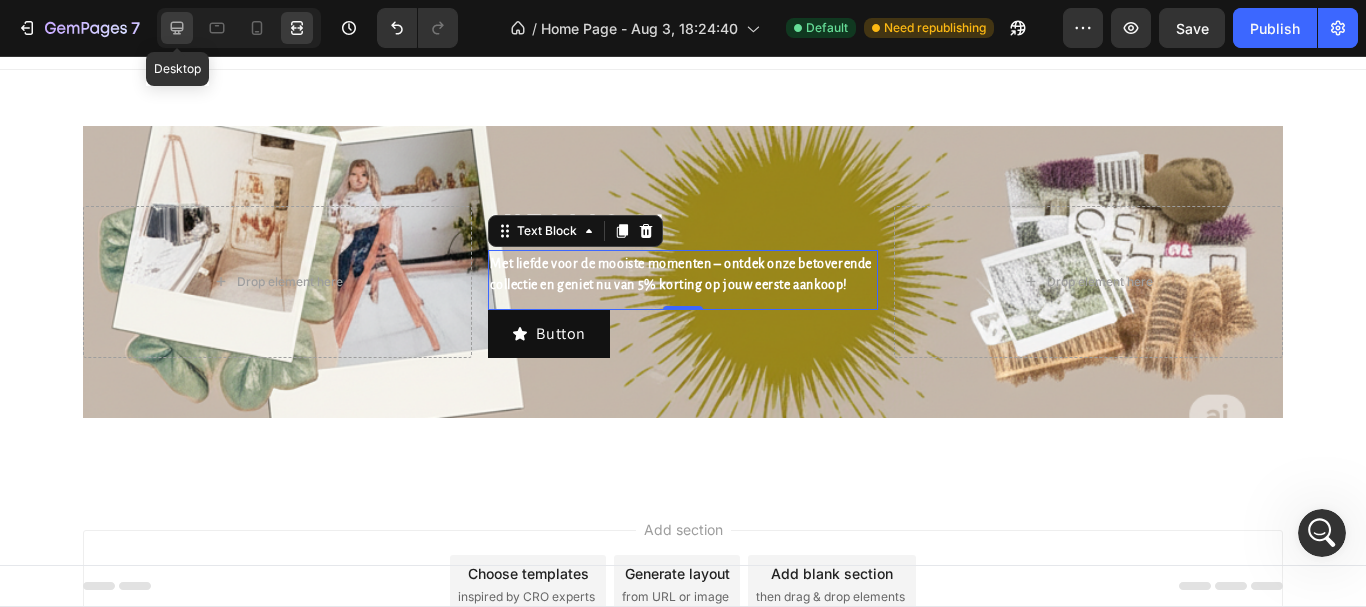 click 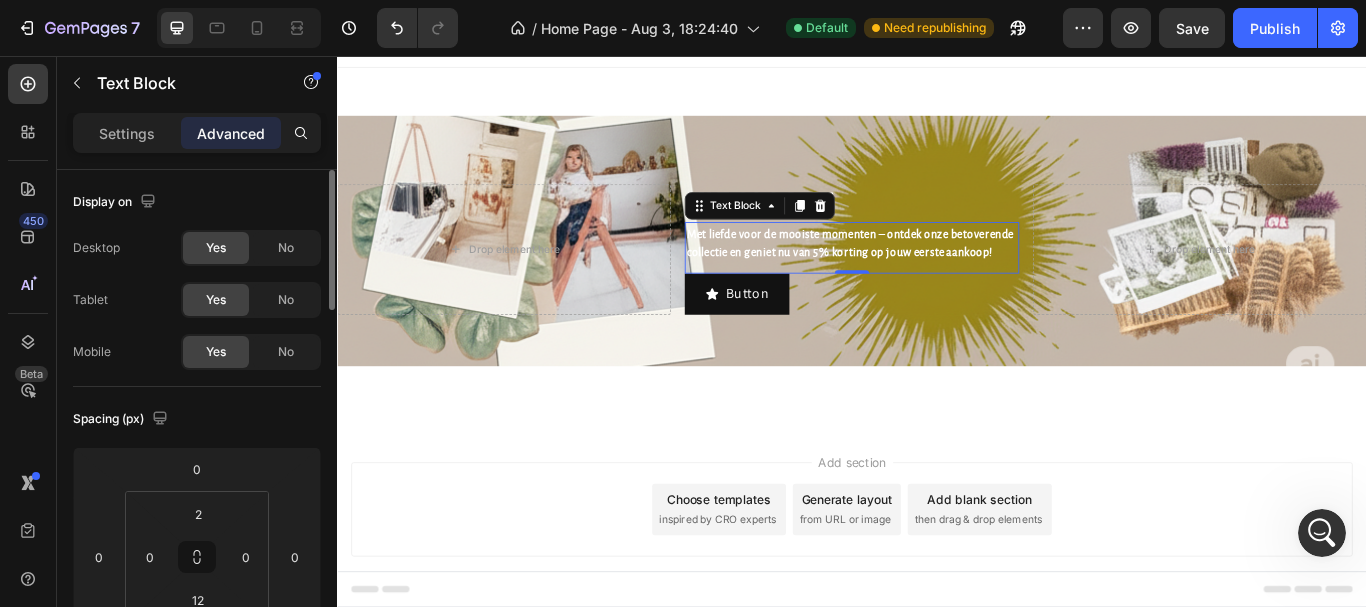 scroll, scrollTop: 848, scrollLeft: 0, axis: vertical 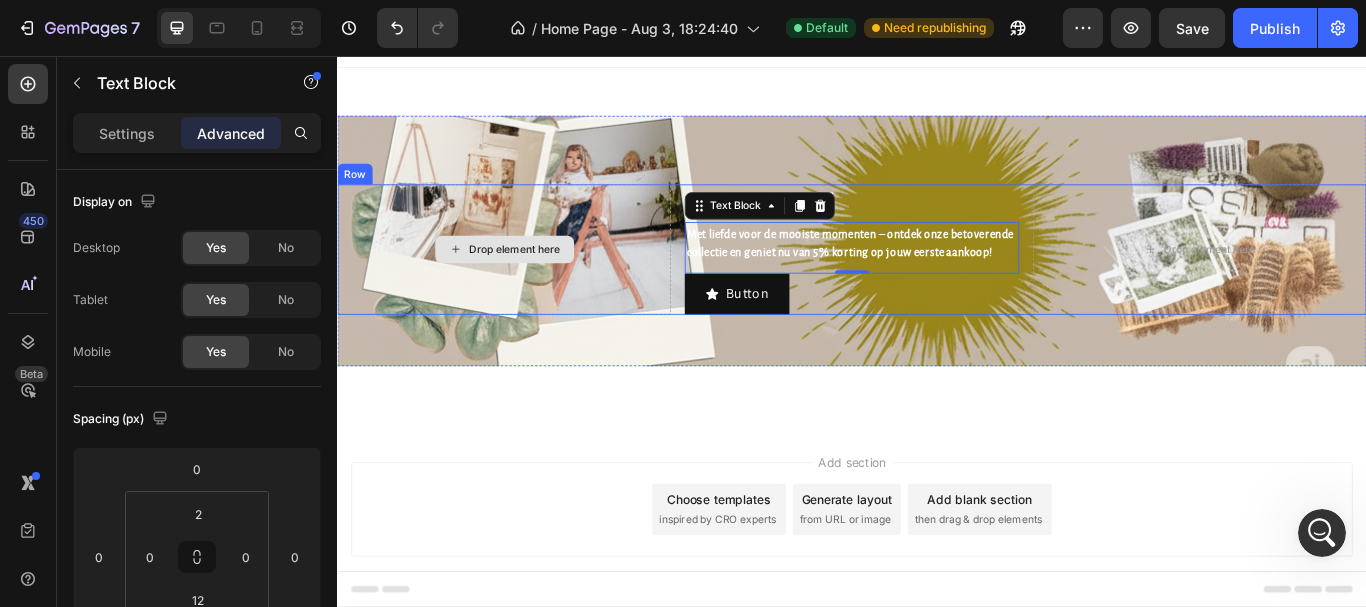 click on "Drop element here" at bounding box center [531, 282] 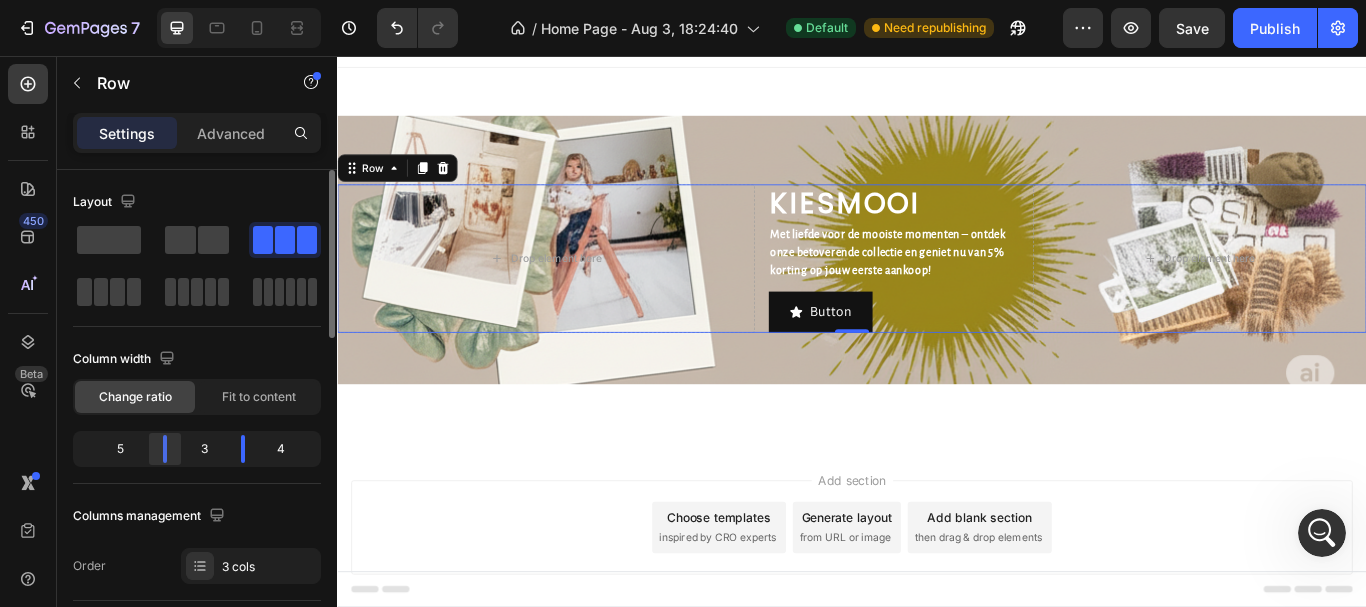 drag, startPoint x: 147, startPoint y: 449, endPoint x: 168, endPoint y: 450, distance: 21.023796 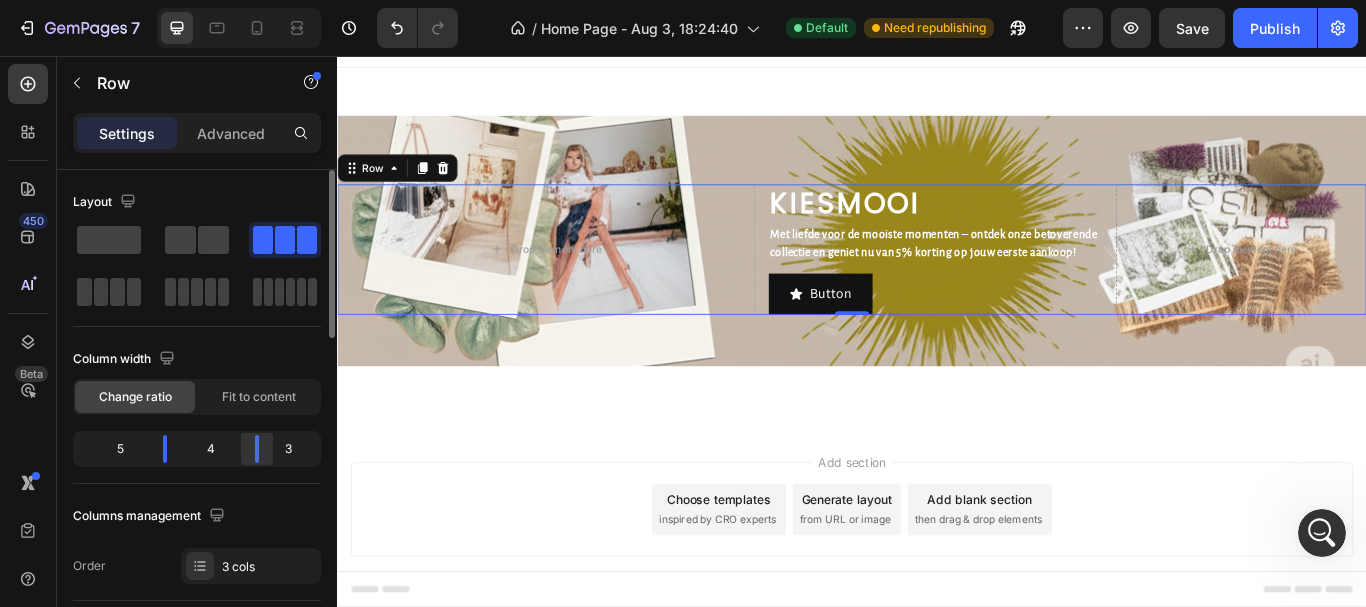click 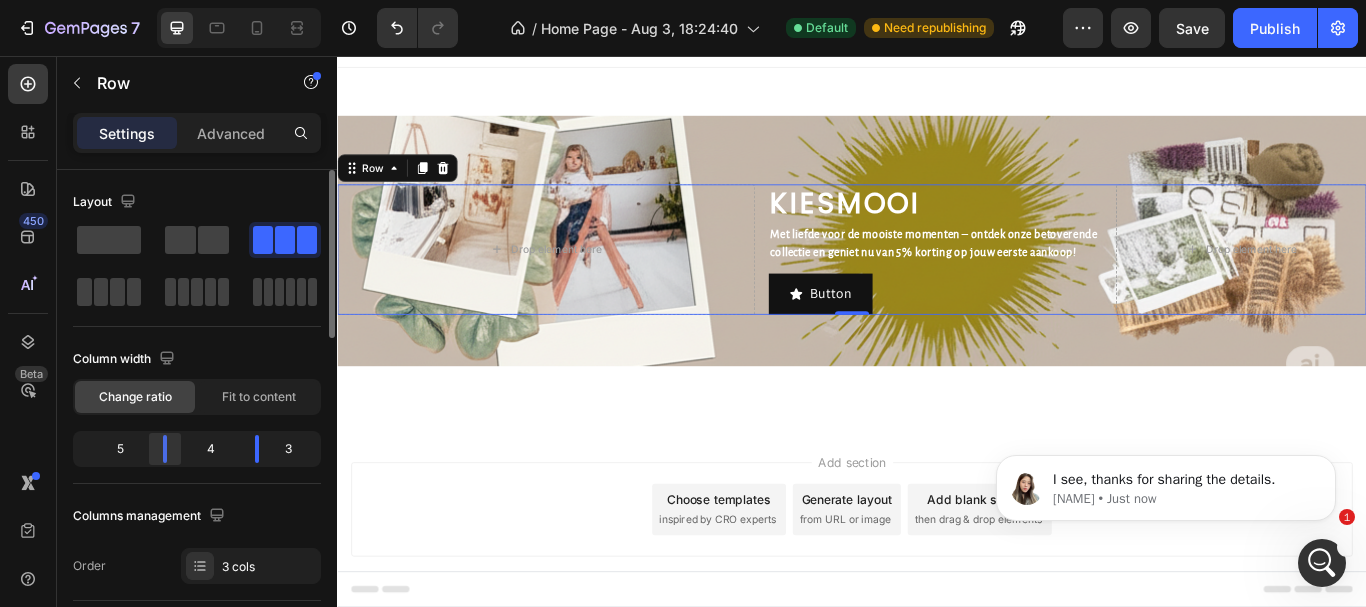 scroll, scrollTop: 0, scrollLeft: 0, axis: both 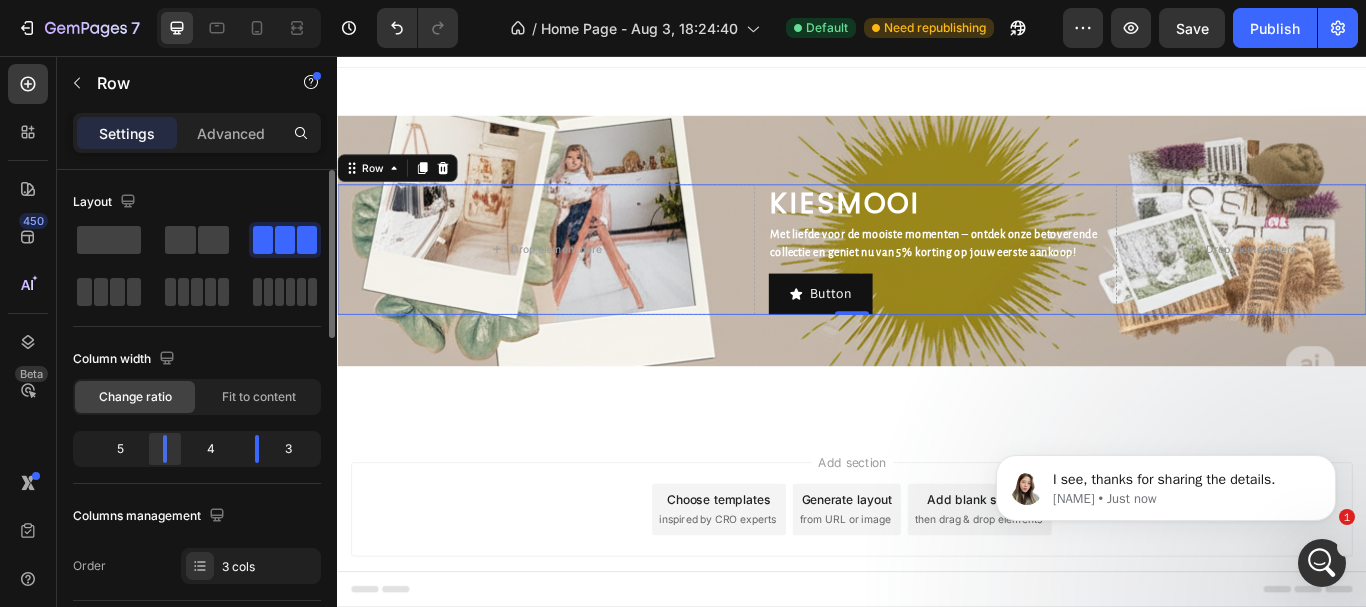 drag, startPoint x: 160, startPoint y: 451, endPoint x: 172, endPoint y: 454, distance: 12.369317 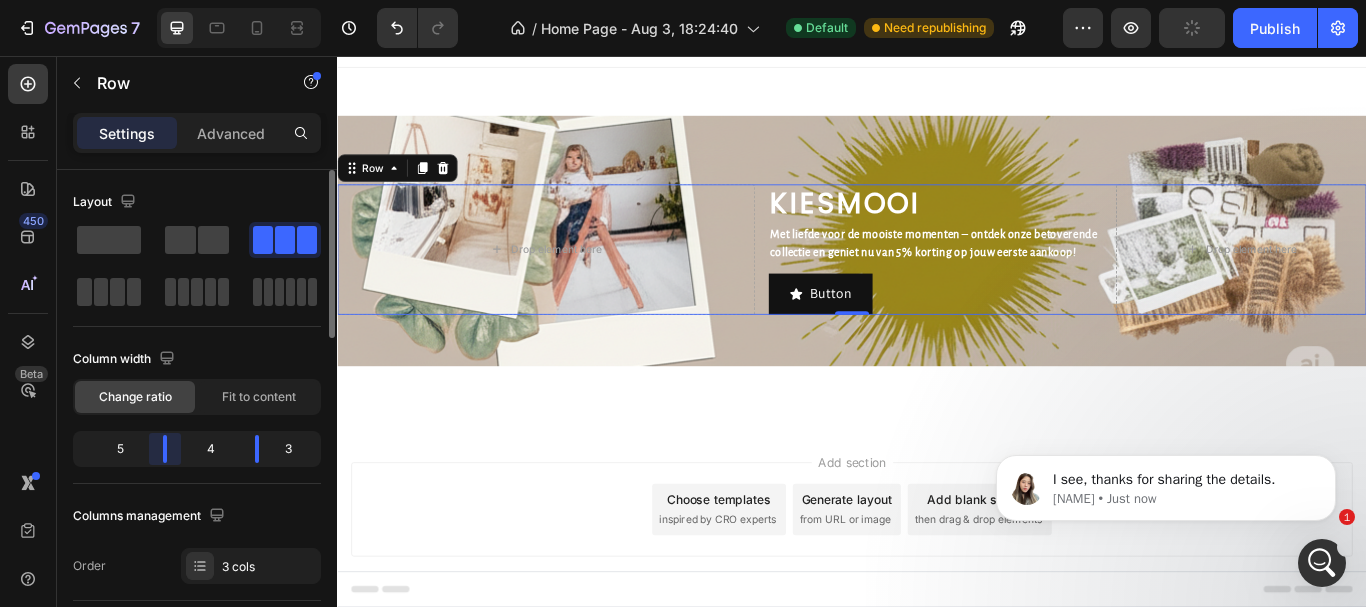 drag, startPoint x: 169, startPoint y: 450, endPoint x: 188, endPoint y: 449, distance: 19.026299 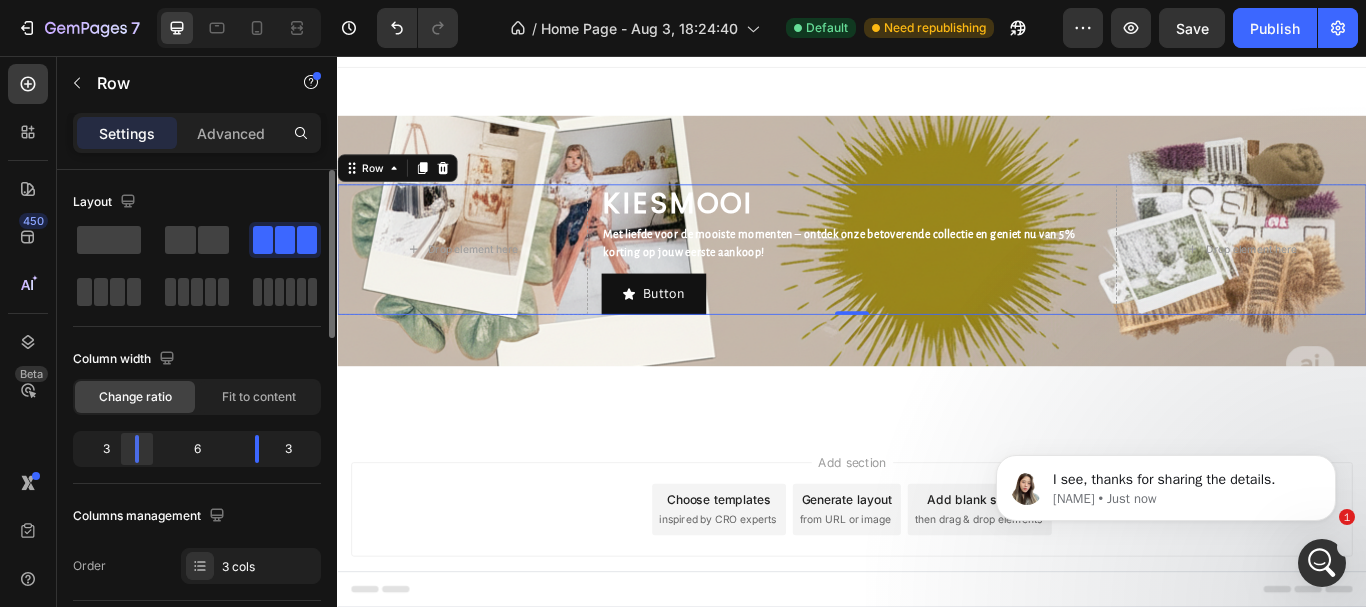 scroll, scrollTop: 831, scrollLeft: 0, axis: vertical 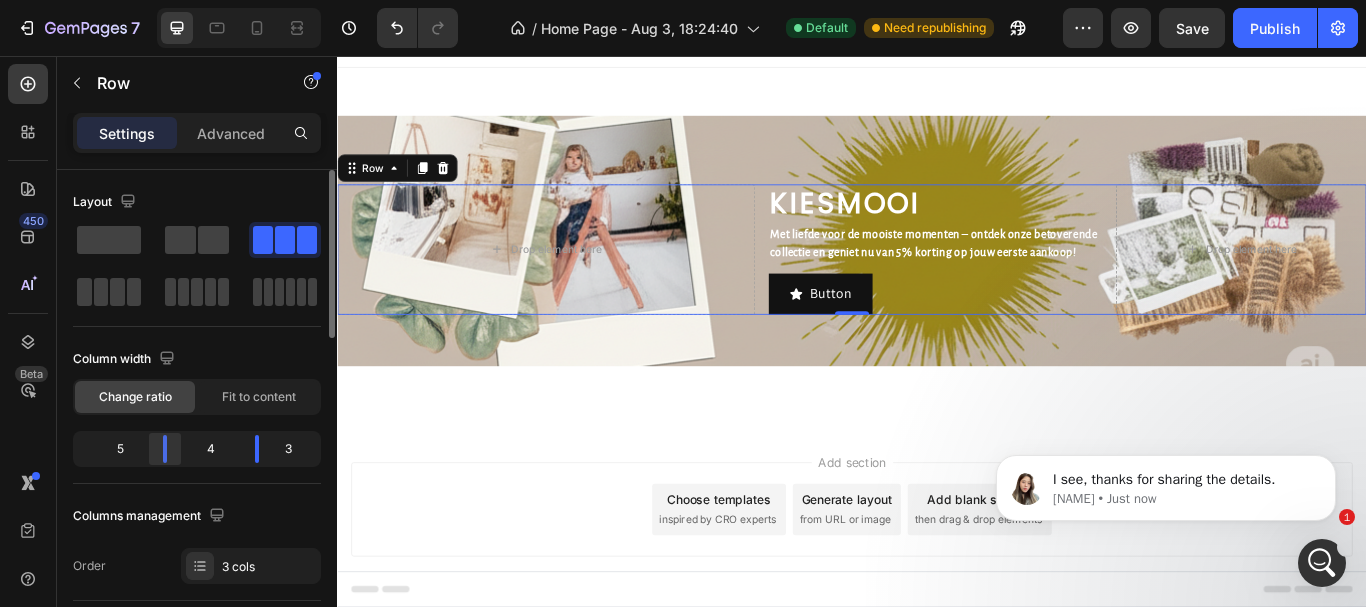 click 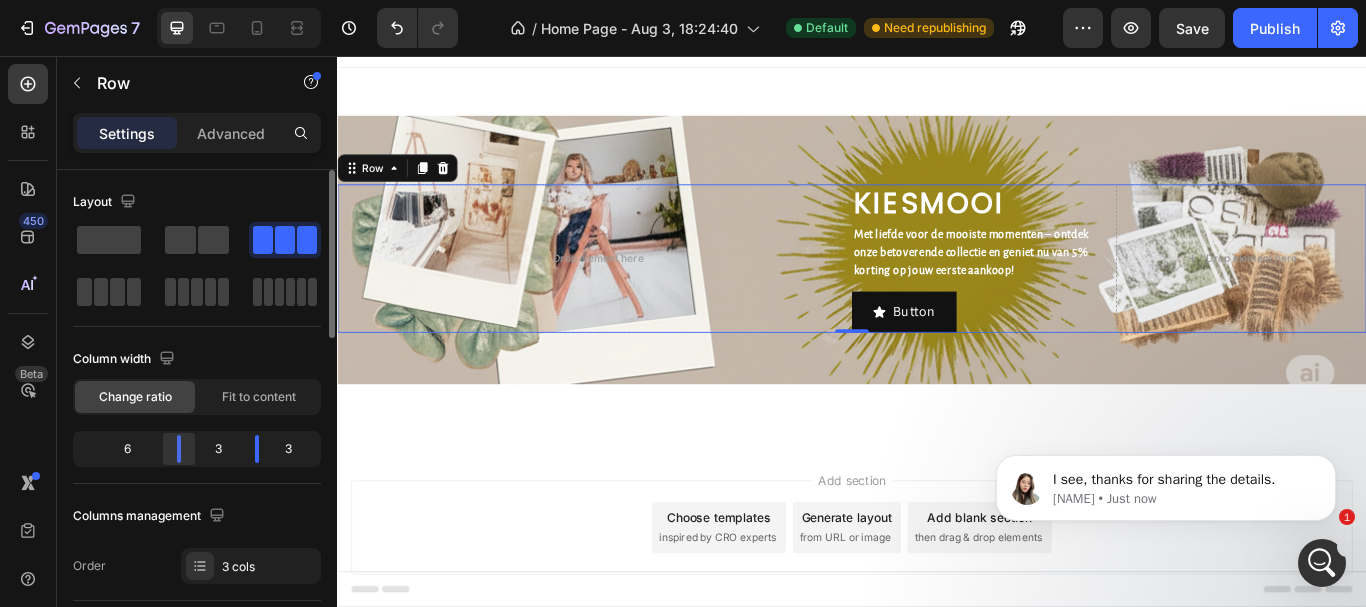 drag, startPoint x: 167, startPoint y: 452, endPoint x: 194, endPoint y: 458, distance: 27.658634 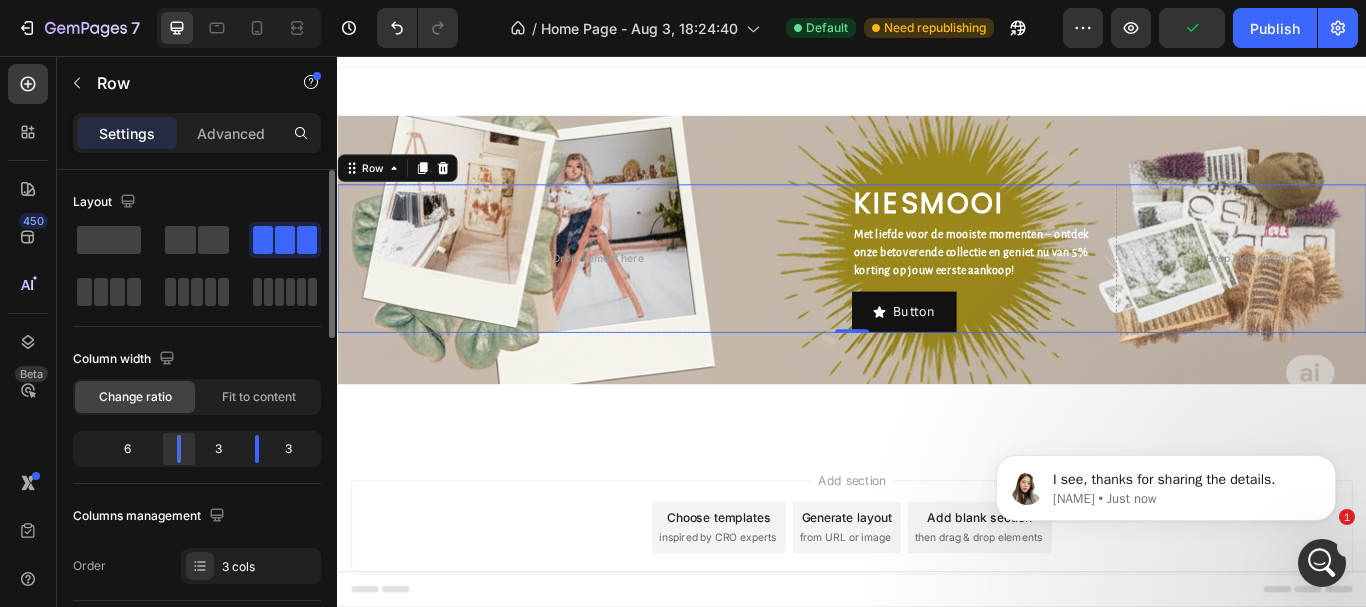 drag, startPoint x: 179, startPoint y: 444, endPoint x: 193, endPoint y: 446, distance: 14.142136 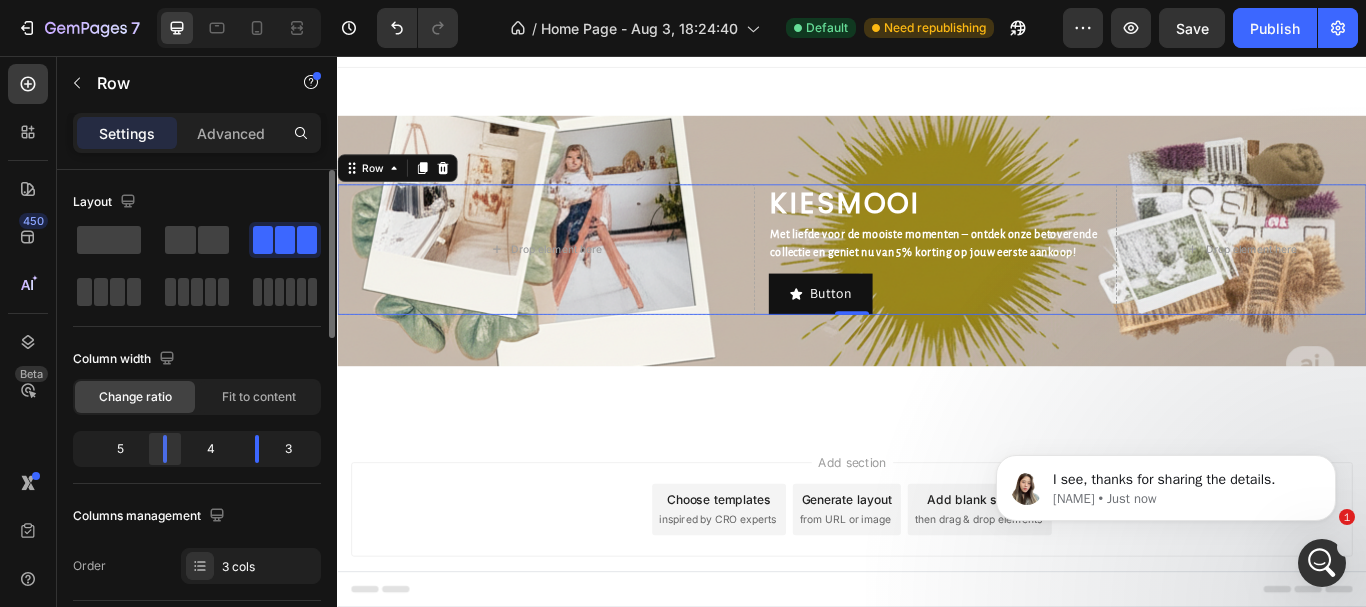 drag, startPoint x: 179, startPoint y: 455, endPoint x: 169, endPoint y: 453, distance: 10.198039 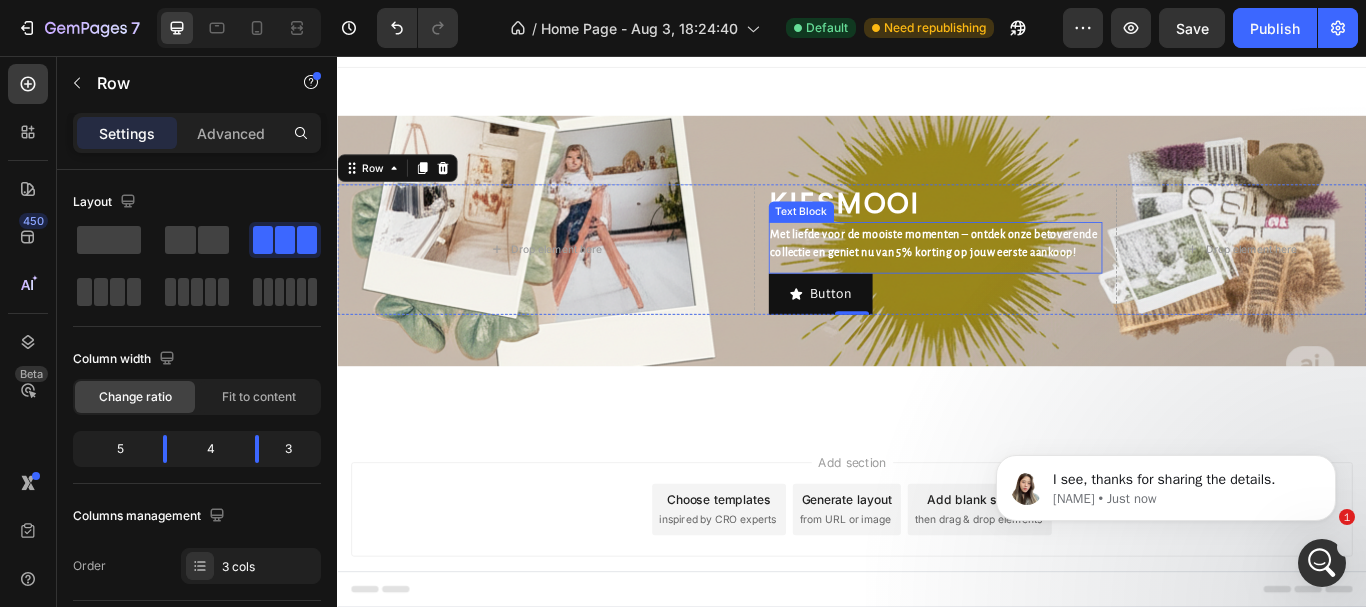 click on "Met liefde voor de mooiste momenten – ontdek onze betoverende collectie en geniet nu van 5% korting op jouw eerste aankoop!" at bounding box center (1034, 275) 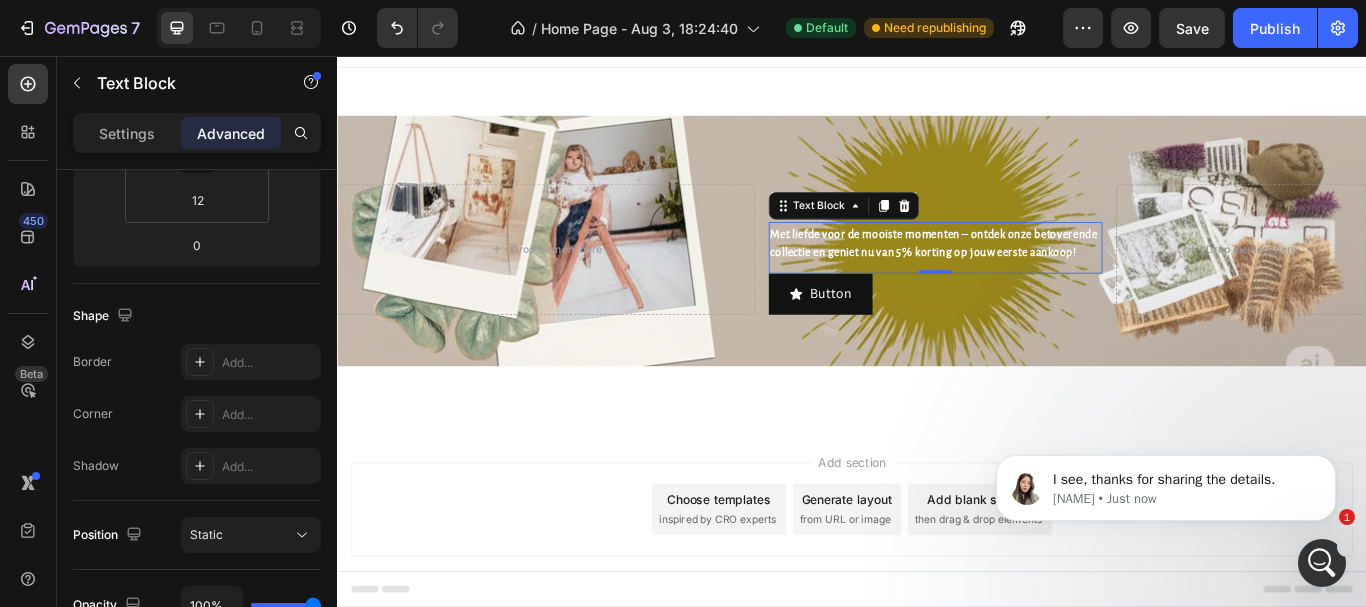 scroll, scrollTop: 0, scrollLeft: 0, axis: both 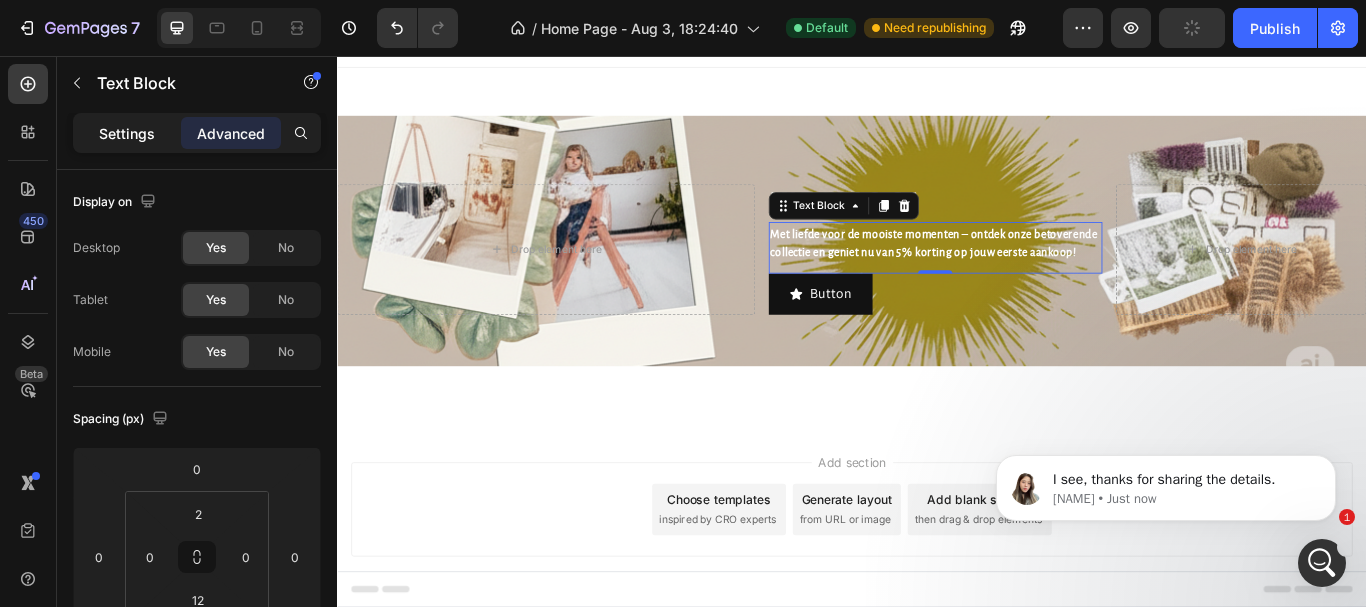 click on "Settings" at bounding box center [127, 133] 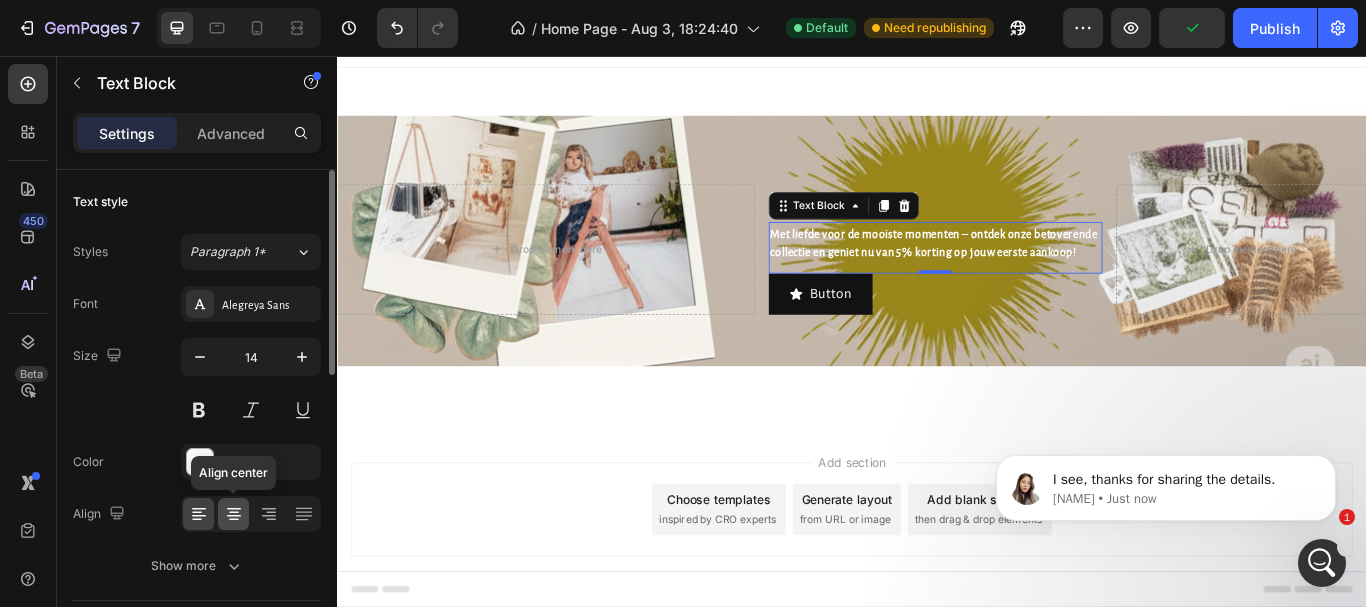 click 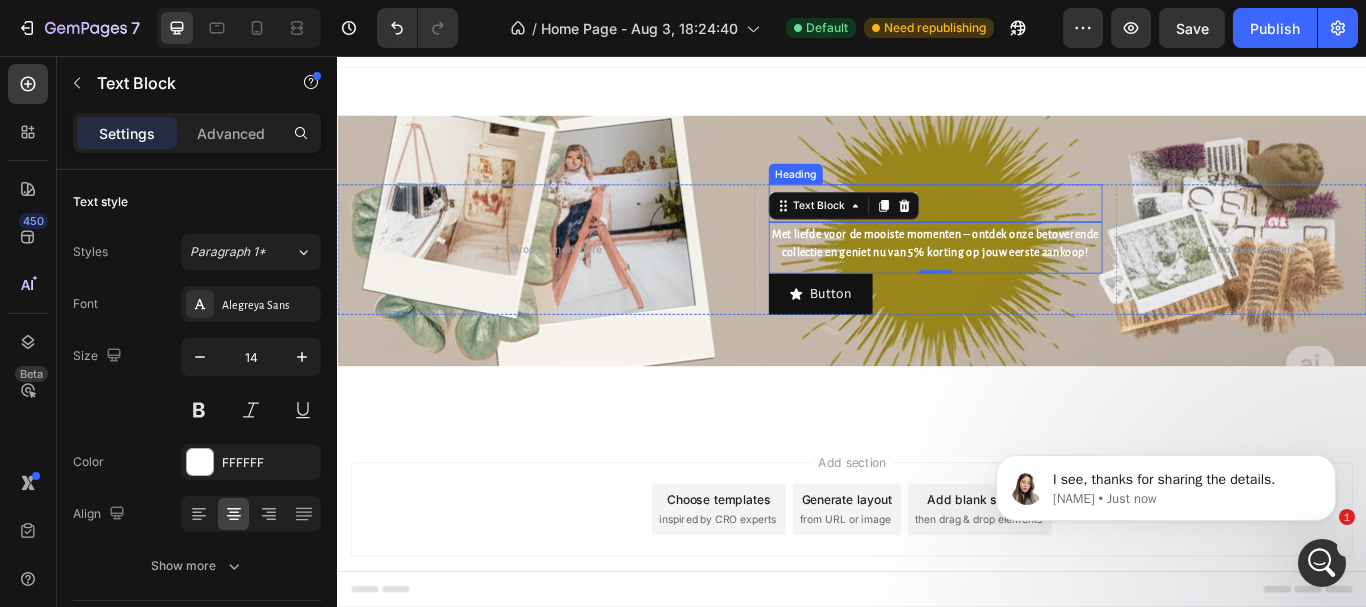 click on "KIESMOOI" at bounding box center (1034, 228) 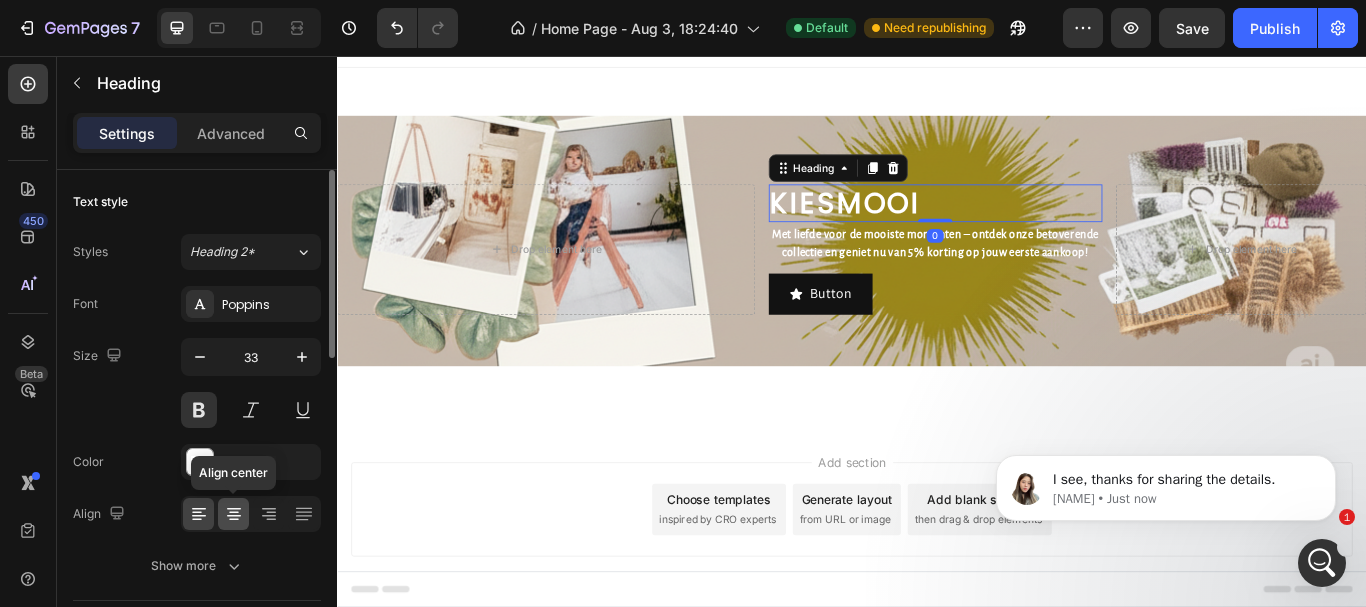drag, startPoint x: 225, startPoint y: 516, endPoint x: 178, endPoint y: 487, distance: 55.226807 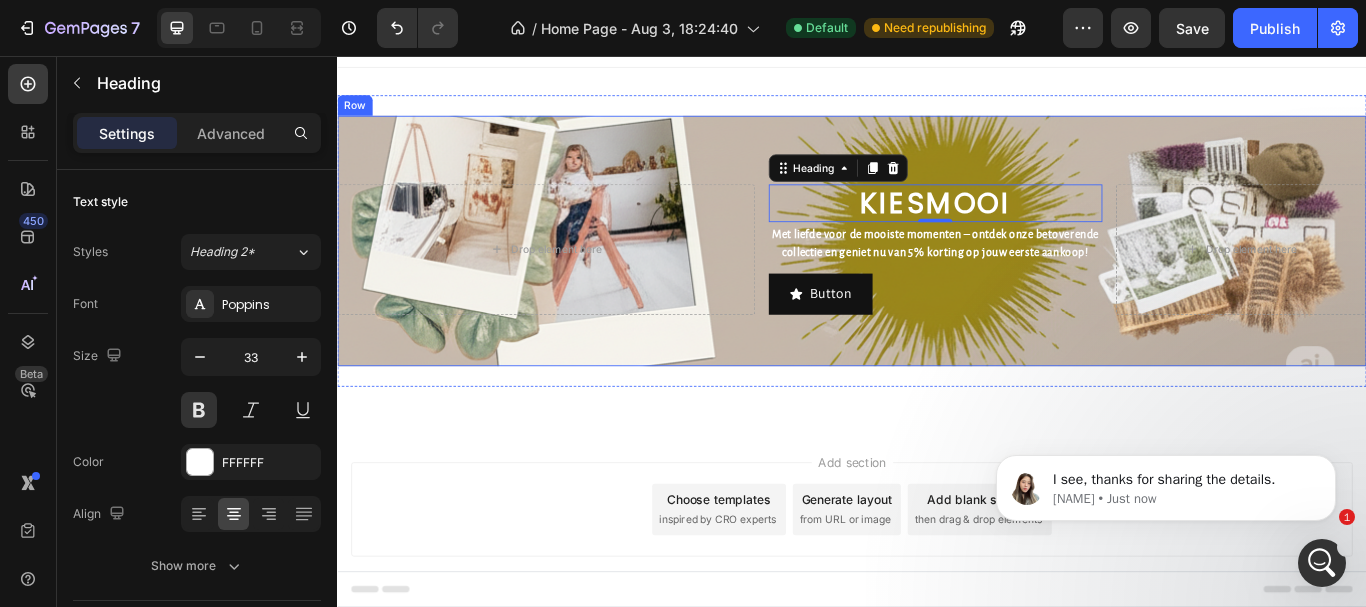 scroll, scrollTop: 908, scrollLeft: 0, axis: vertical 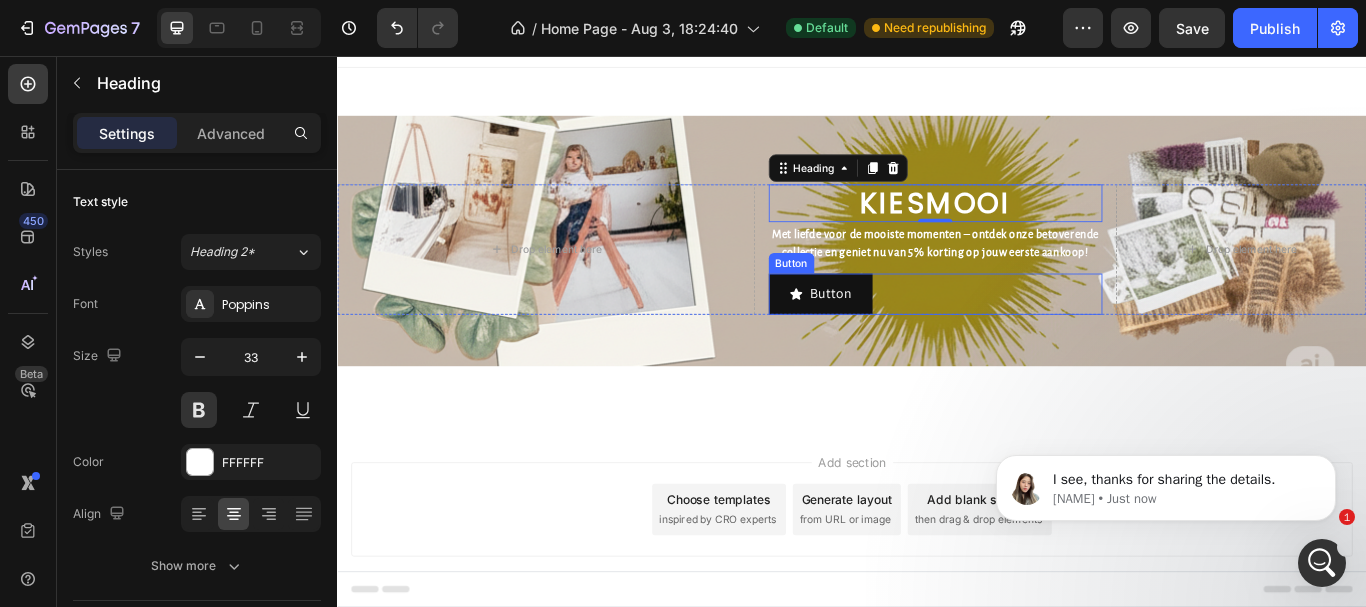 click on "Button Button" at bounding box center (1034, 334) 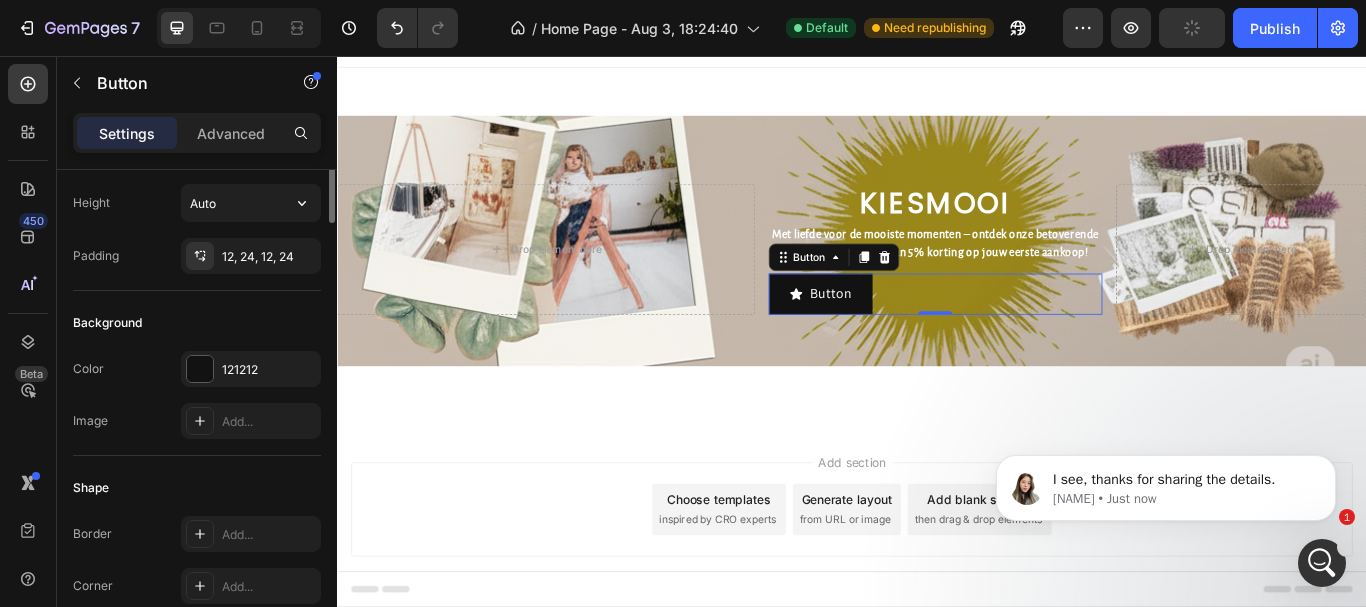 scroll, scrollTop: 0, scrollLeft: 0, axis: both 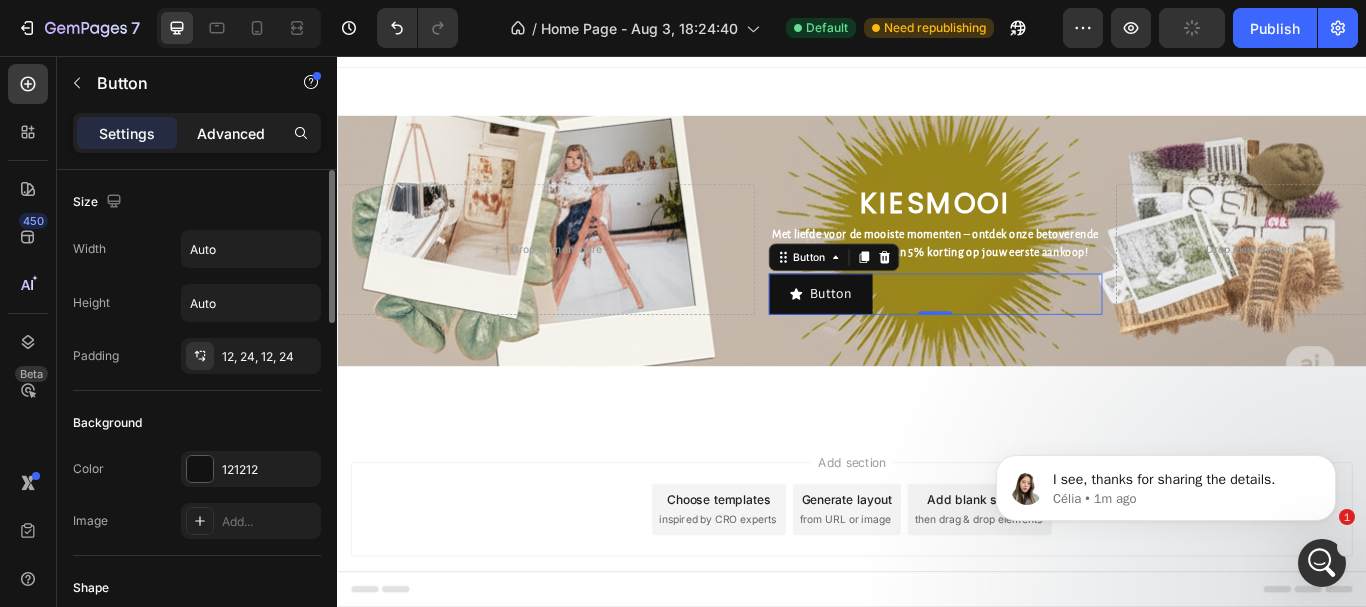 click on "Advanced" at bounding box center [231, 133] 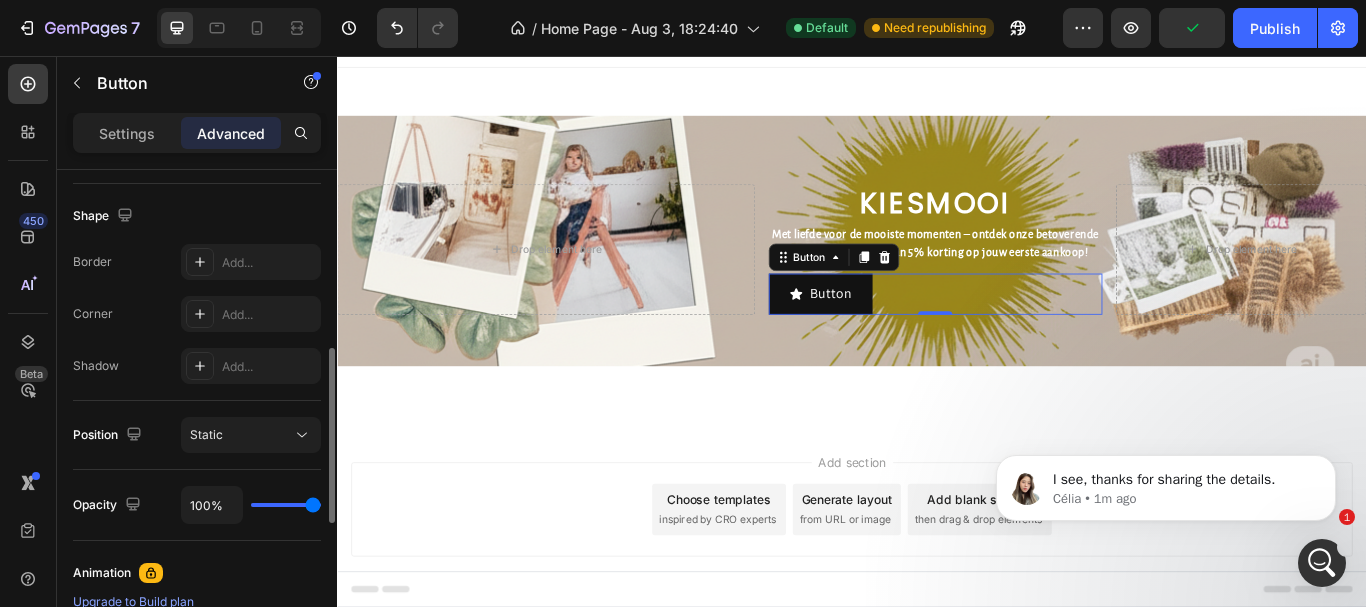 scroll, scrollTop: 800, scrollLeft: 0, axis: vertical 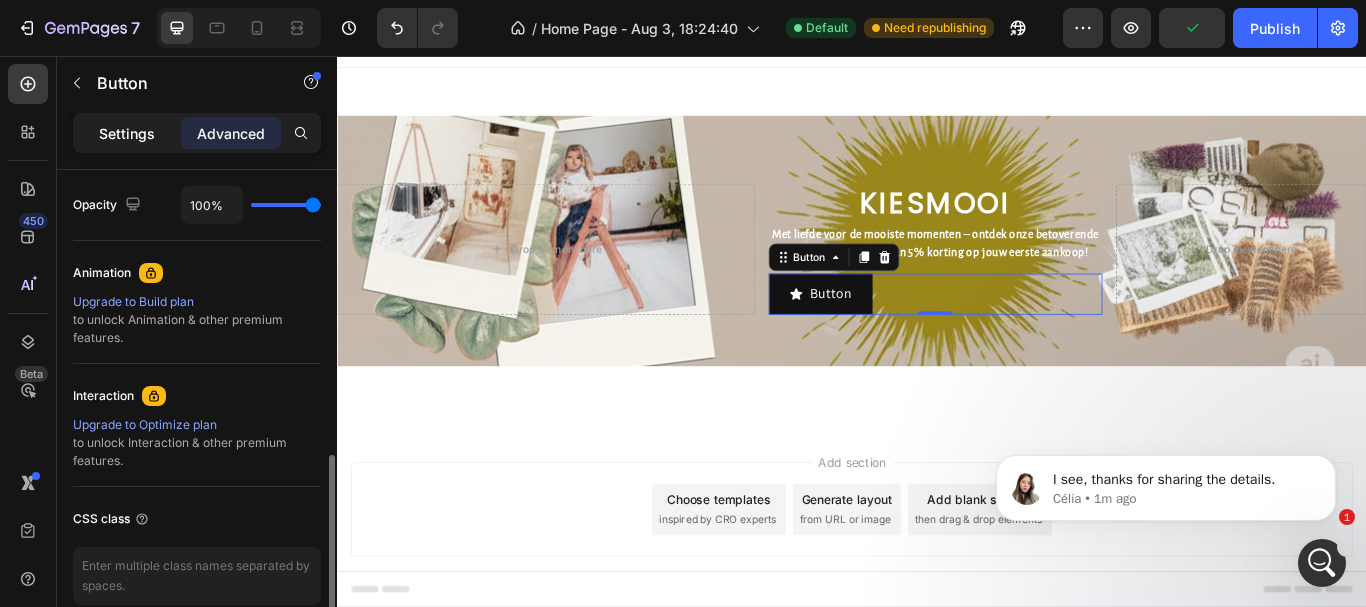 click on "Settings" 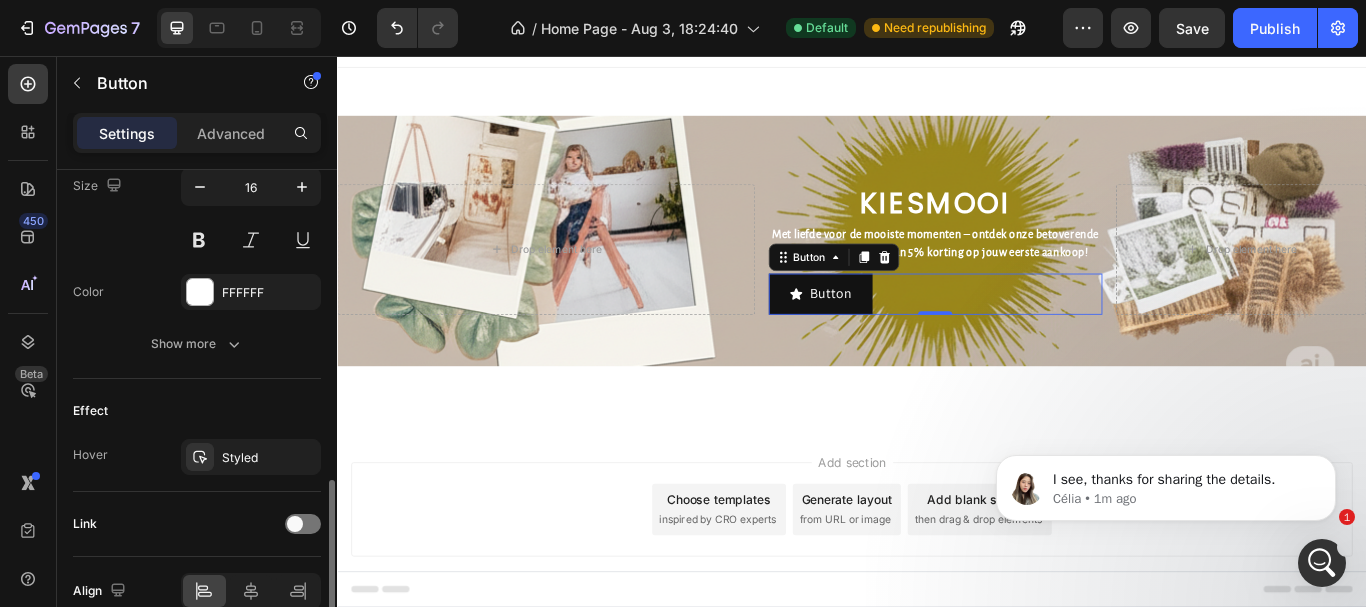 scroll, scrollTop: 1098, scrollLeft: 0, axis: vertical 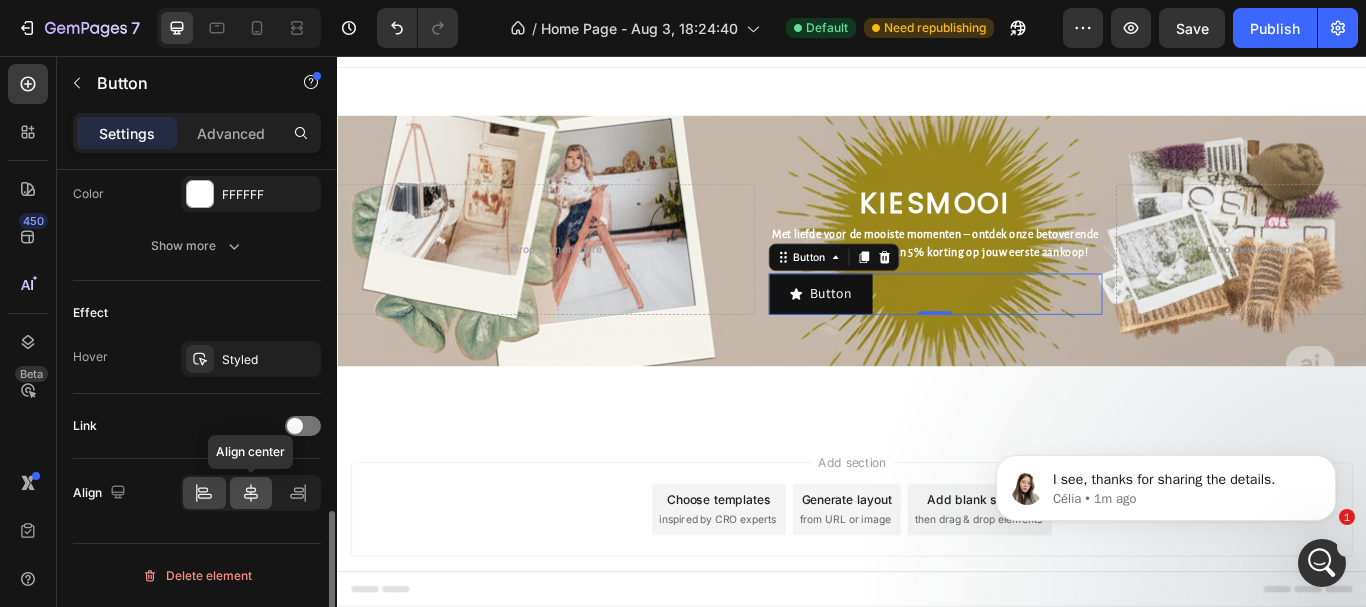 click 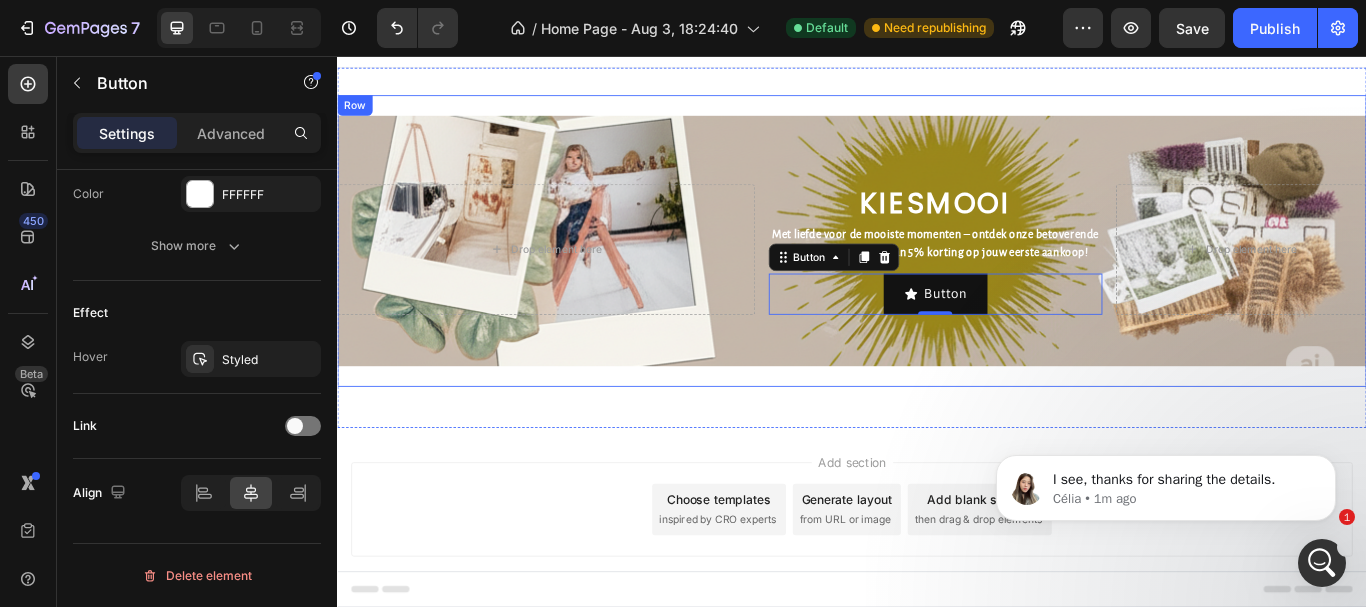 click on "Drop element here KIESMOOI Heading Met liefde voor de mooiste momenten – ontdek onze betoverende collectie en geniet nu van 5% korting op jouw eerste aankoop! Text Block Button Button   0
Drop element here Row Row" at bounding box center [937, 272] 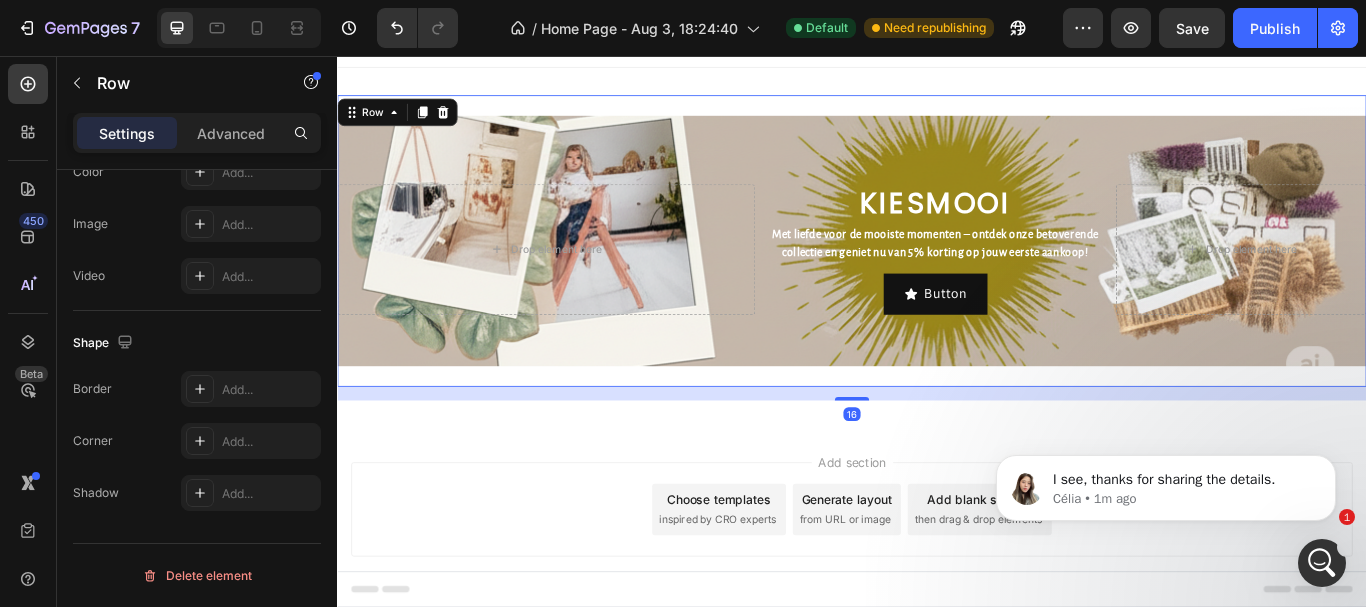 scroll, scrollTop: 0, scrollLeft: 0, axis: both 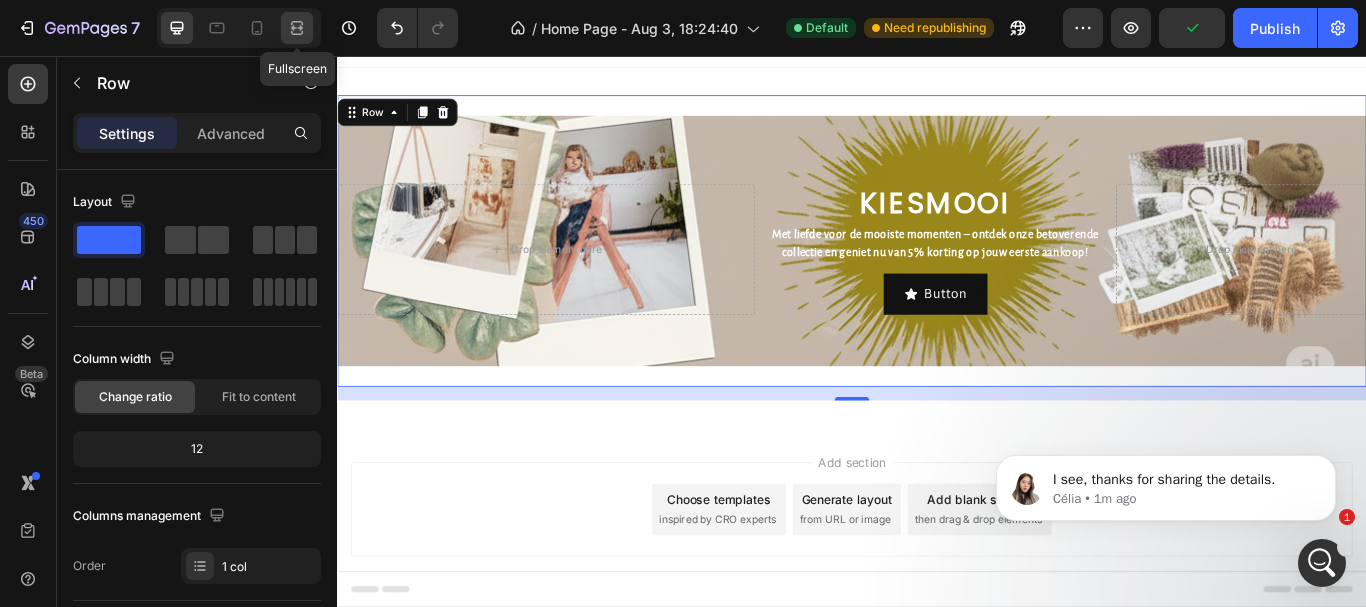 click 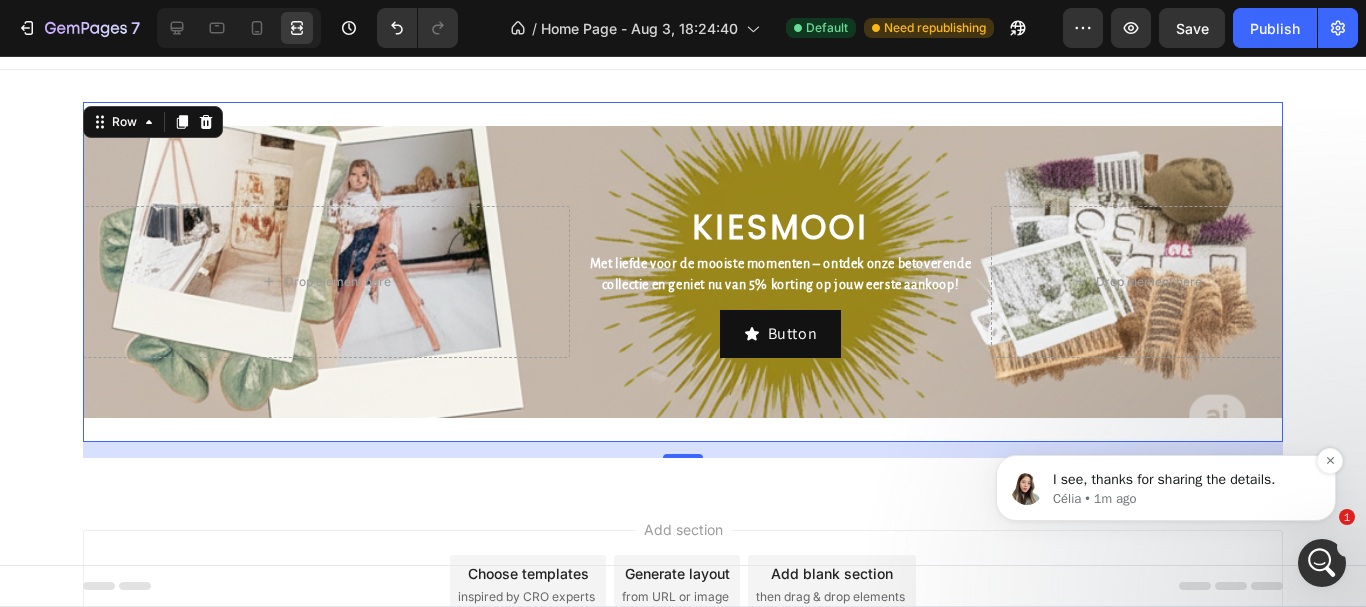 click on "I see, thanks for sharing the details." at bounding box center [1182, 480] 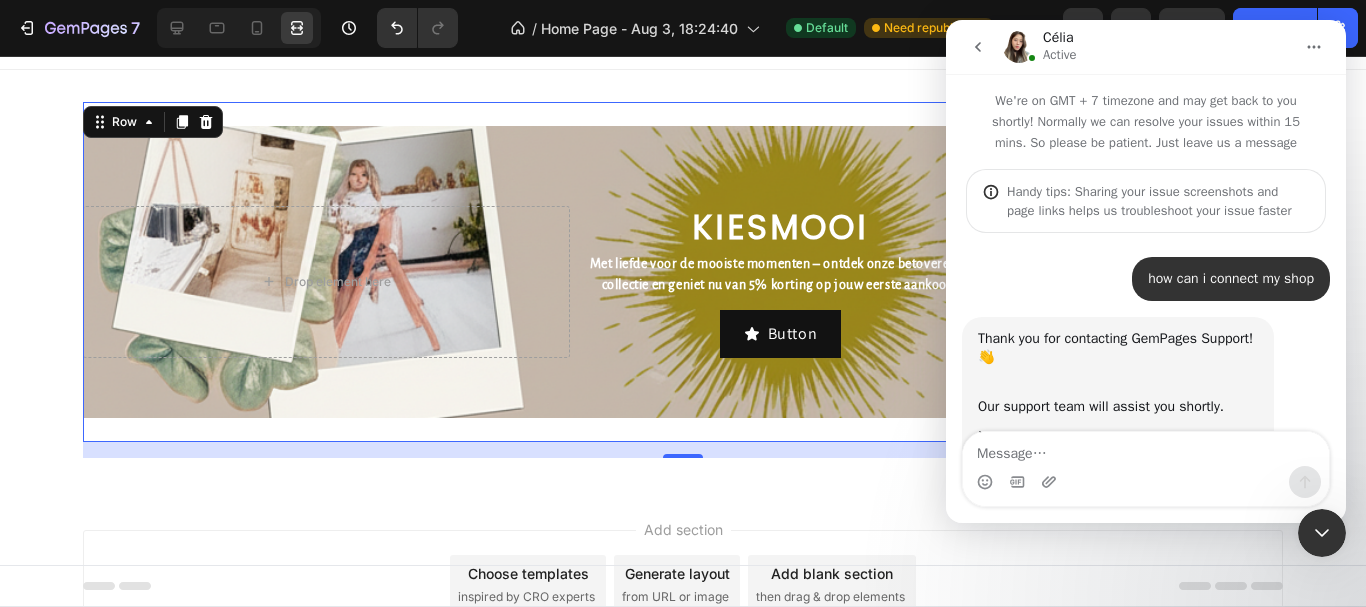 scroll, scrollTop: 208, scrollLeft: 0, axis: vertical 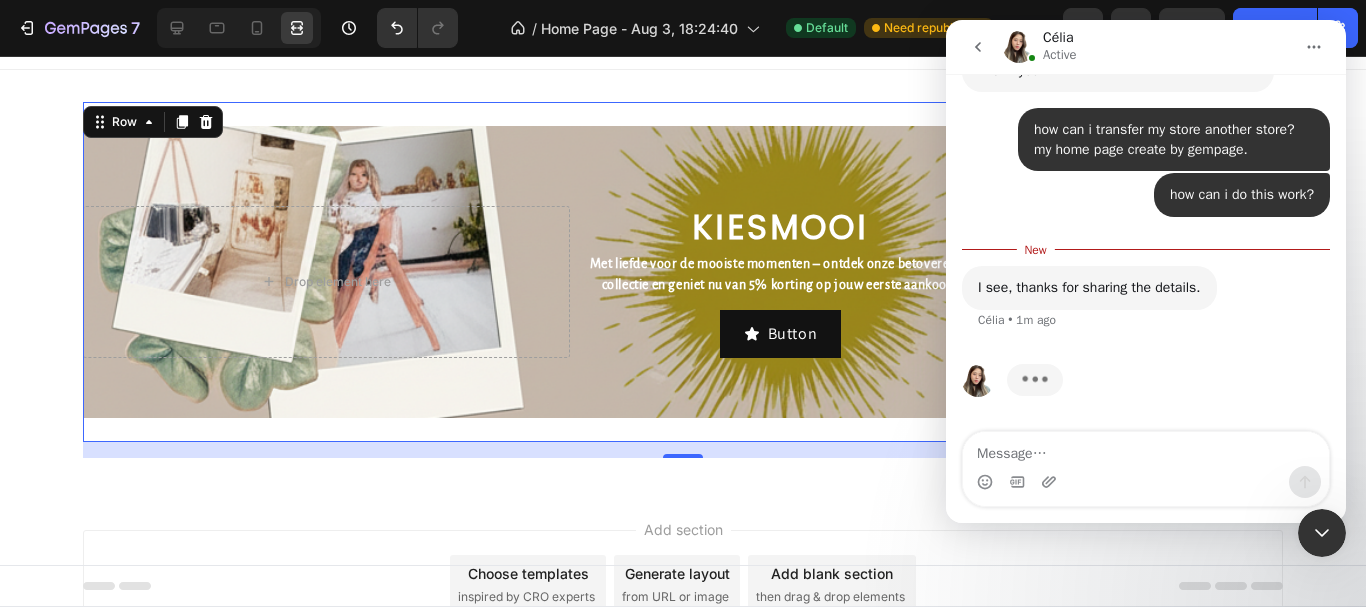 click on "I see.  [NAME]    •   1m ago" at bounding box center (1089, 288) 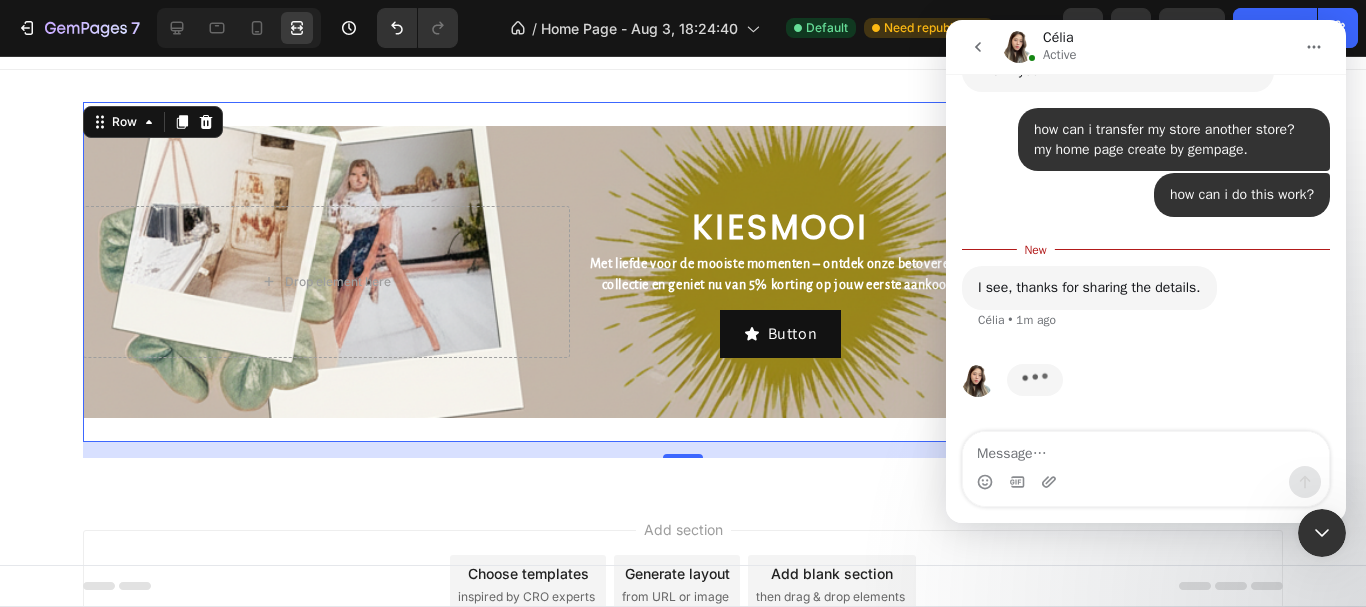 click on "I see.  [NAME]    •   1m ago" at bounding box center (1089, 288) 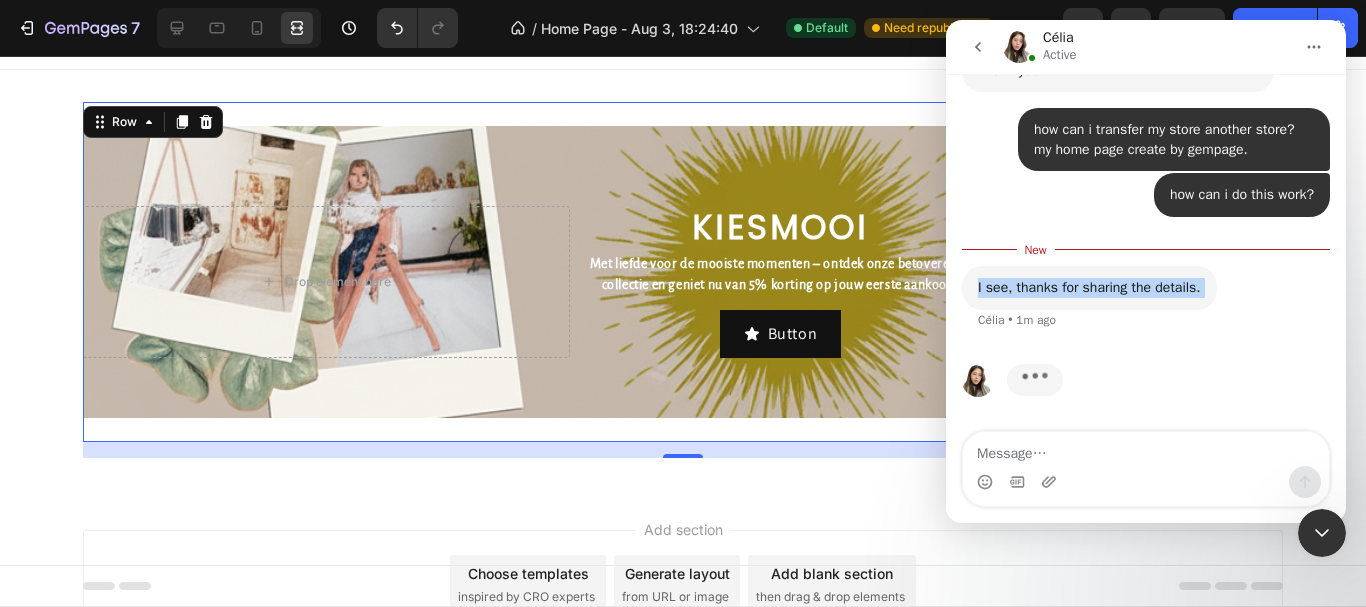 click on "I see.  [NAME]    •   1m ago" at bounding box center (1089, 288) 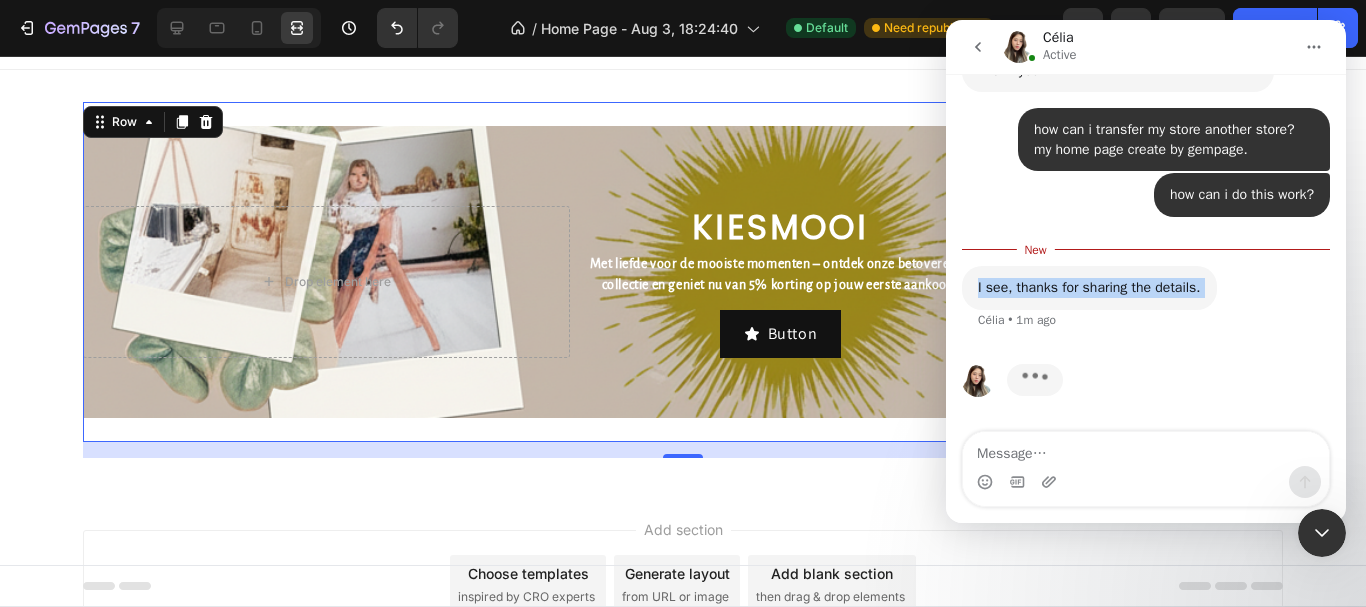 click on "I see.  [NAME]    •   1m ago" at bounding box center (1146, 310) 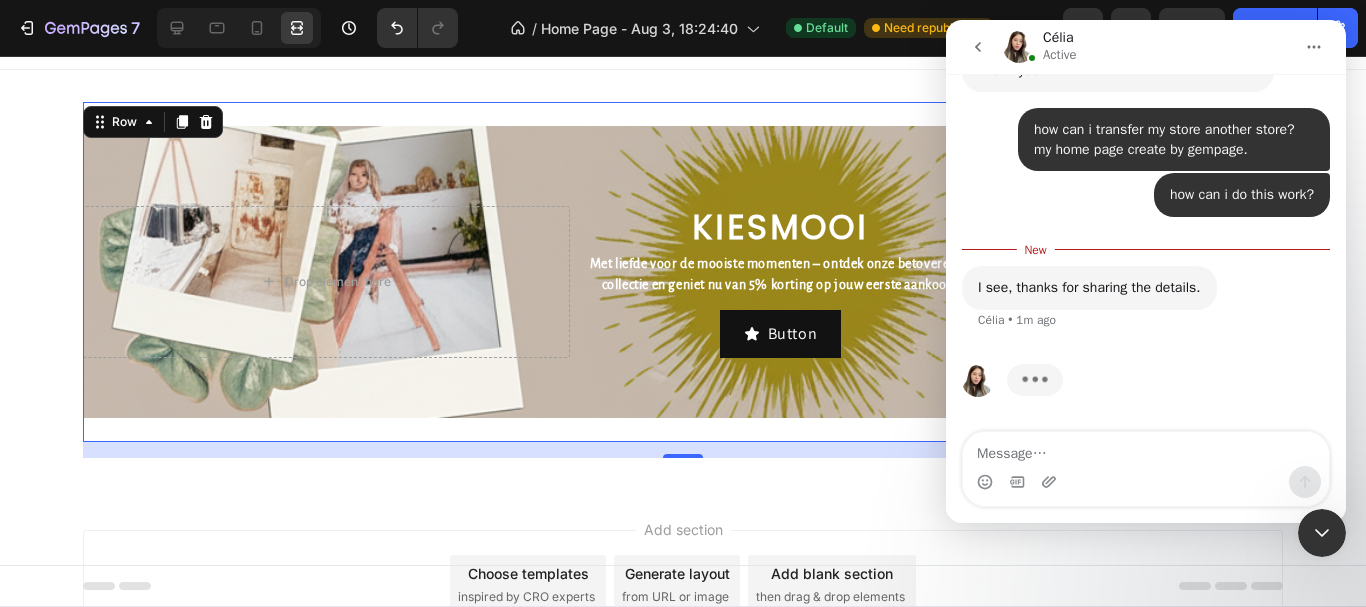 click 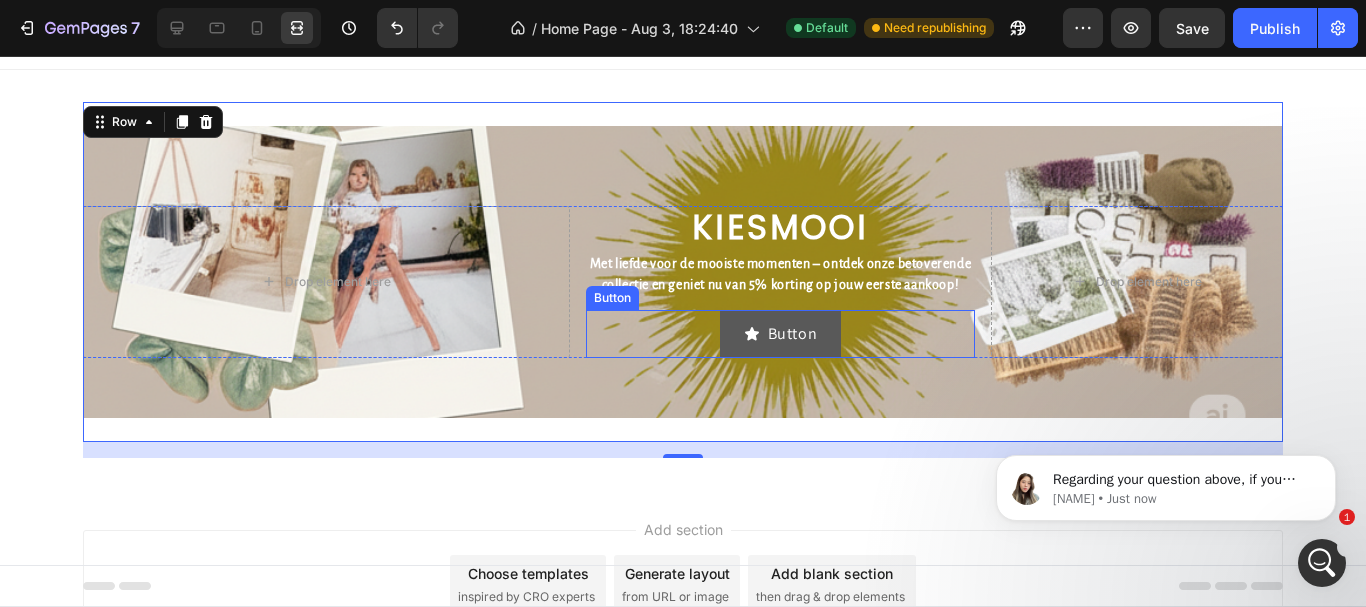 scroll, scrollTop: 0, scrollLeft: 0, axis: both 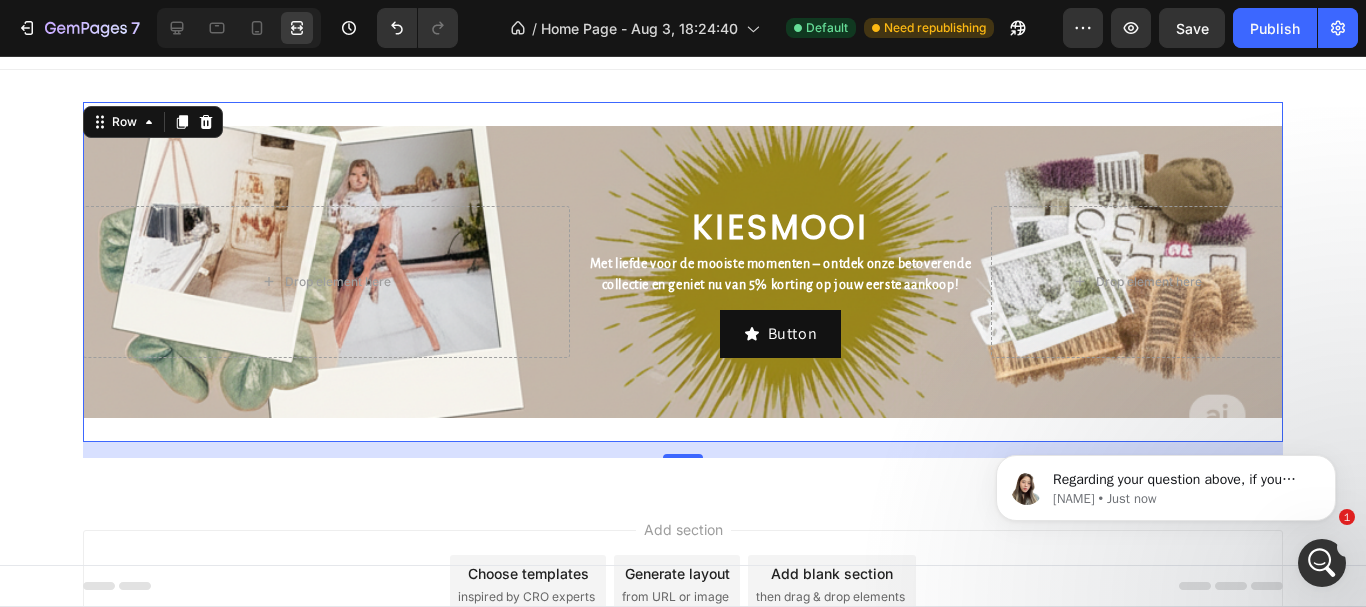 click 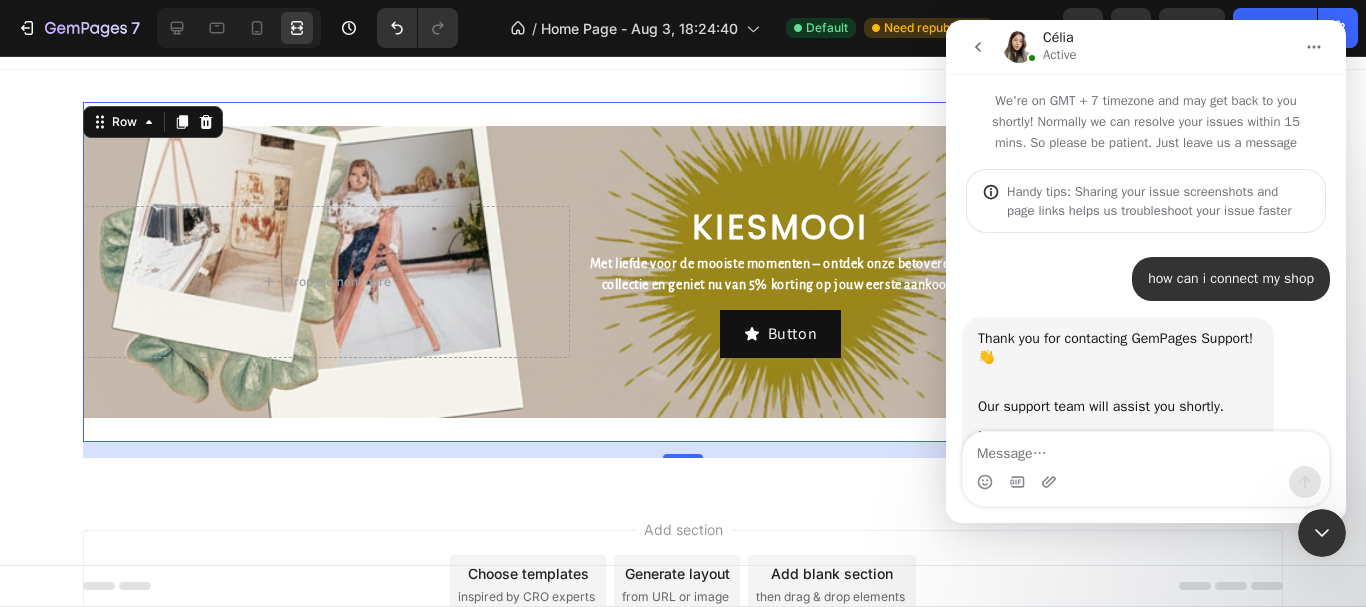scroll, scrollTop: 184, scrollLeft: 0, axis: vertical 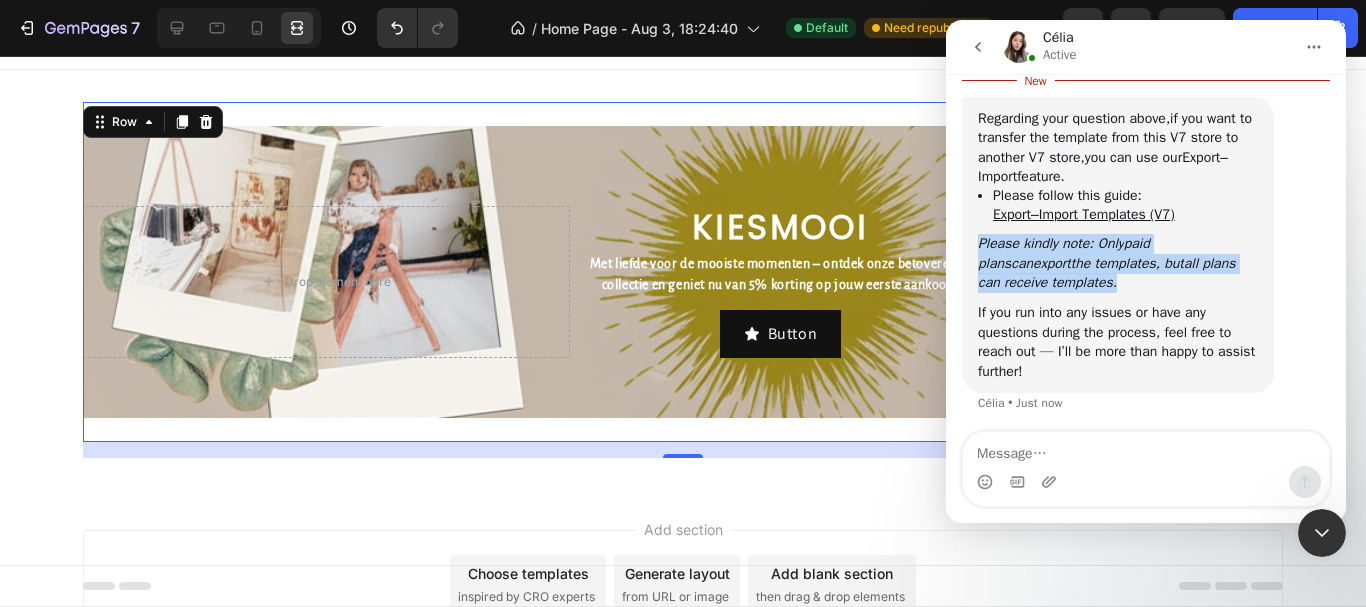 drag, startPoint x: 981, startPoint y: 240, endPoint x: 1111, endPoint y: 280, distance: 136.01471 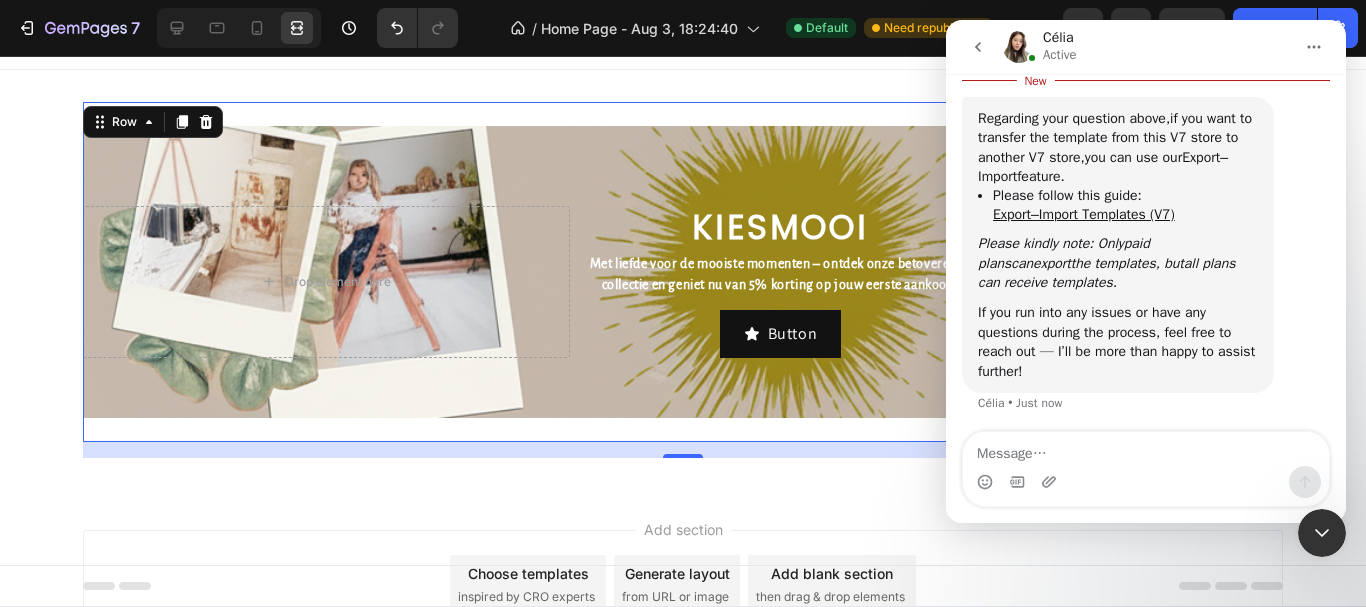 click on "If you run into any issues or have any questions during the process, feel free to reach out — I’ll be more than happy to assist further!" at bounding box center (1118, 342) 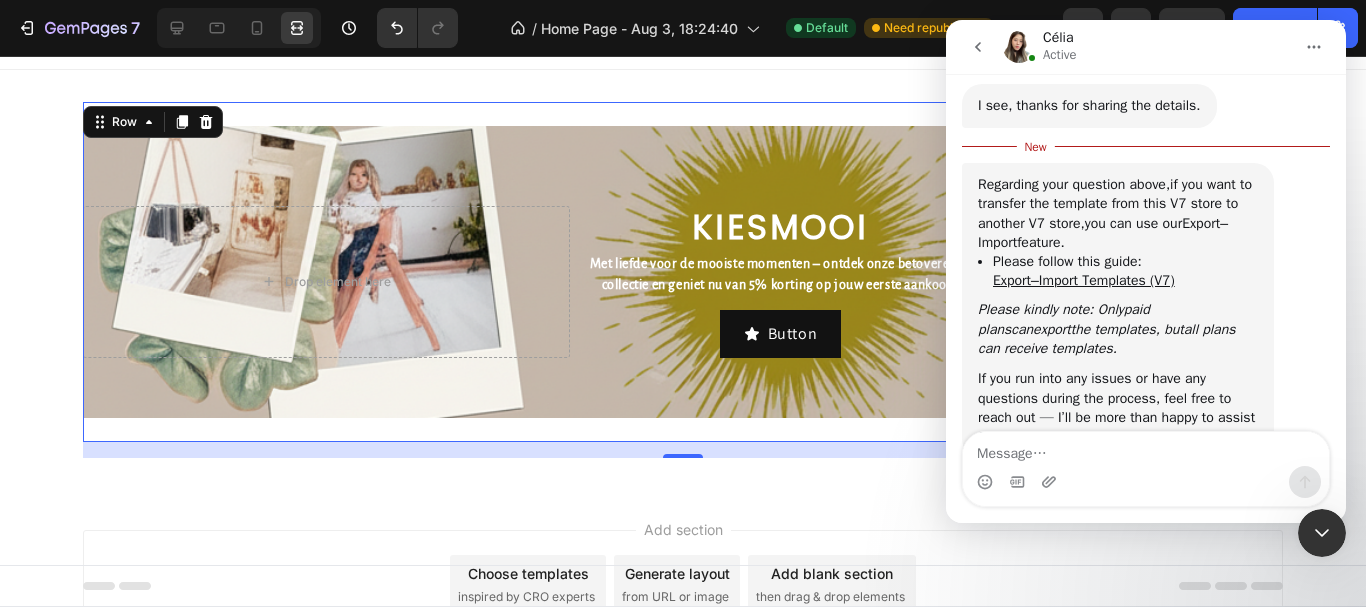 scroll, scrollTop: 1056, scrollLeft: 0, axis: vertical 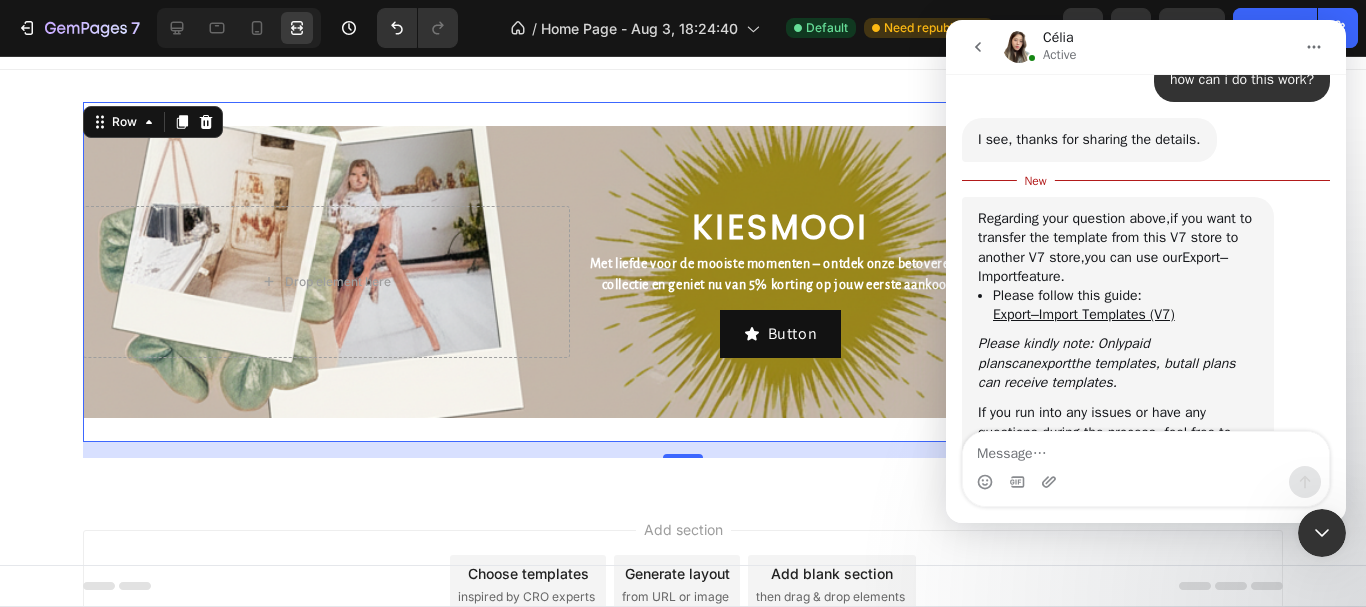 click on "Add section Choose templates inspired by CRO experts Generate layout from URL or image Add blank section then drag & drop elements" at bounding box center [683, 613] 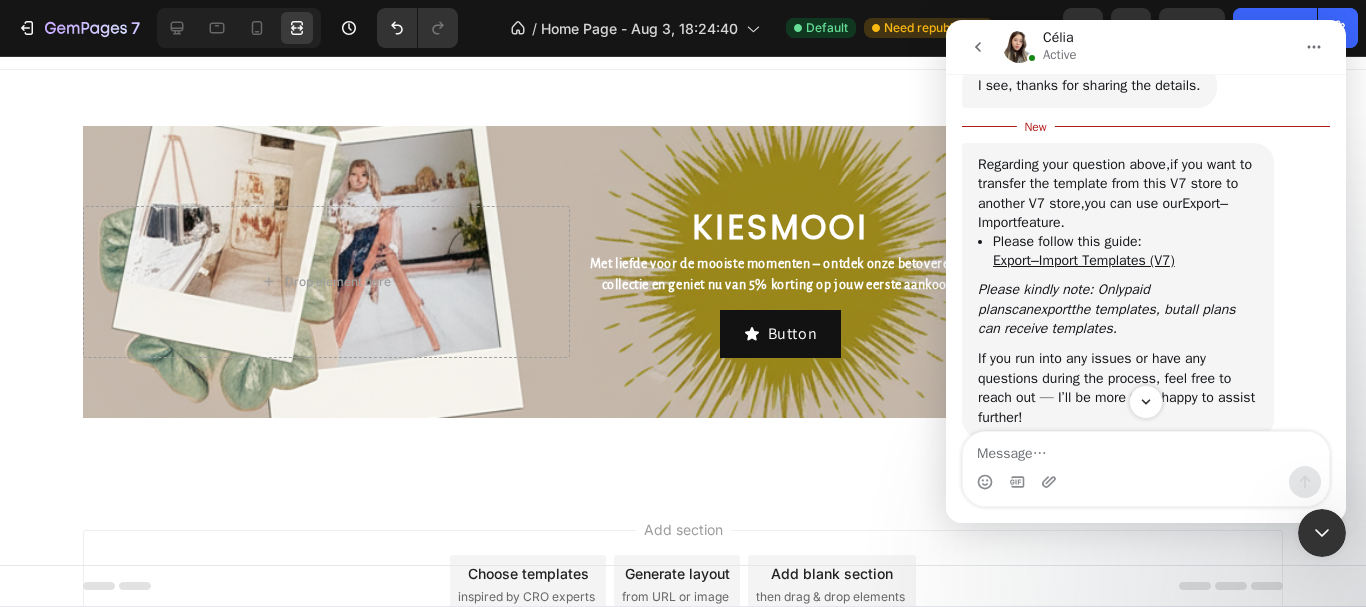 scroll, scrollTop: 1162, scrollLeft: 0, axis: vertical 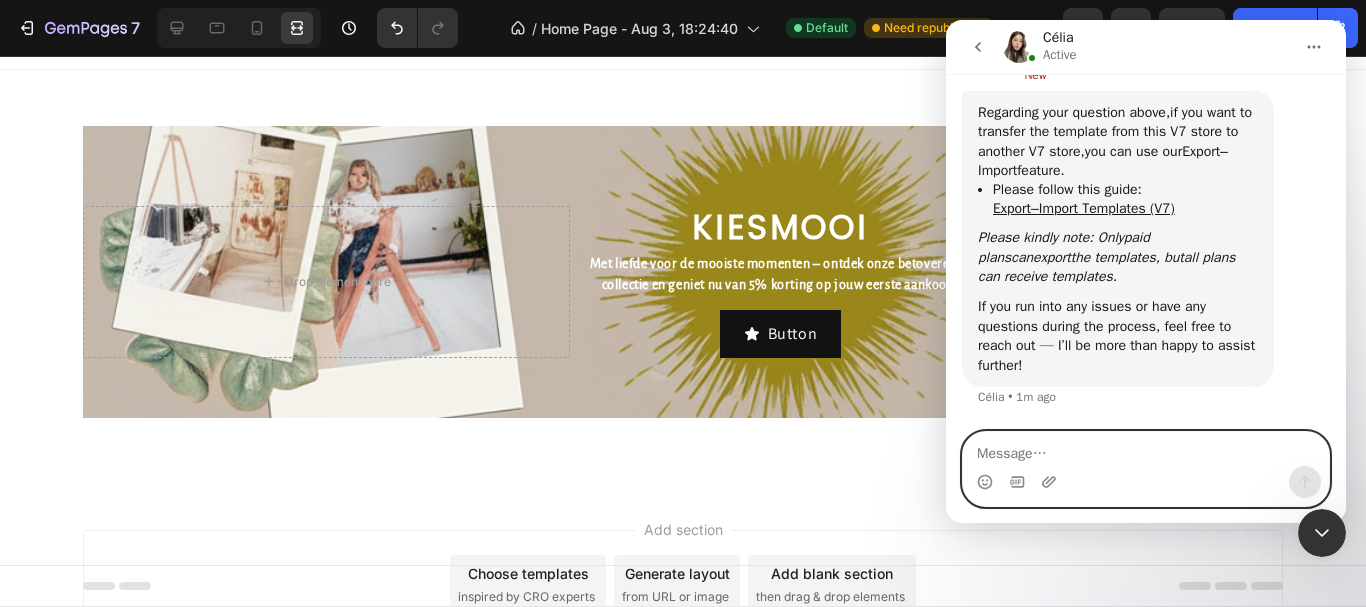 click at bounding box center [1146, 449] 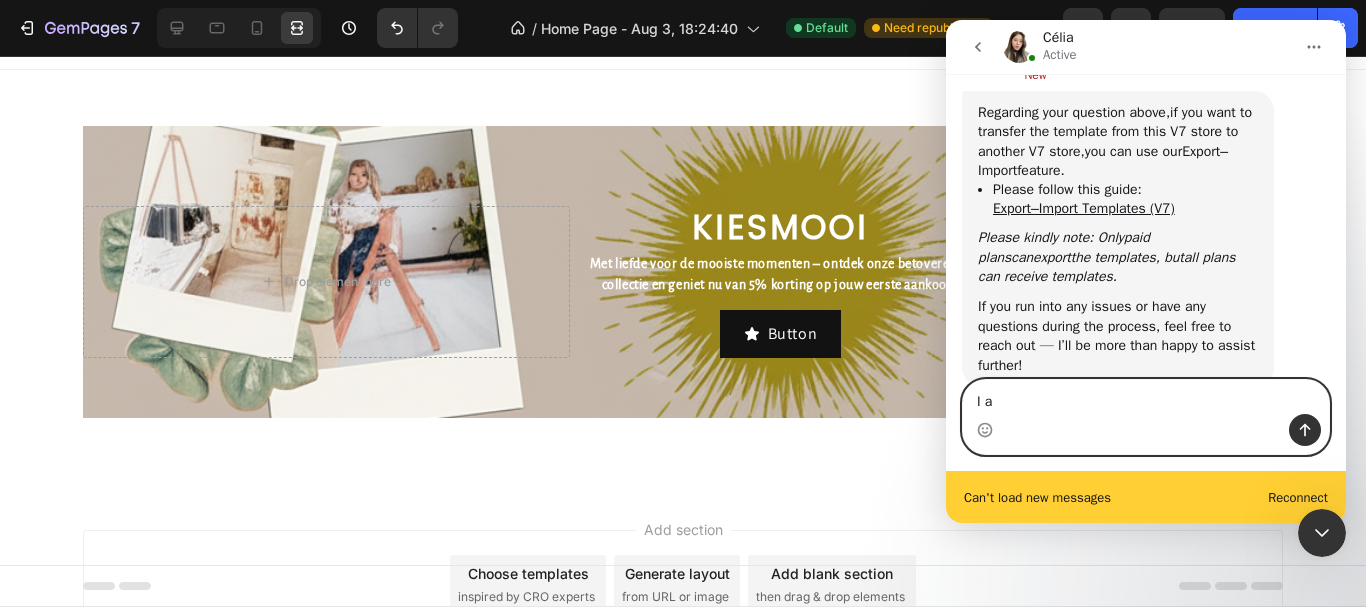 scroll, scrollTop: 1214, scrollLeft: 0, axis: vertical 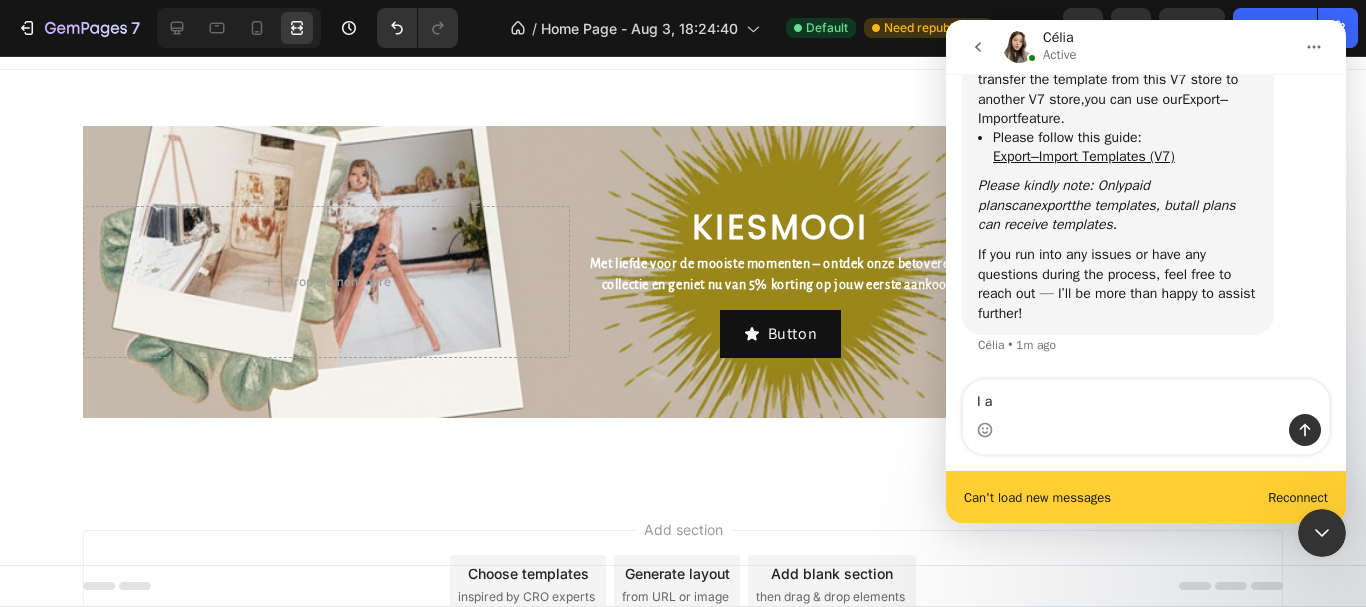drag, startPoint x: 1300, startPoint y: 490, endPoint x: 1267, endPoint y: 490, distance: 33 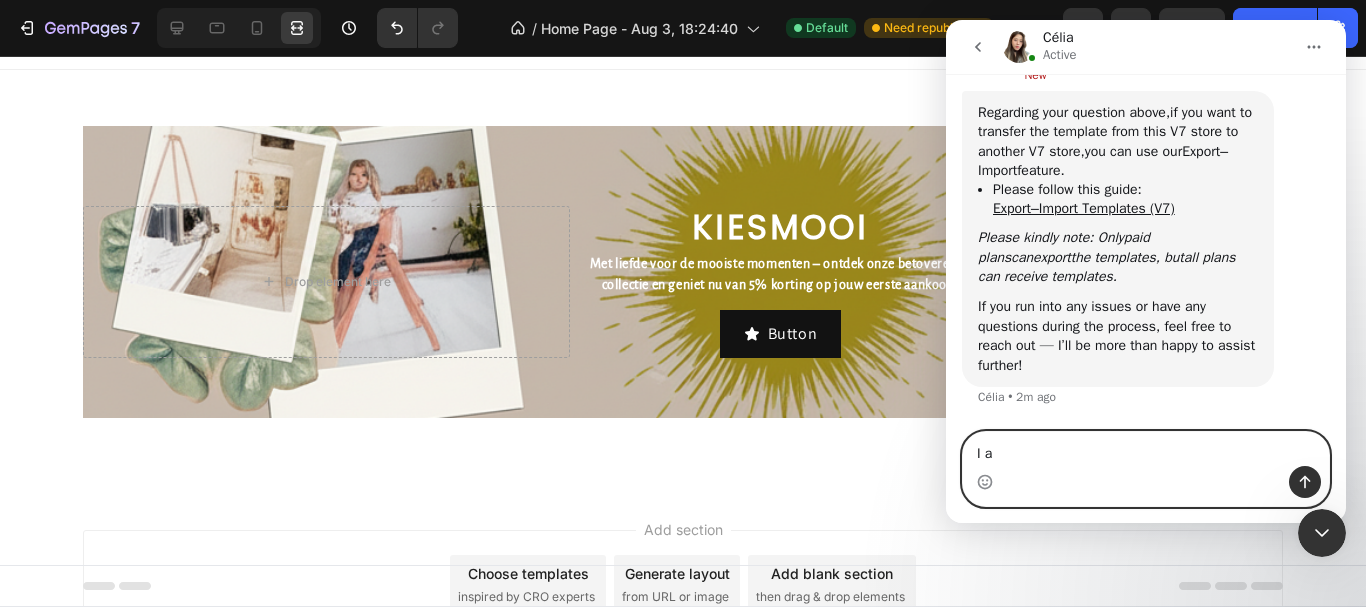 click on "We're on GMT + 7 timezone and may get back to you shortly! Normally we can resolve your issues within 15 mins. So please be patient. Just leave us a message Handy tips: Sharing your issue screenshots and page links helps us troubleshoot your issue faster how can i connect my shop    •   1h ago Thank you for contacting GemPages Support! 👋 ​ Our support team will assist you shortly.  Meanwhile, feel free to explore our  Help Center  for helpful troubleshooting steps. We greatly appreciate your patience! 🙌 Operator    •   1h ago Hi there,   It's  [NAME]  from  GemPages Support Team ! Thank you for reaching out! May I know your name so that I can address you properly?   We hope you are great and thank you for your patience. [NAME]    •   35m ago In terms of your question about 'how can i connect my shop", could you clarify this further so I can give you the most appropriate suggestions?     In order to take screenshots/videos, you can use: Lightshot (screenshot):  https://app.prntscr.com/ Thank you!" at bounding box center (1146, 298) 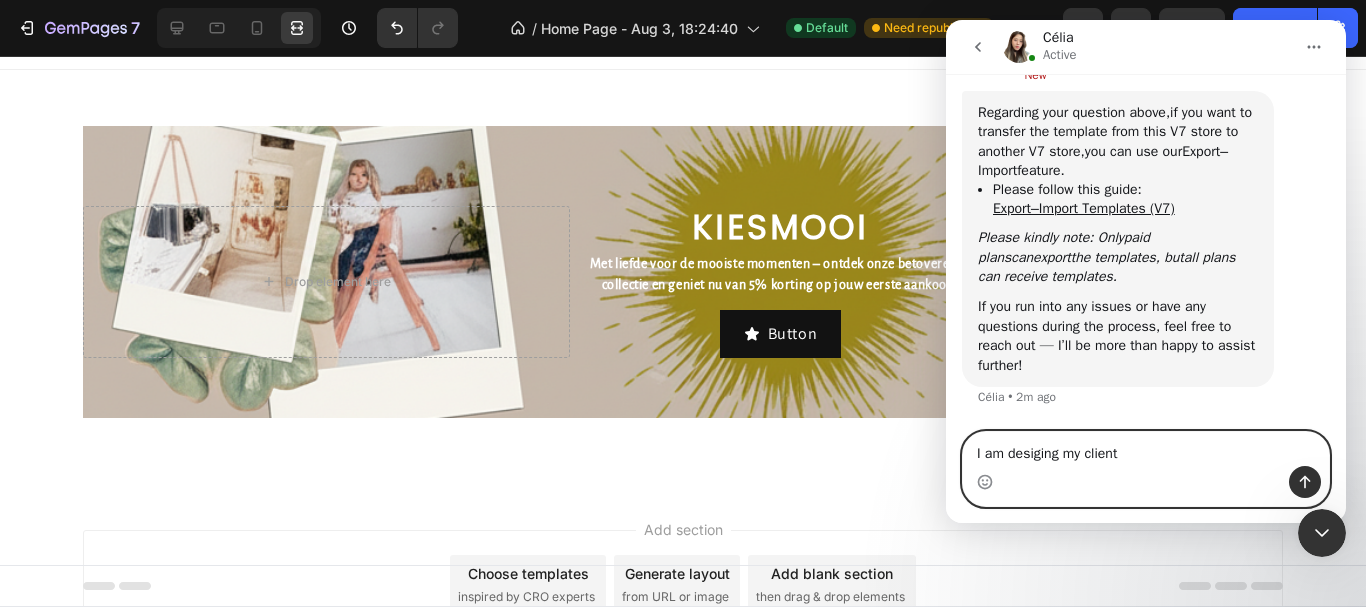 drag, startPoint x: 1061, startPoint y: 456, endPoint x: 1056, endPoint y: 416, distance: 40.311287 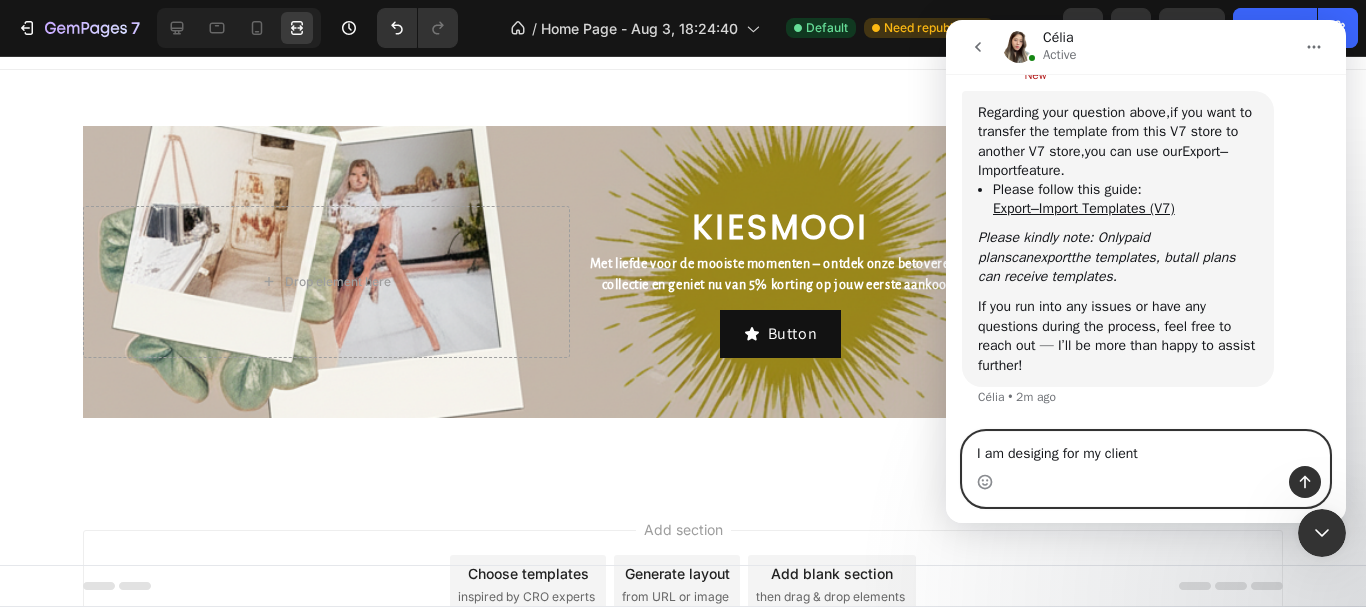 click on "I am desiging for my client" at bounding box center [1146, 449] 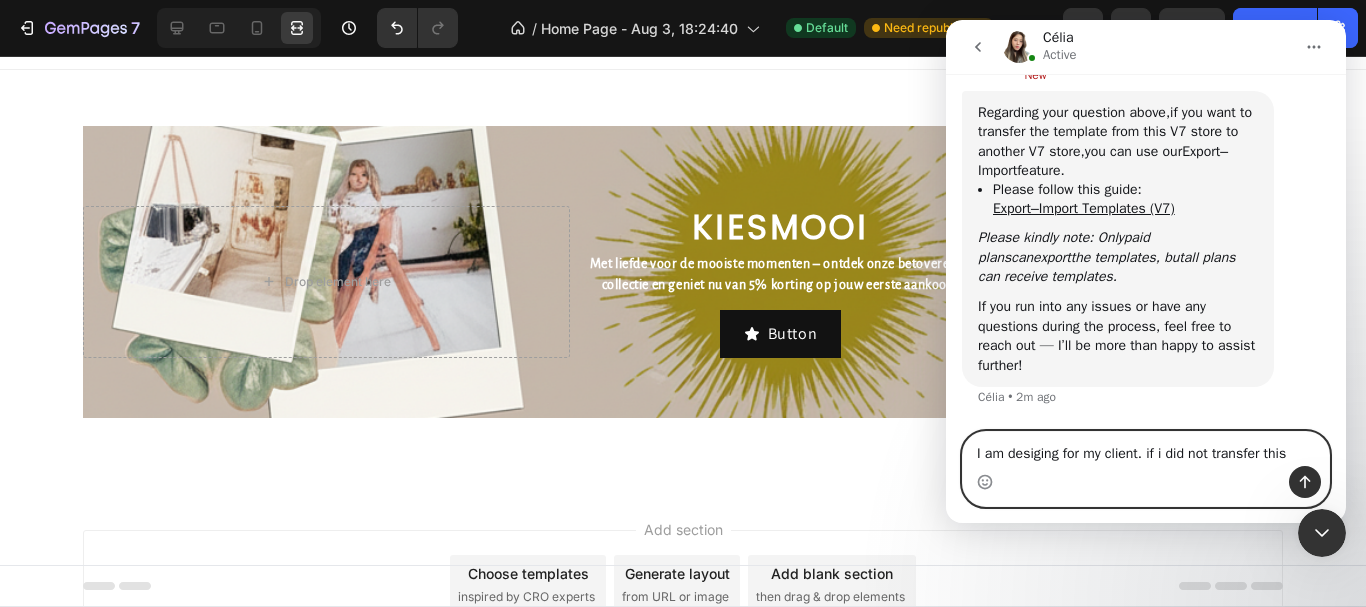 scroll, scrollTop: 1182, scrollLeft: 0, axis: vertical 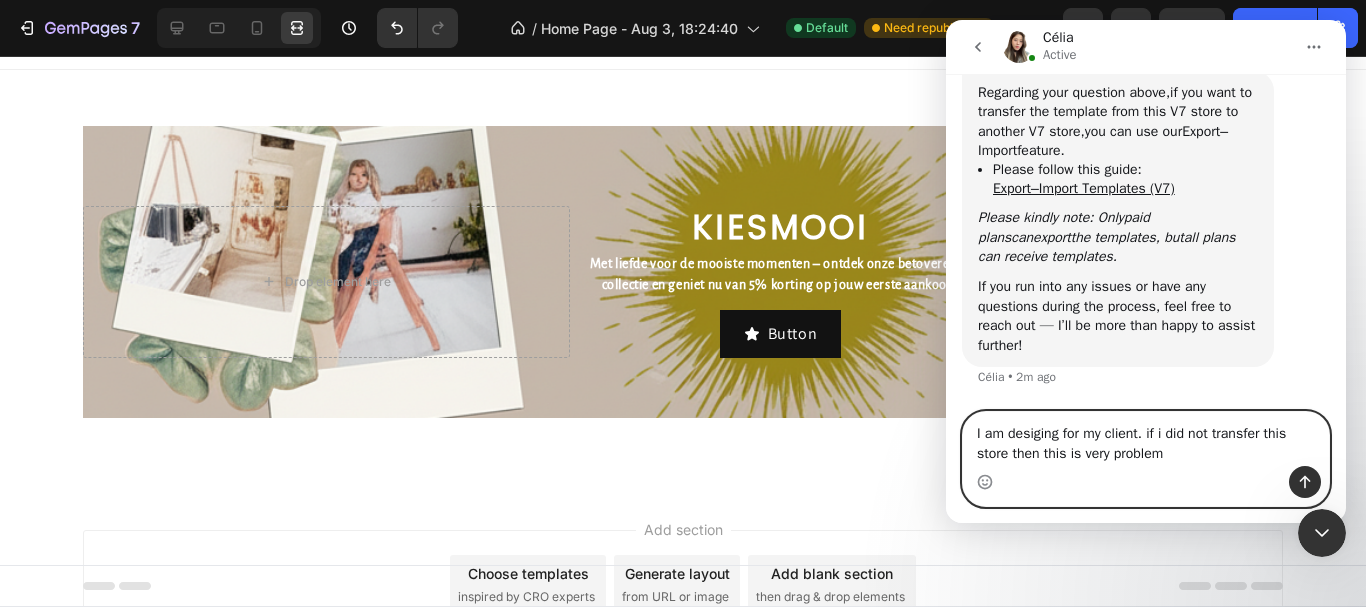 click on "I am desiging for my client. if i did not transfer this store then this is very problem" at bounding box center [1146, 439] 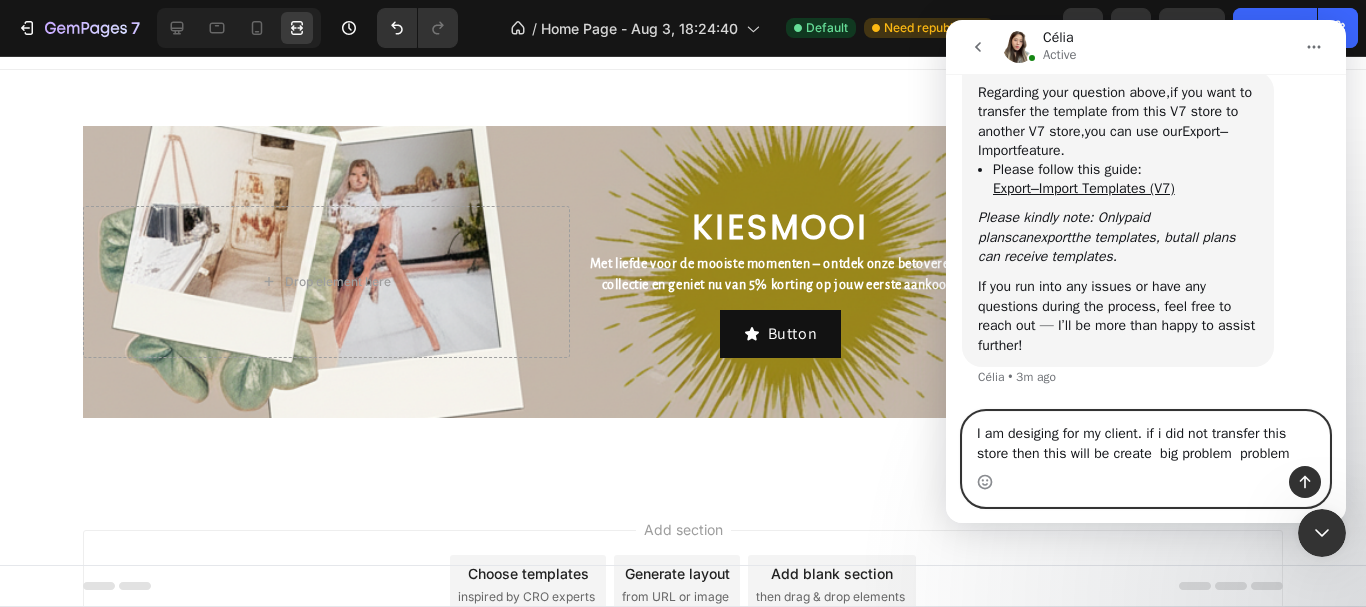 scroll, scrollTop: 1182, scrollLeft: 0, axis: vertical 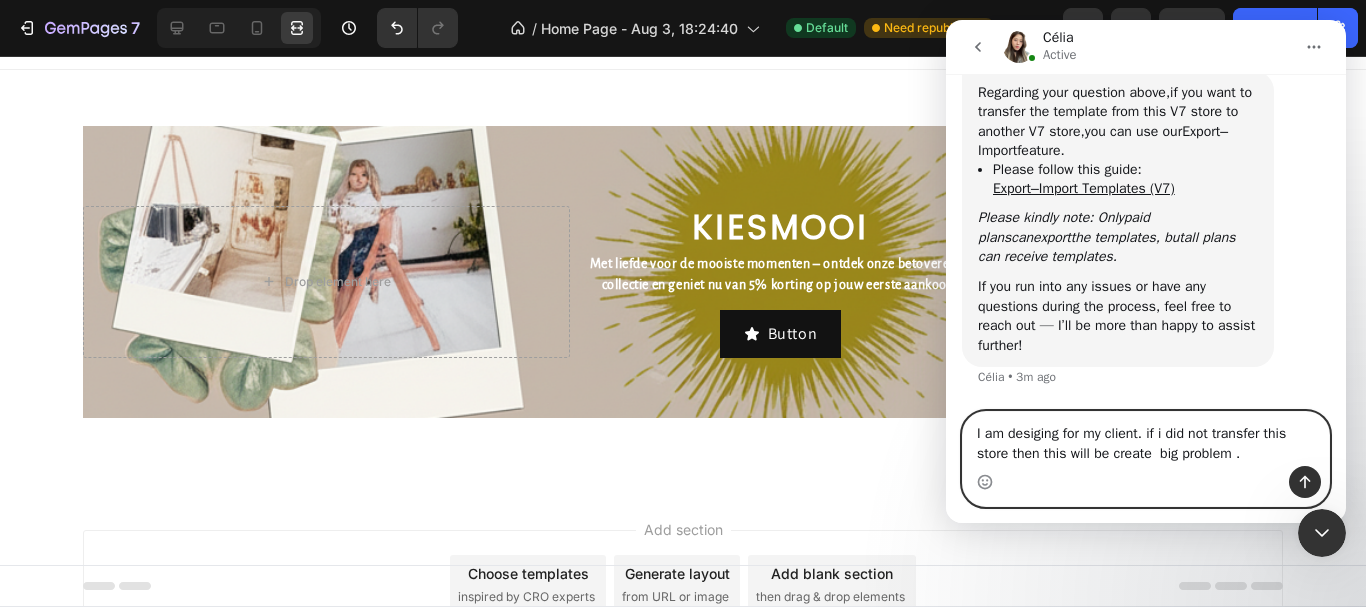 click on "I am desiging for my client. if i did not transfer this store then this will be create  big problem ." at bounding box center [1146, 439] 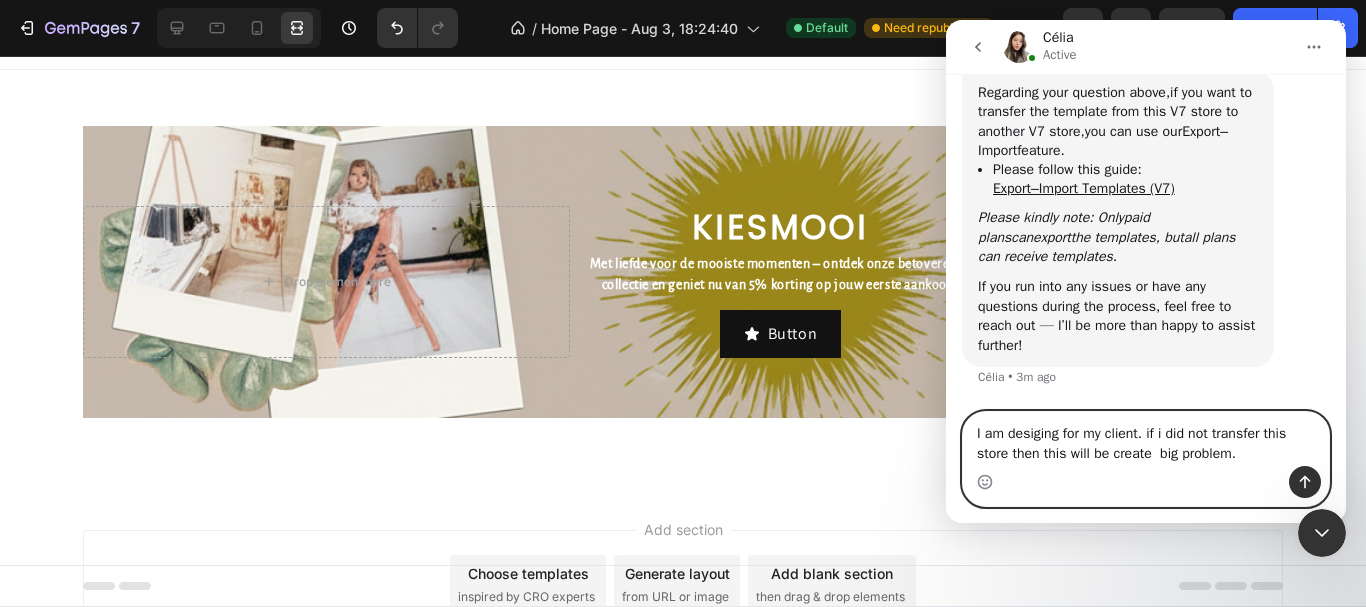 click on "I am desiging for my client. if i did not transfer this store then this will be create  big problem." at bounding box center (1146, 439) 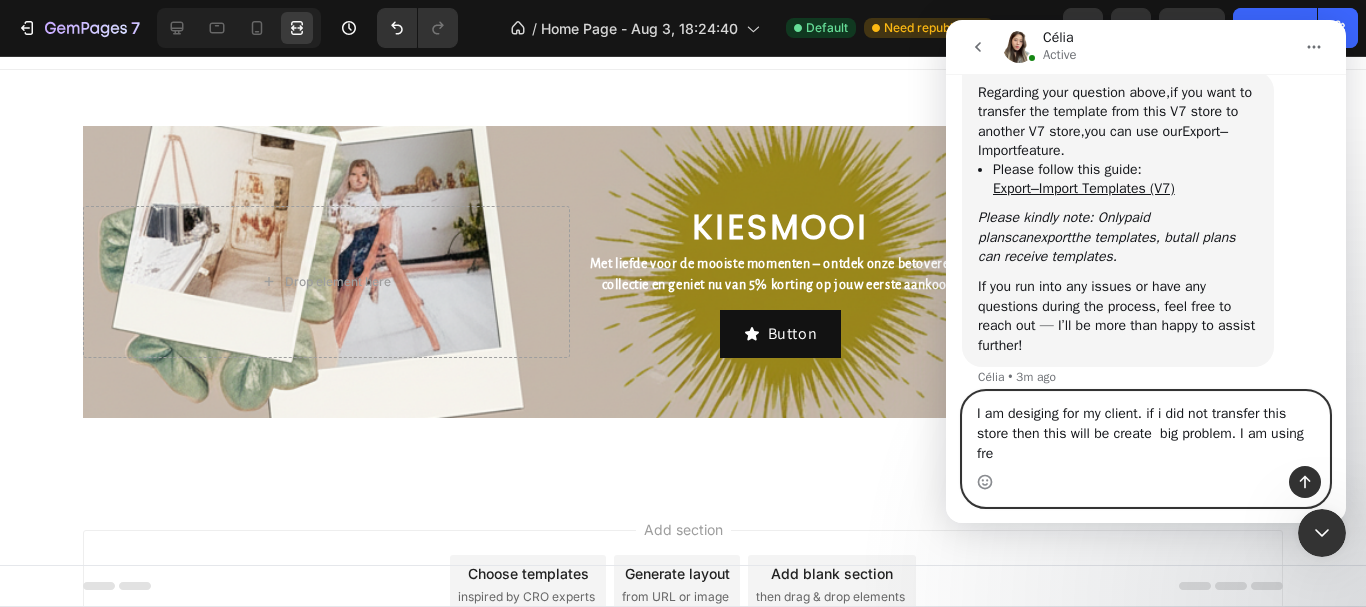 scroll, scrollTop: 1202, scrollLeft: 0, axis: vertical 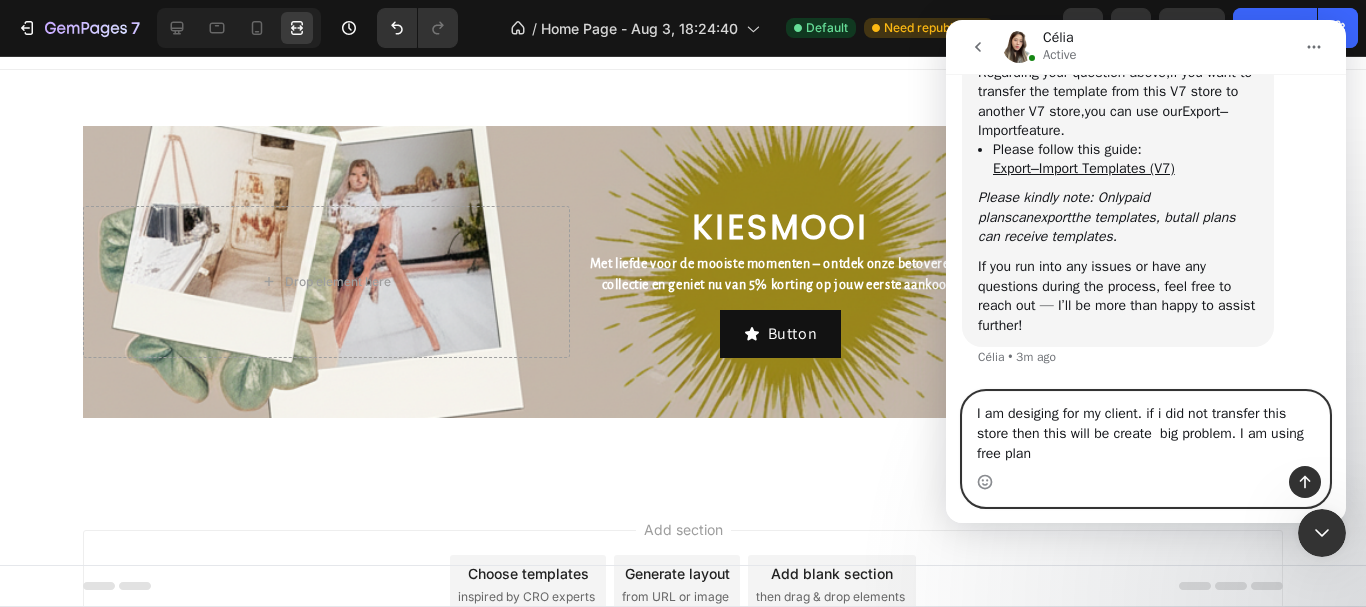 type on "I am desiging for my client. if i did not transfer this store then this will be create  big problem. I am using free plan." 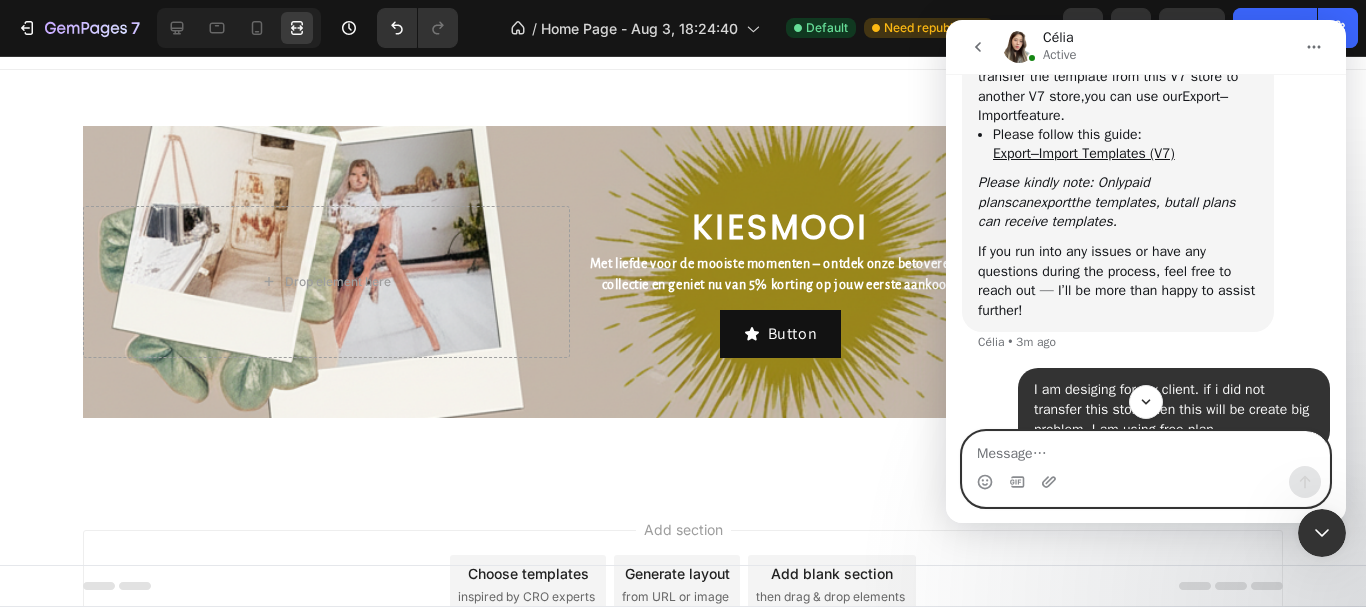 scroll, scrollTop: 1228, scrollLeft: 0, axis: vertical 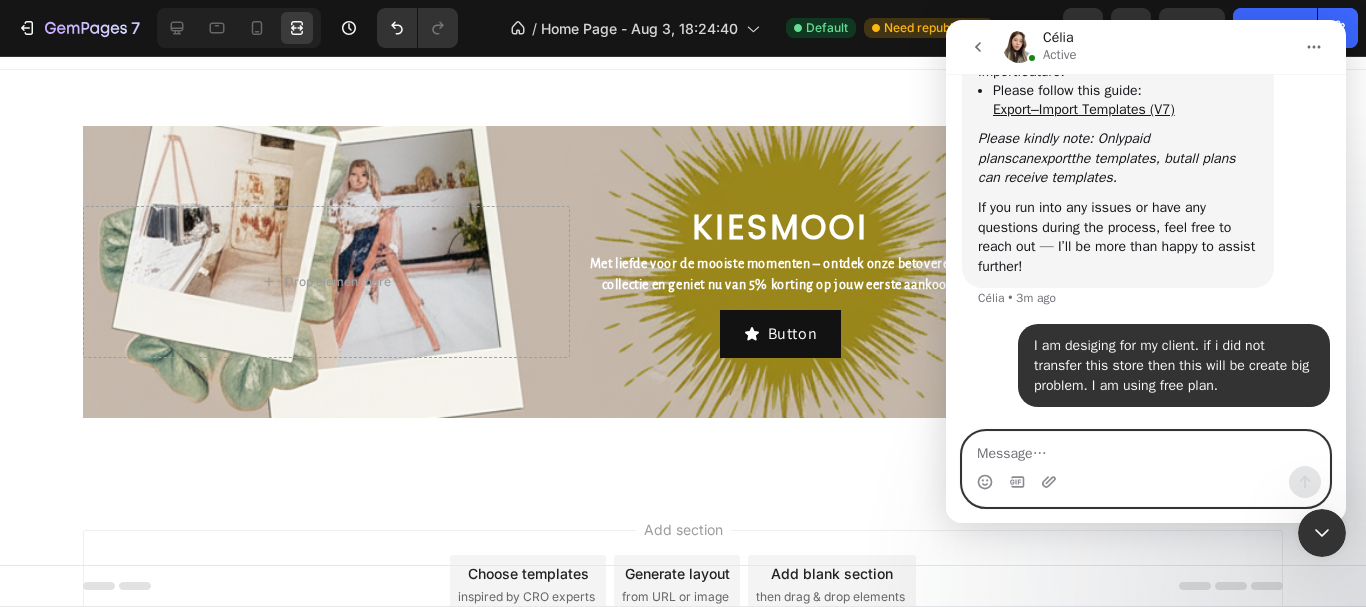 type 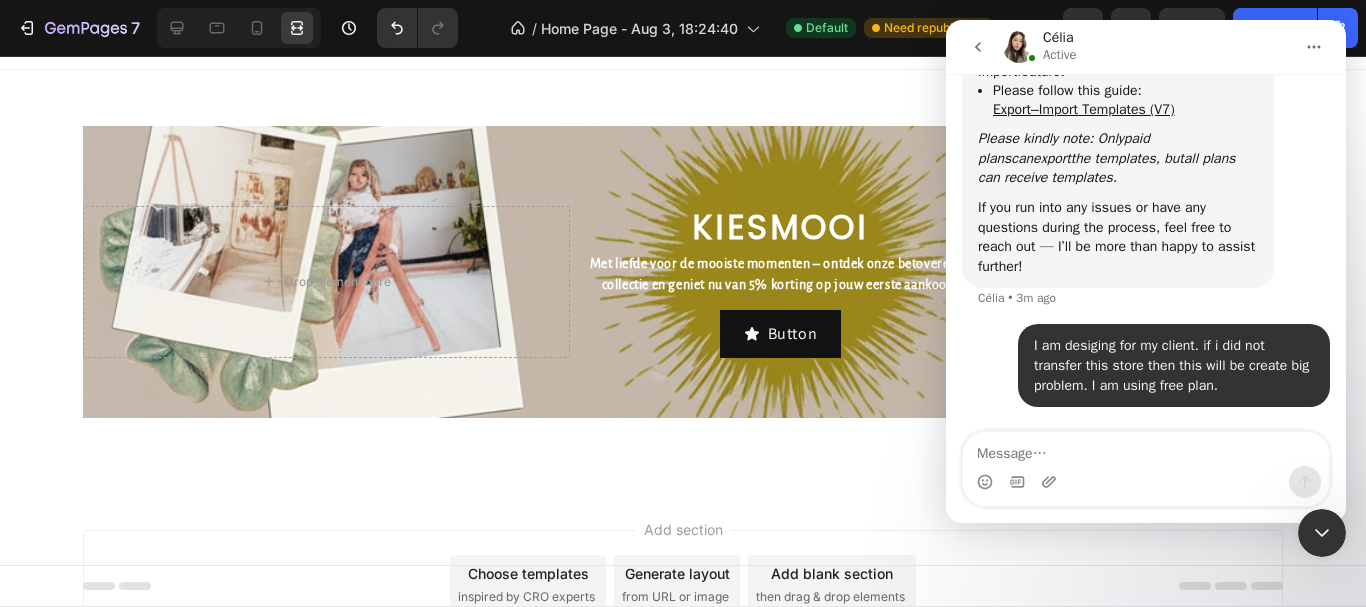 click 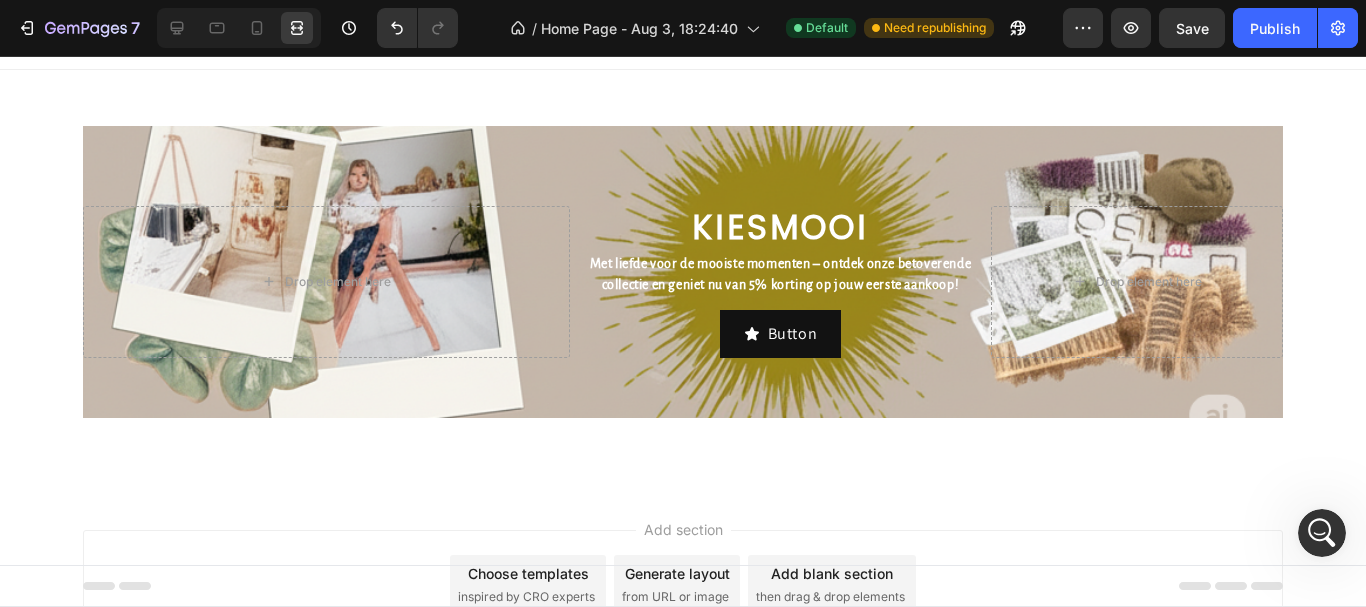click 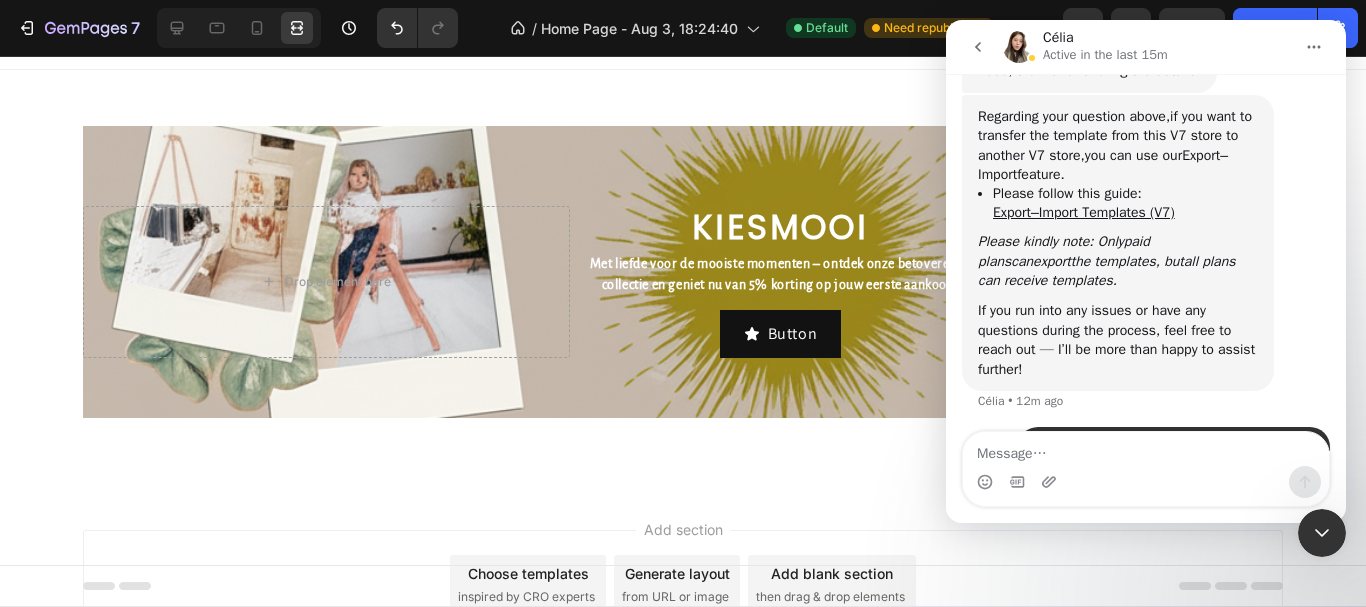 scroll, scrollTop: 1028, scrollLeft: 0, axis: vertical 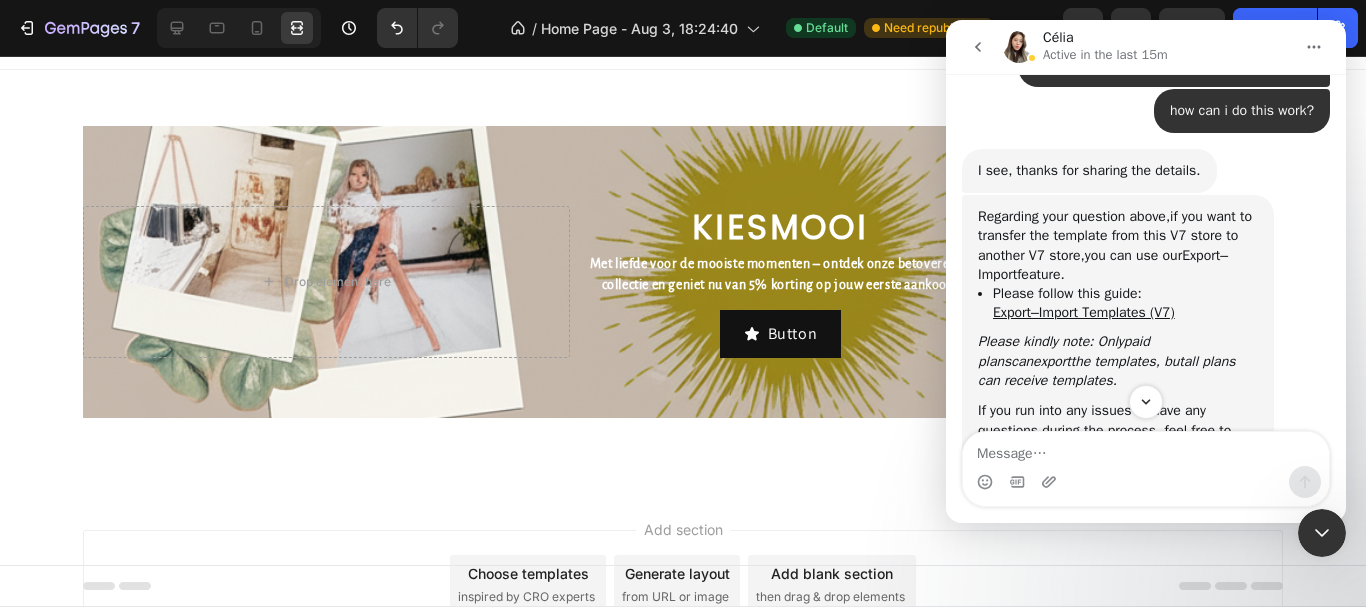 click at bounding box center [1146, 449] 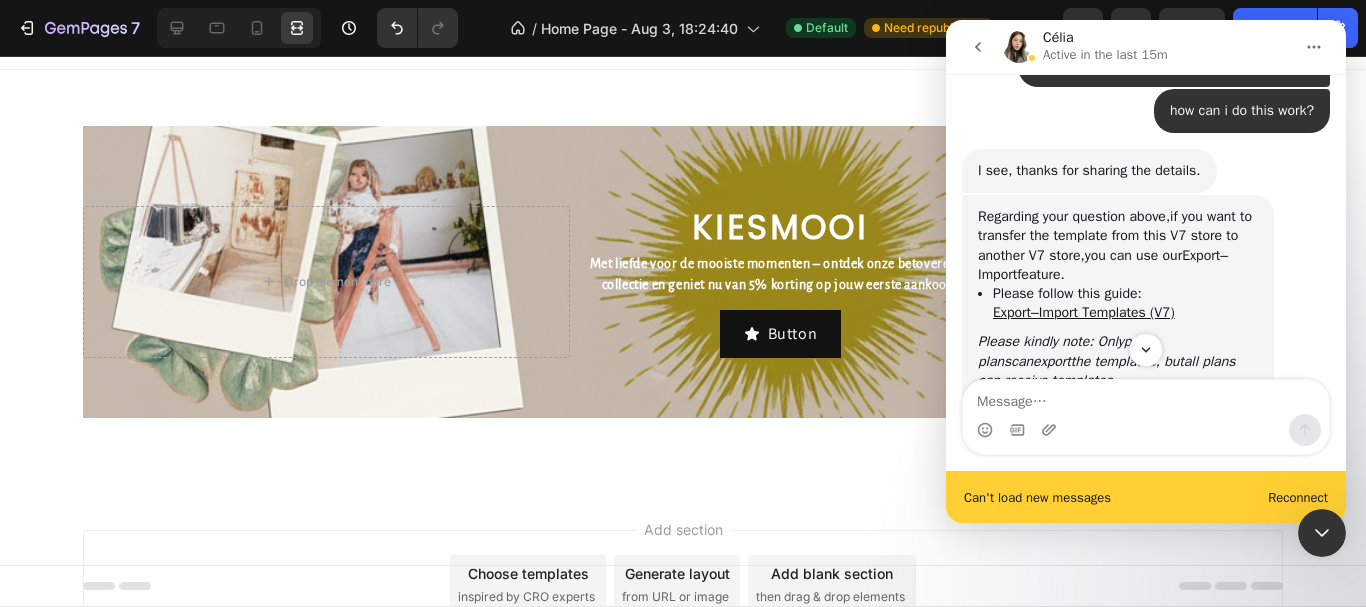 click 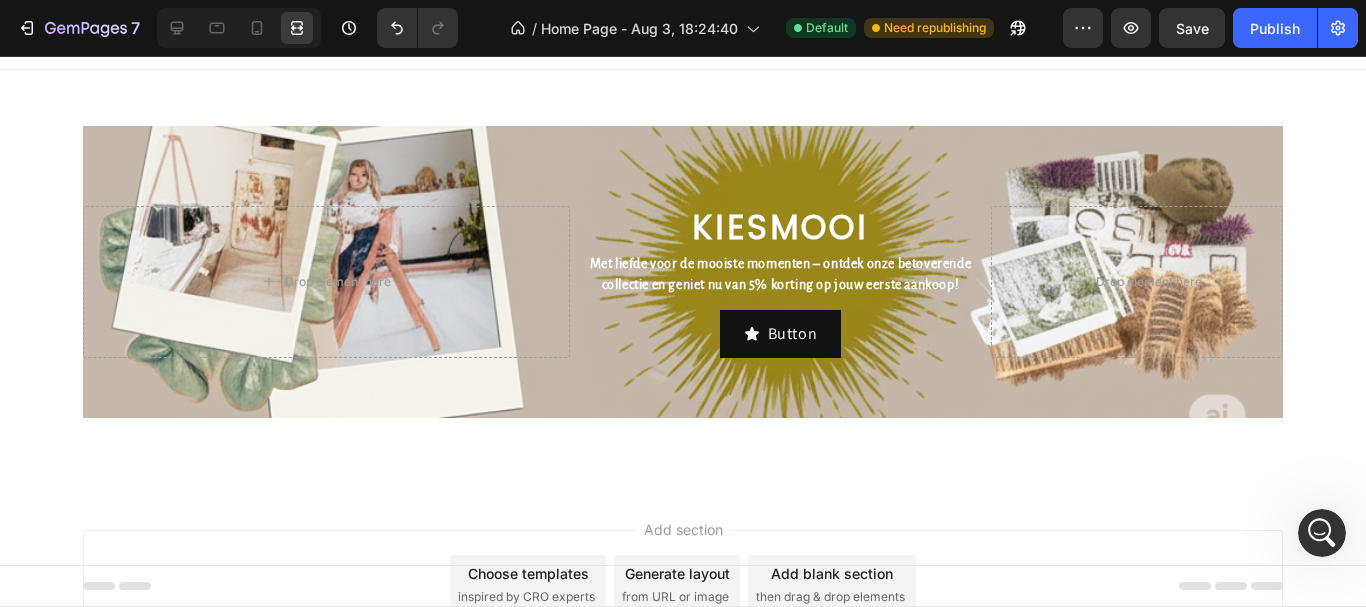 click 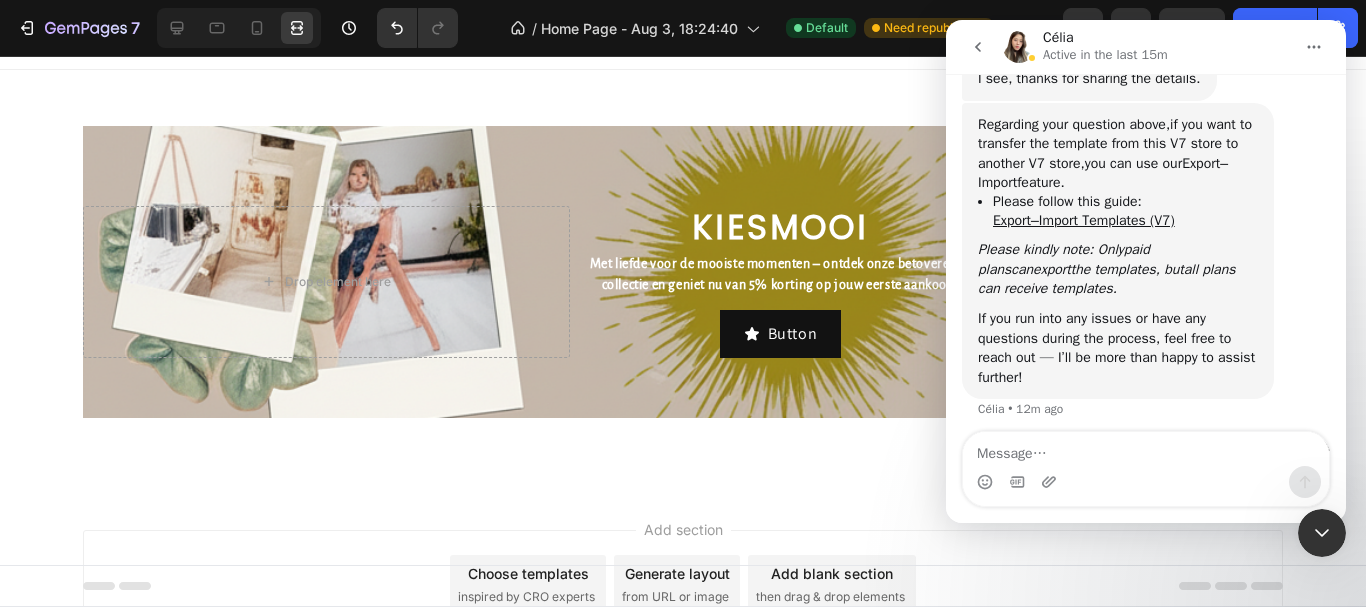 scroll, scrollTop: 1228, scrollLeft: 0, axis: vertical 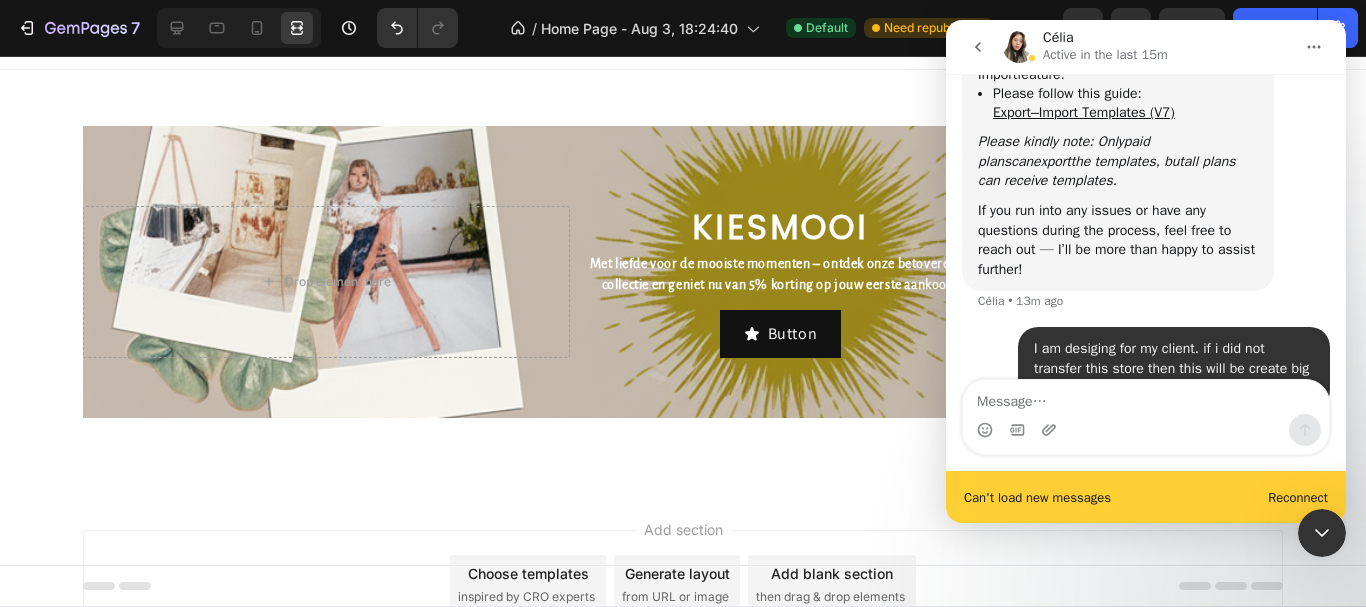 click at bounding box center [1322, 533] 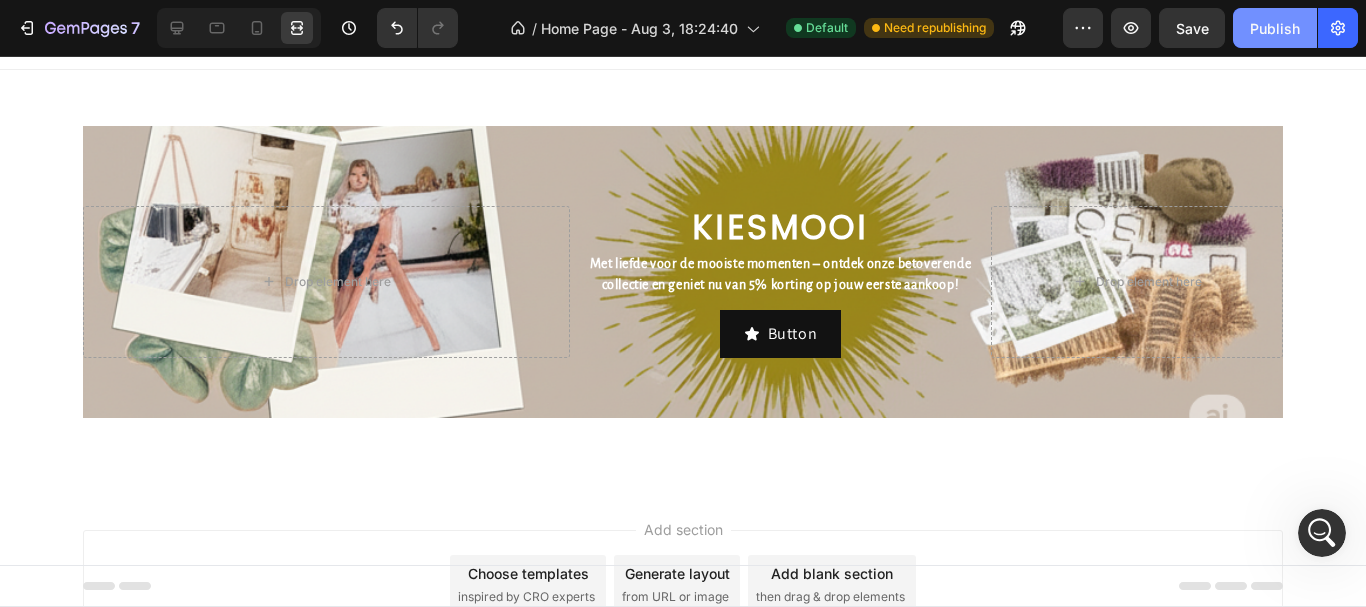 scroll, scrollTop: 1228, scrollLeft: 0, axis: vertical 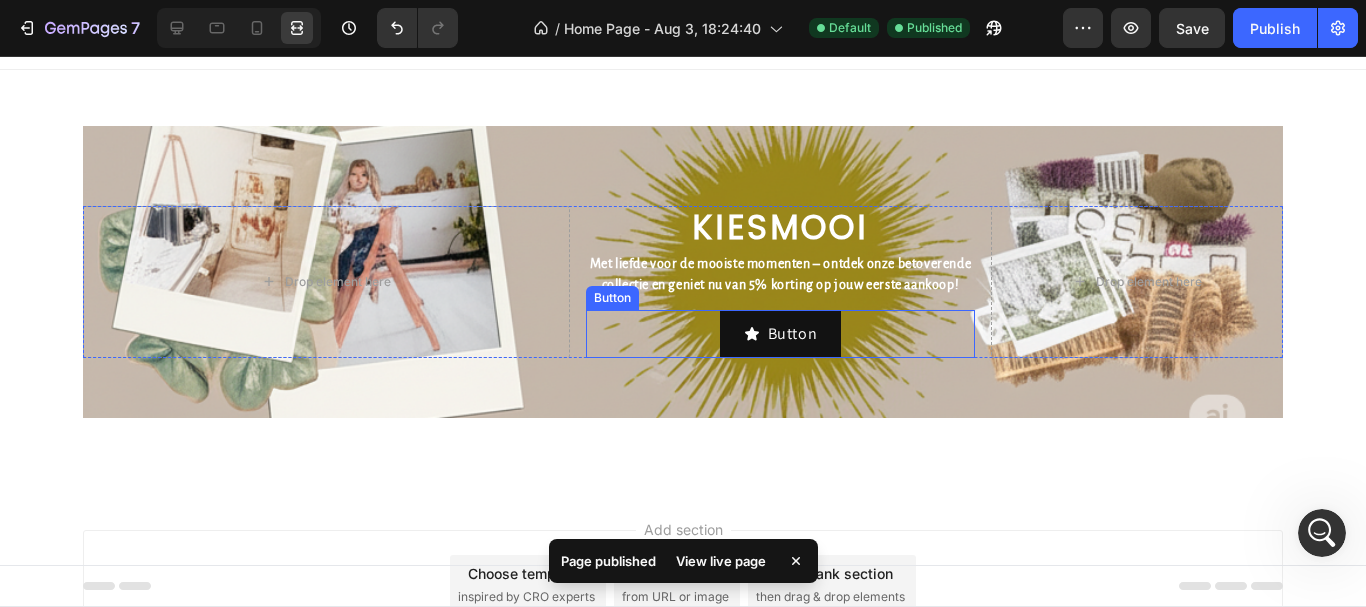click on "Button" at bounding box center [781, 334] 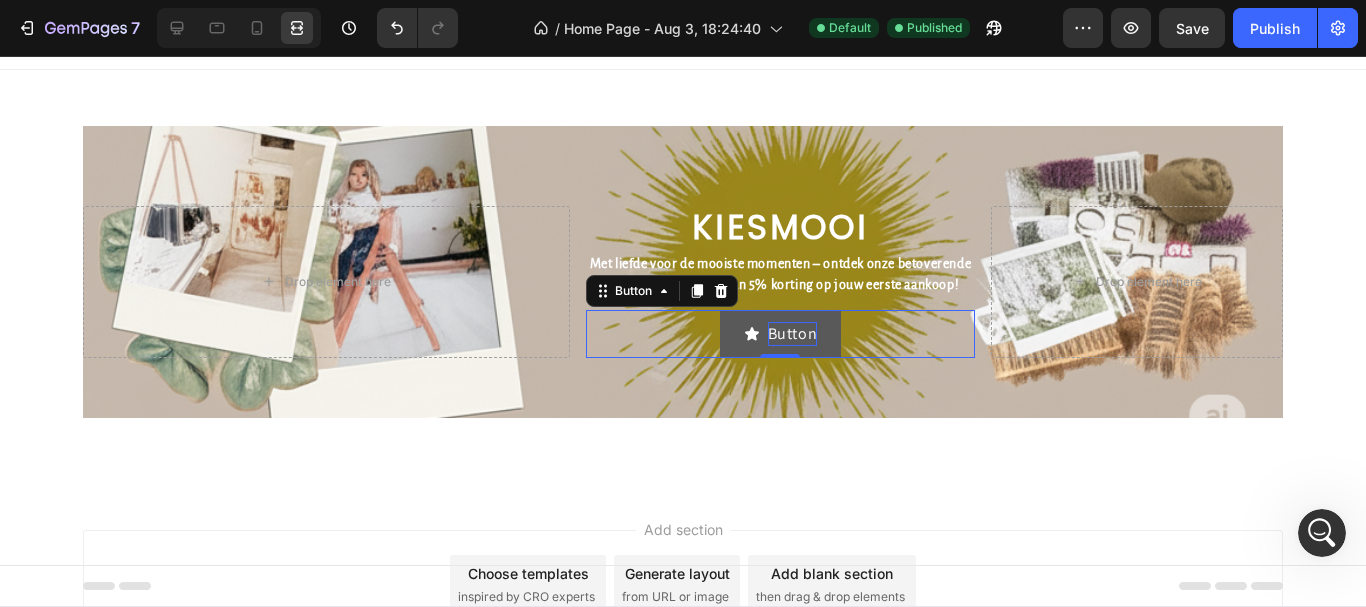 click on "Button" at bounding box center [793, 334] 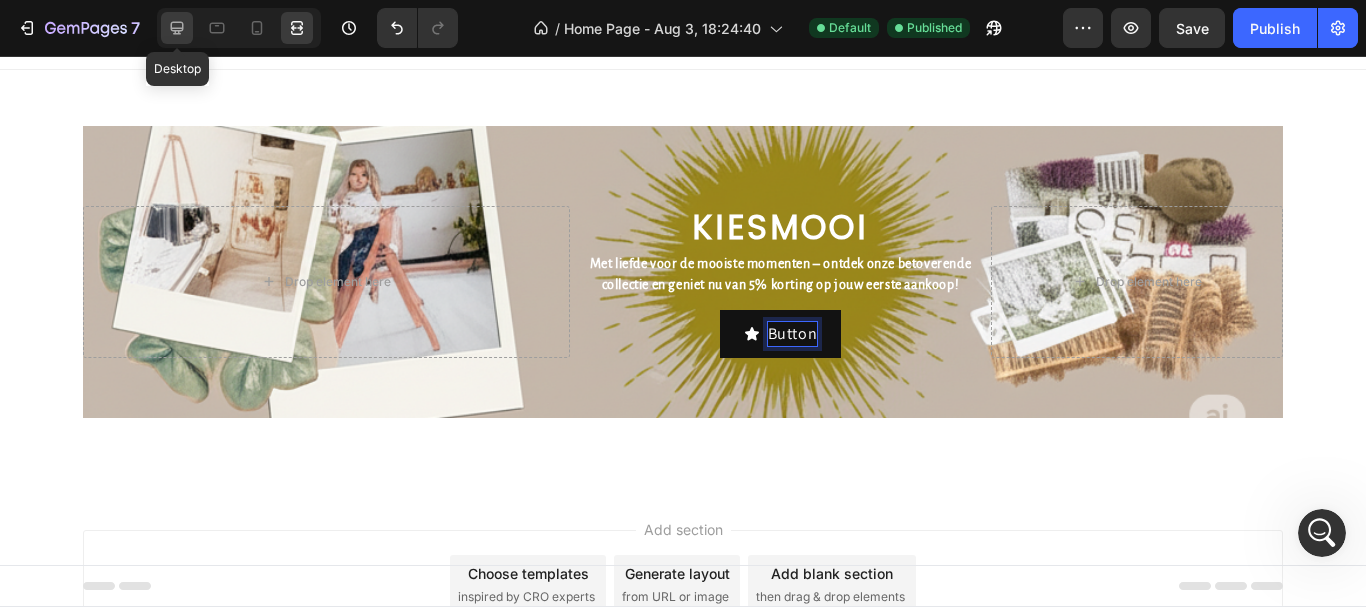 click 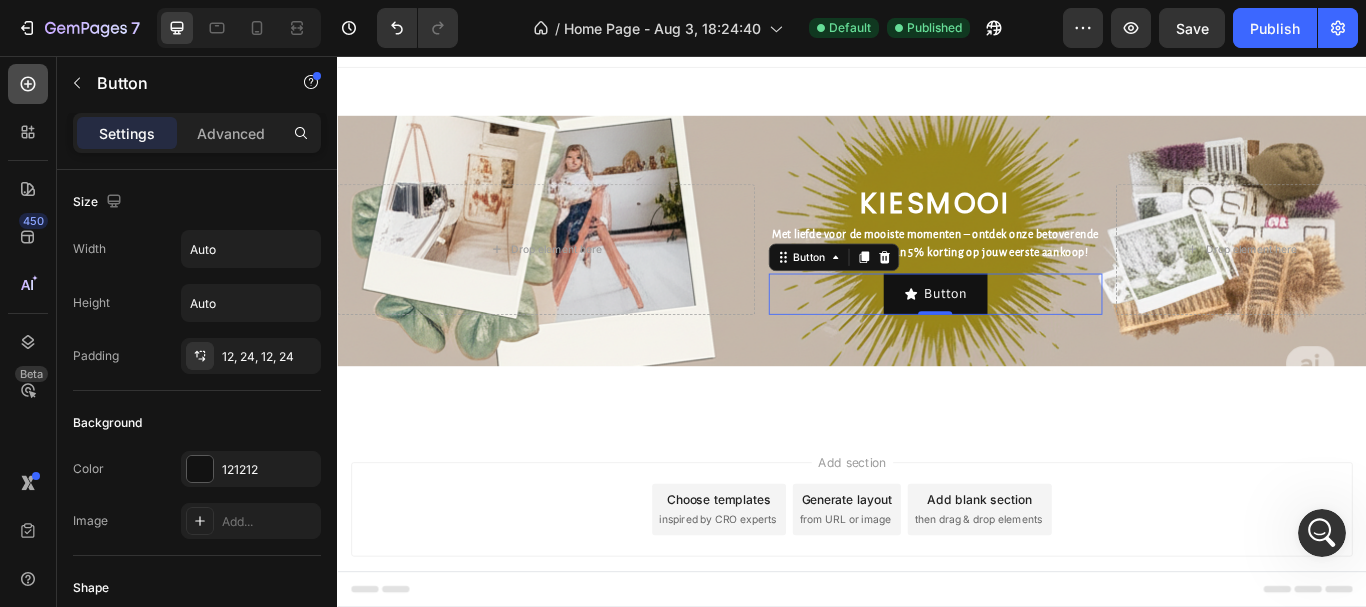 click 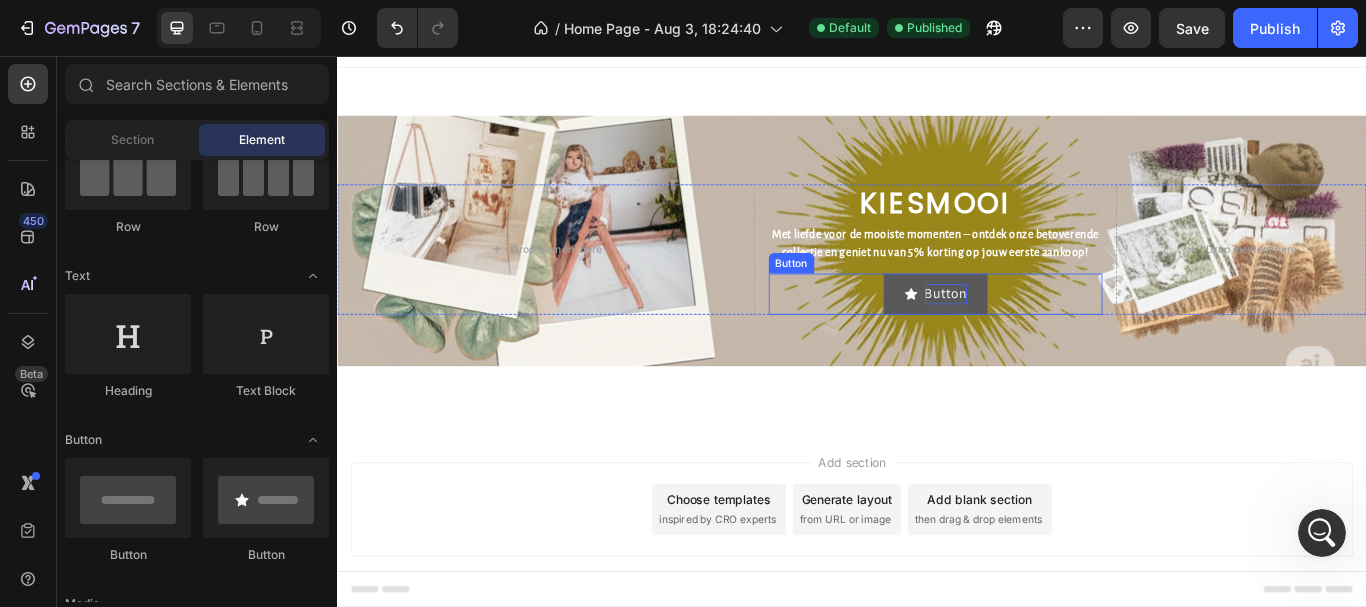 click on "Button" at bounding box center (1047, 334) 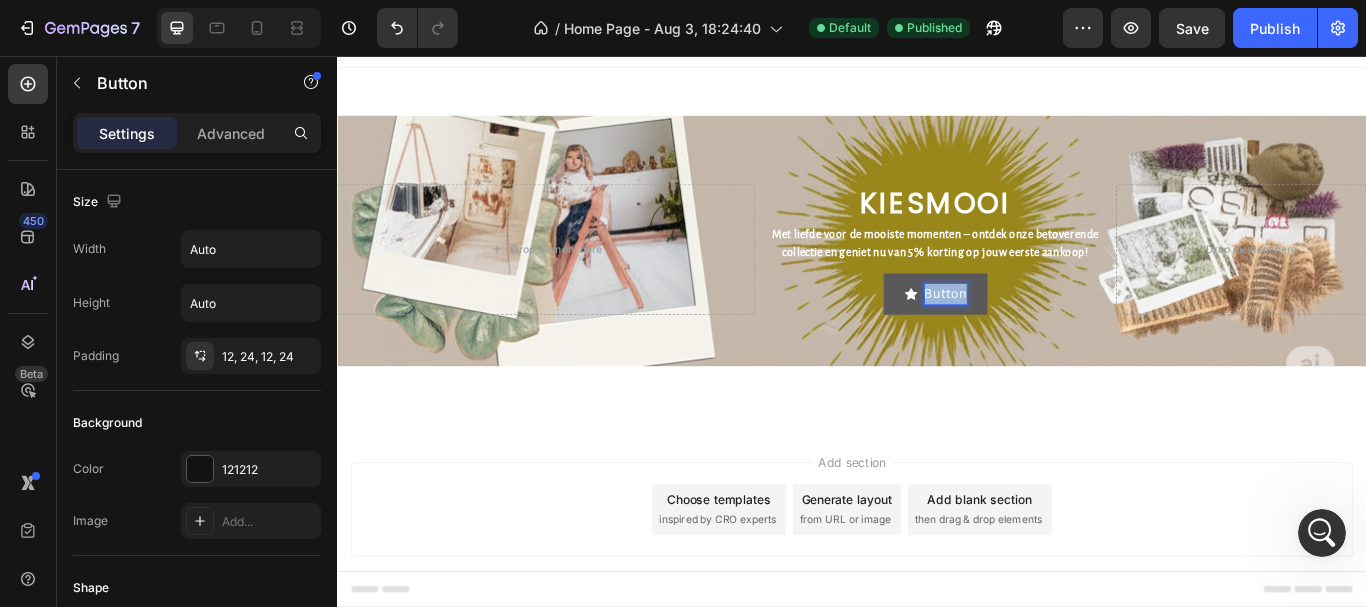 click on "Button" at bounding box center [1047, 334] 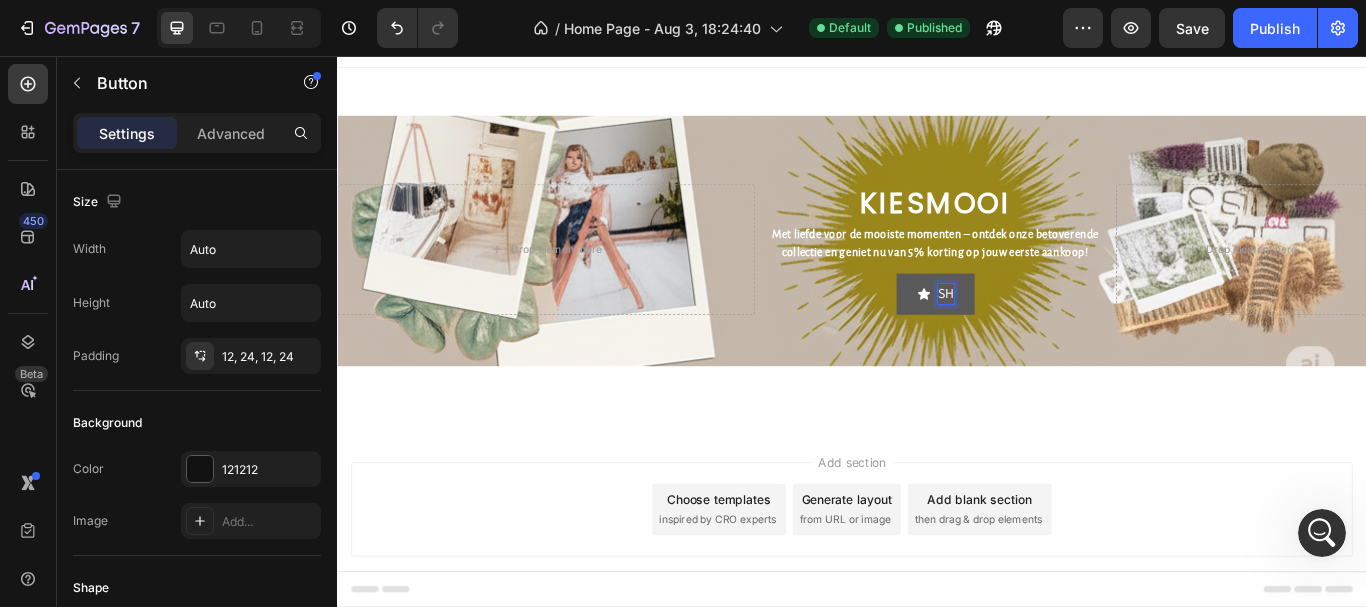 scroll, scrollTop: 1305, scrollLeft: 0, axis: vertical 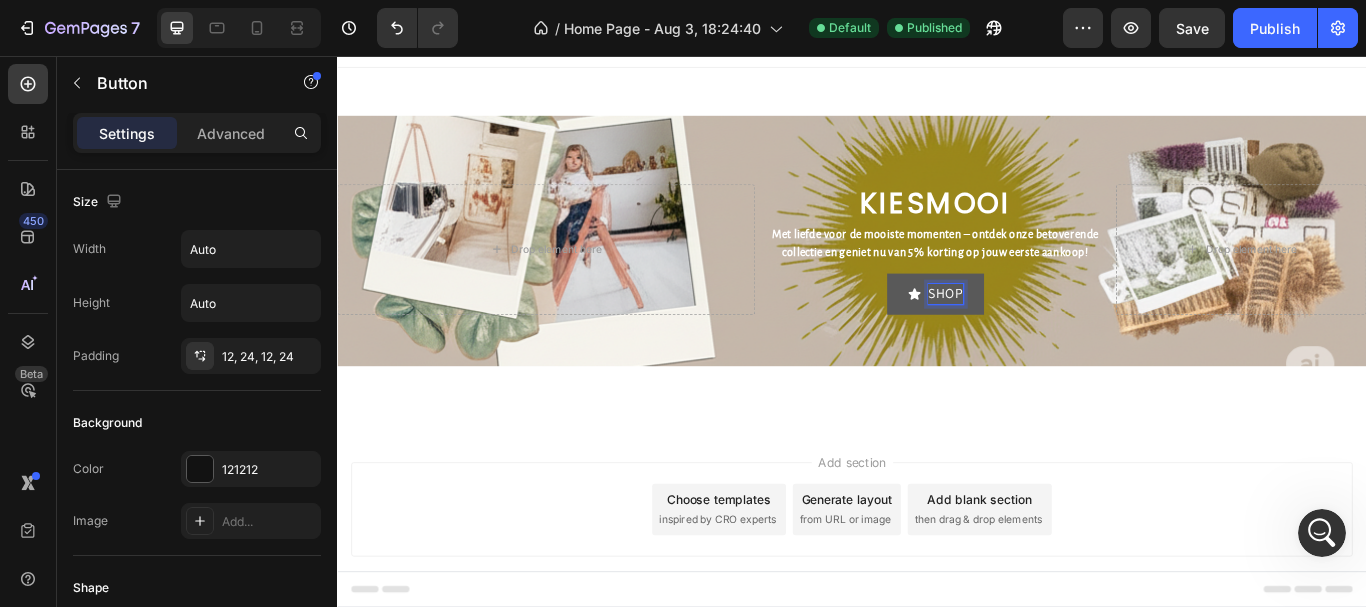 click on "SHOP" at bounding box center [1034, 334] 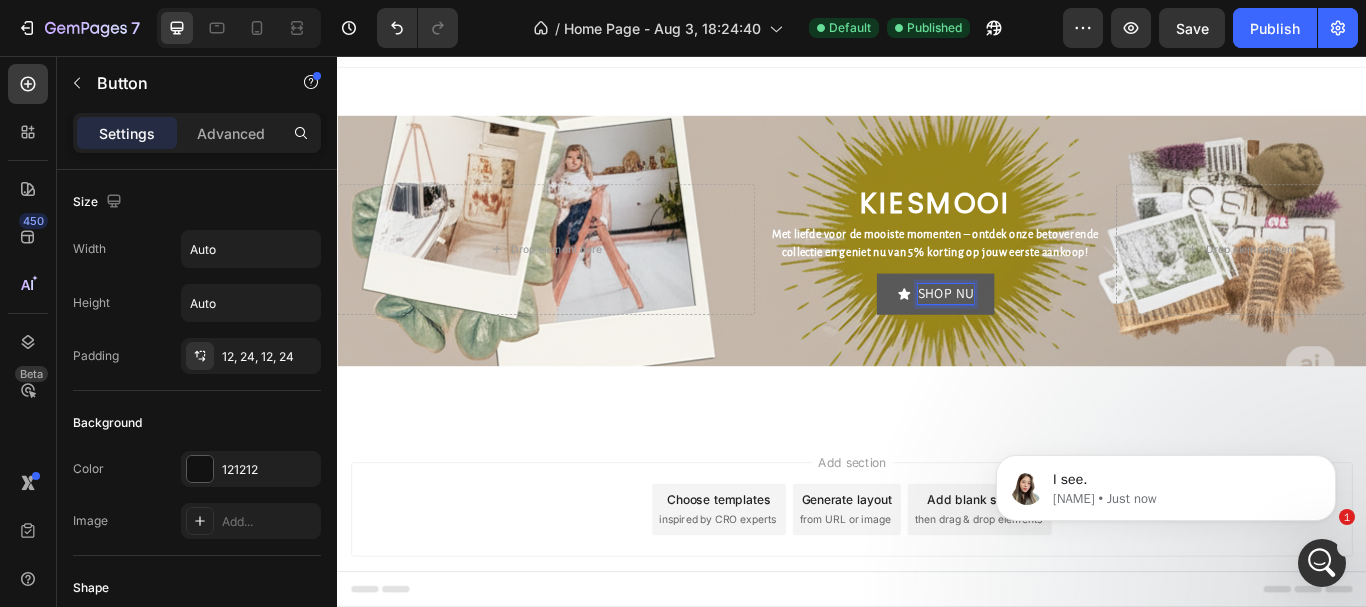 scroll, scrollTop: 0, scrollLeft: 0, axis: both 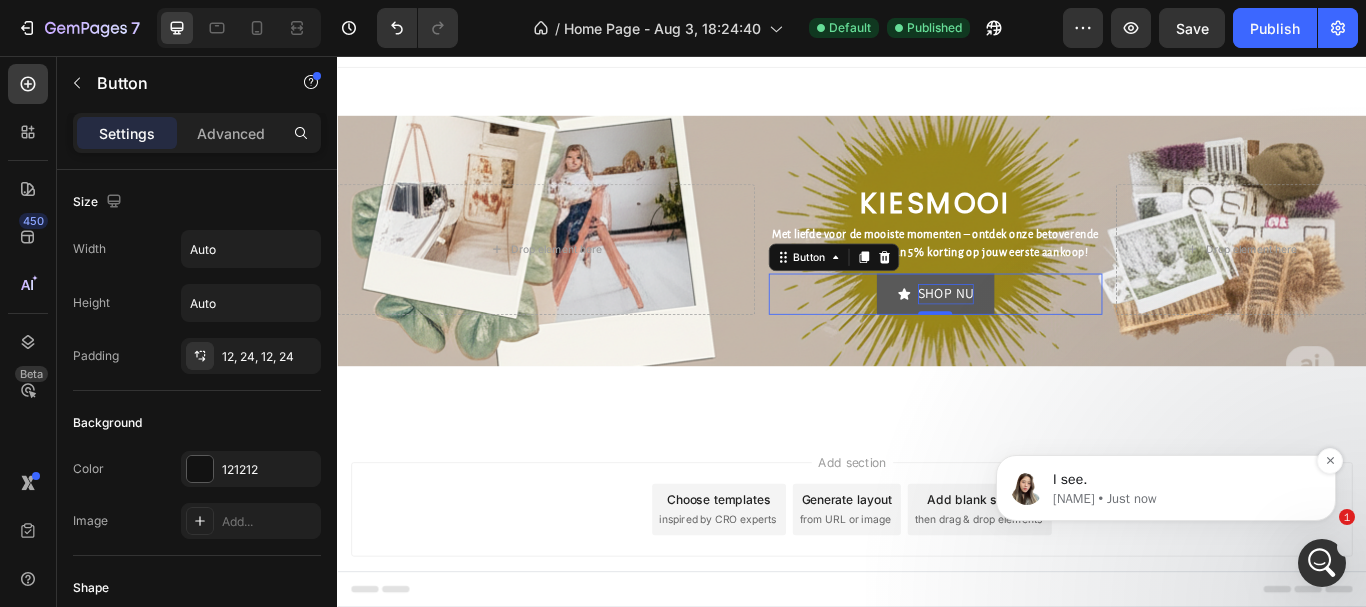 click on "[NAME] • Just now" at bounding box center (1182, 499) 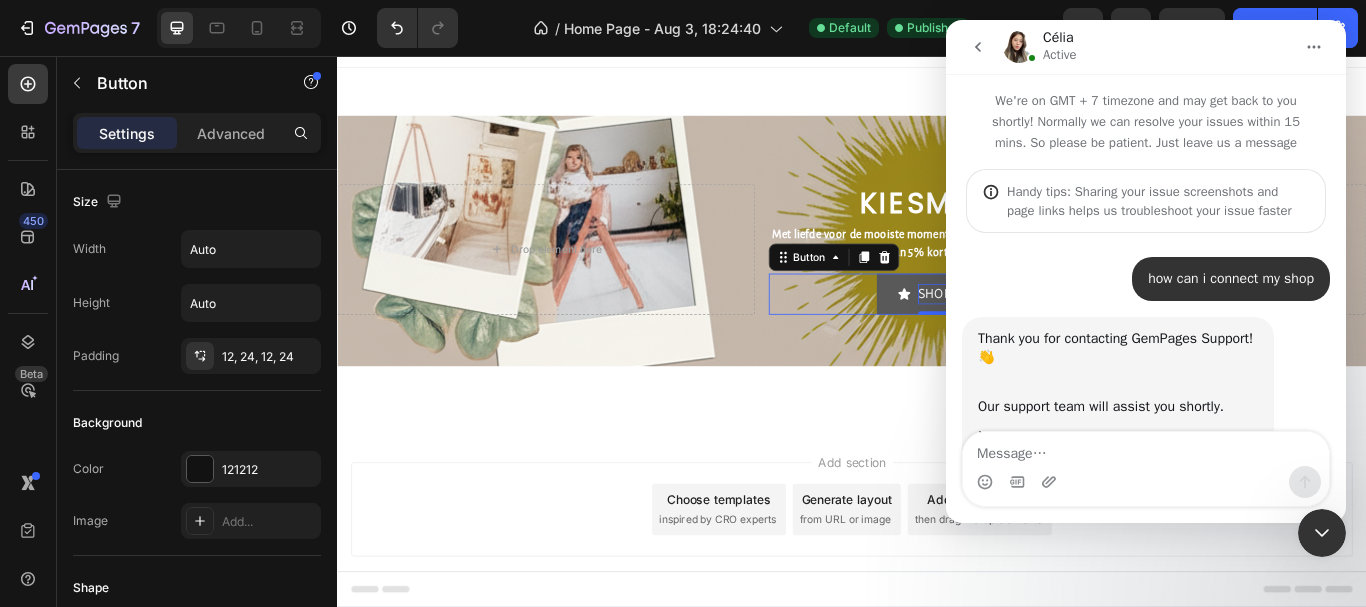 scroll, scrollTop: 224, scrollLeft: 0, axis: vertical 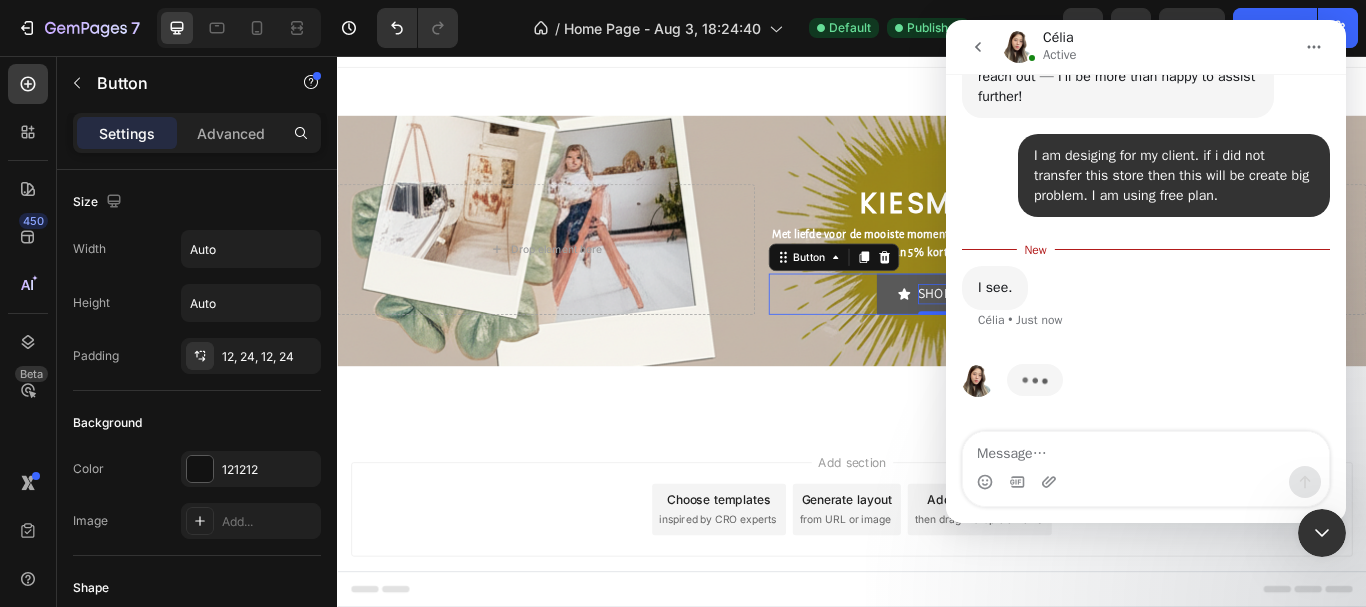 click on "I see.  [FIRST]    •   Just now" at bounding box center [995, 288] 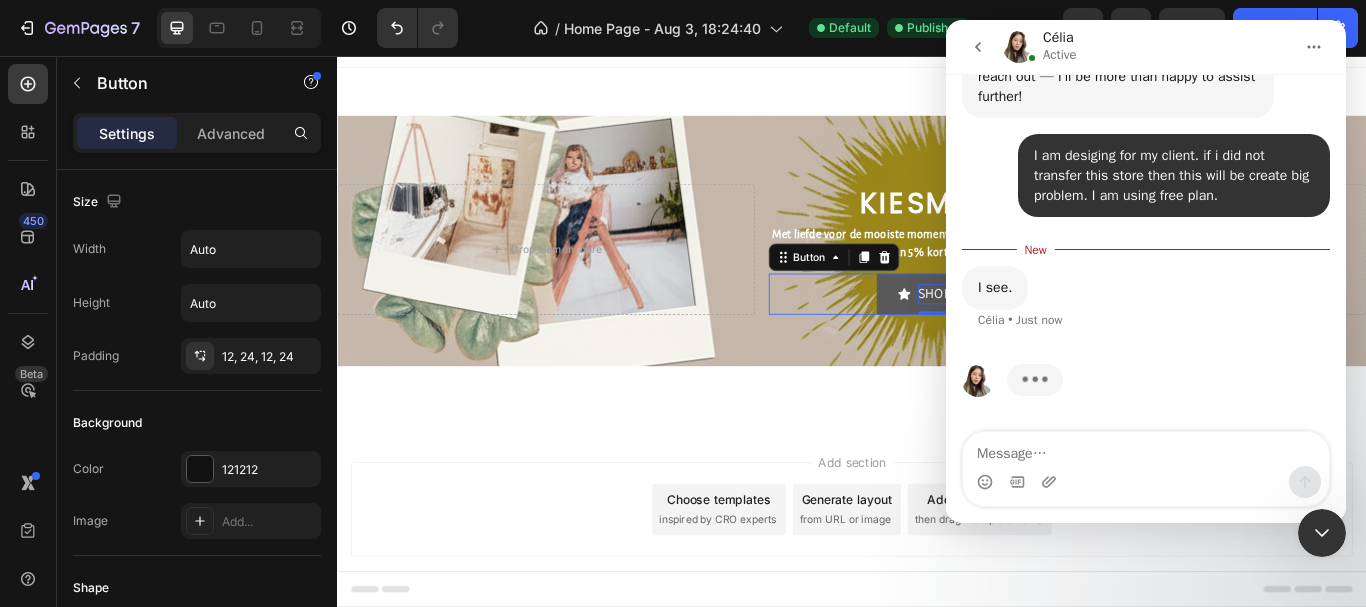 click on "I see.  [FIRST]    •   Just now" at bounding box center [995, 288] 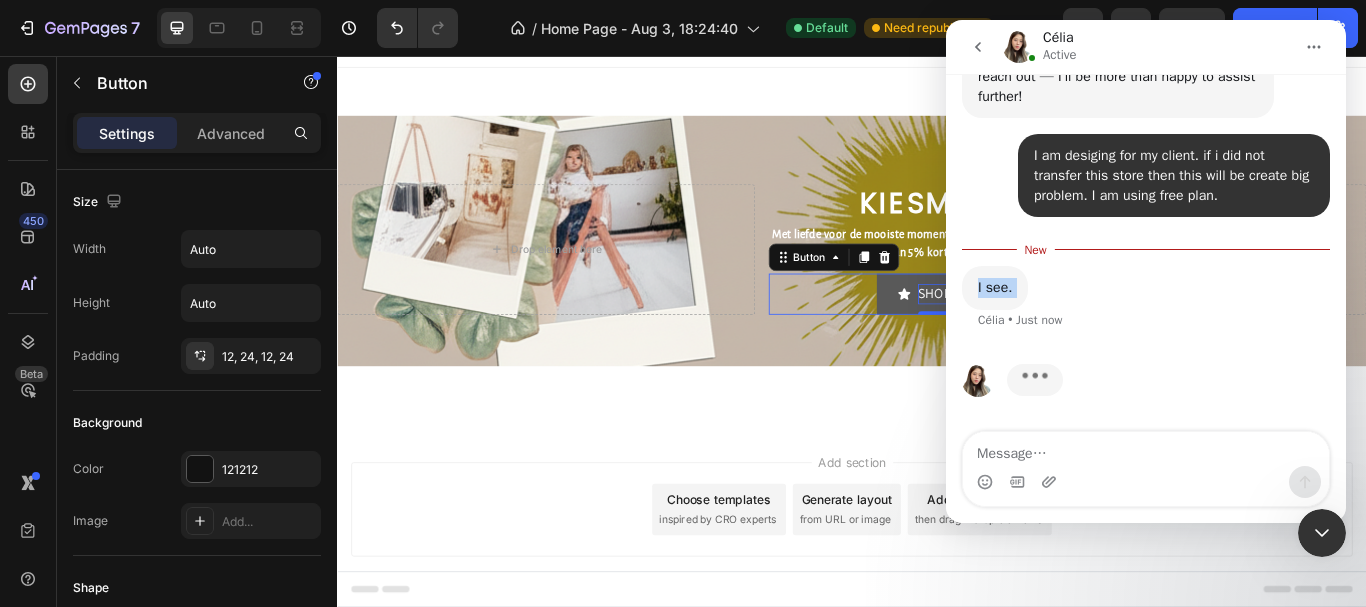 click on "I see.  [FIRST]    •   Just now" at bounding box center [995, 288] 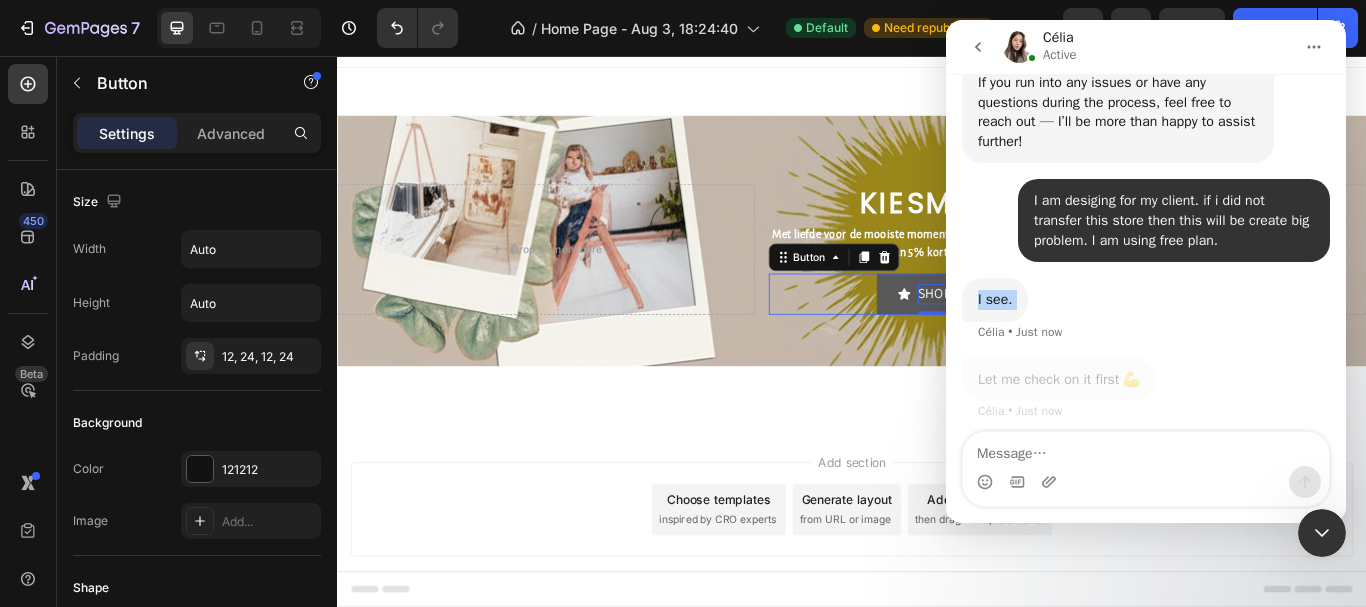 scroll, scrollTop: 1353, scrollLeft: 0, axis: vertical 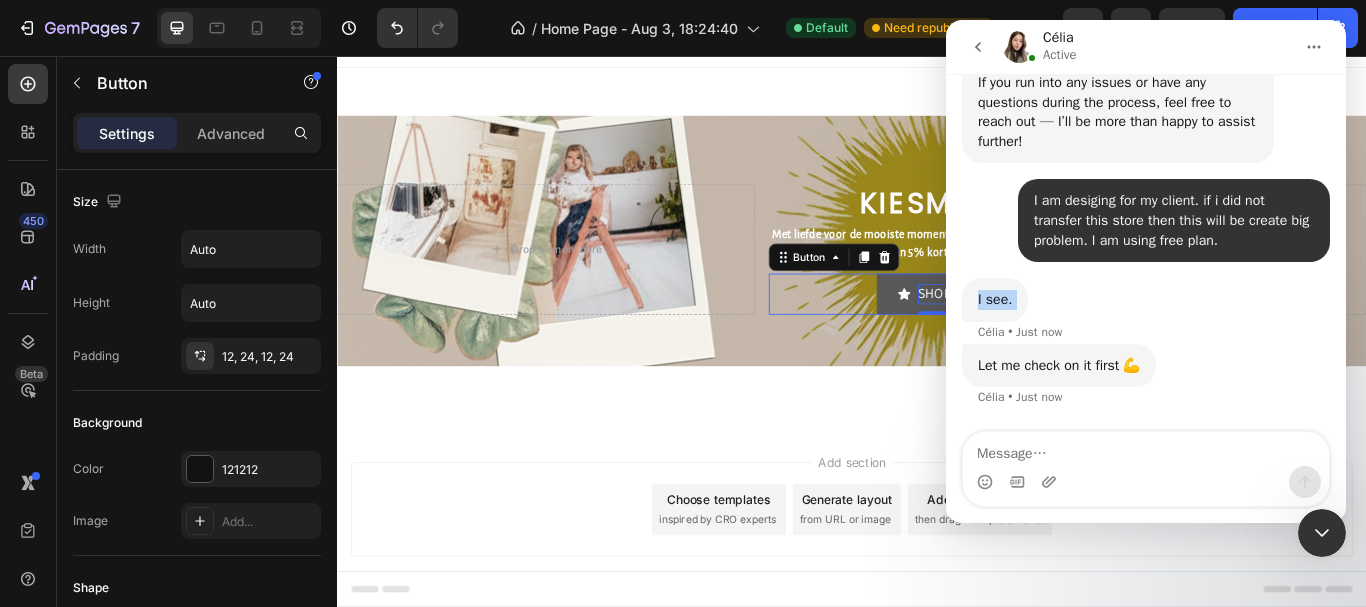 click on "I see.  [FIRST]    •   Just now" at bounding box center (1146, 311) 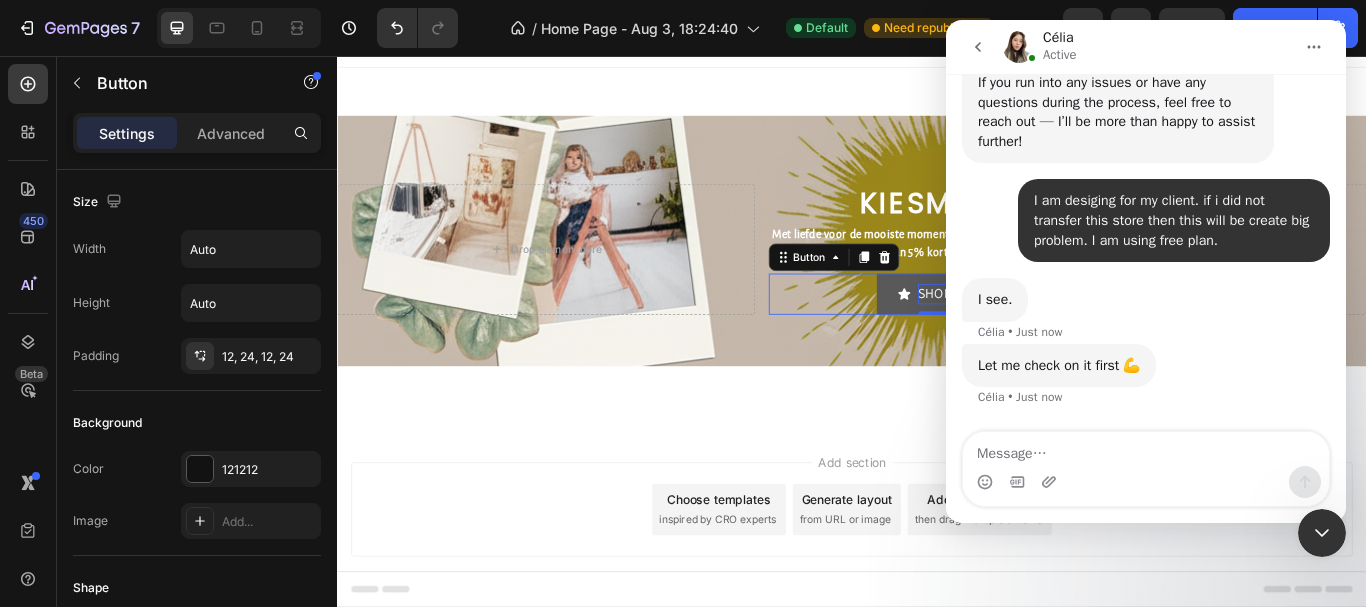 click on "Let me check on it first 💪 [NAME]    •   Just now" at bounding box center (1059, 366) 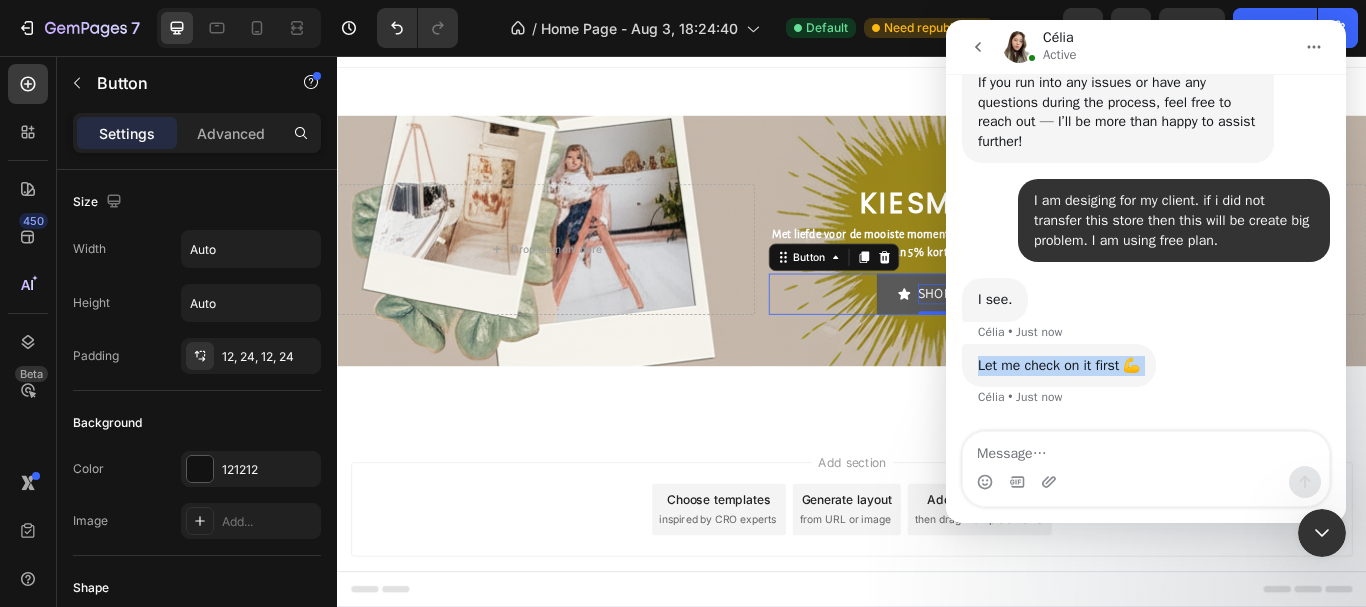 click on "Let me check on it first 💪 [NAME]    •   Just now" at bounding box center [1059, 366] 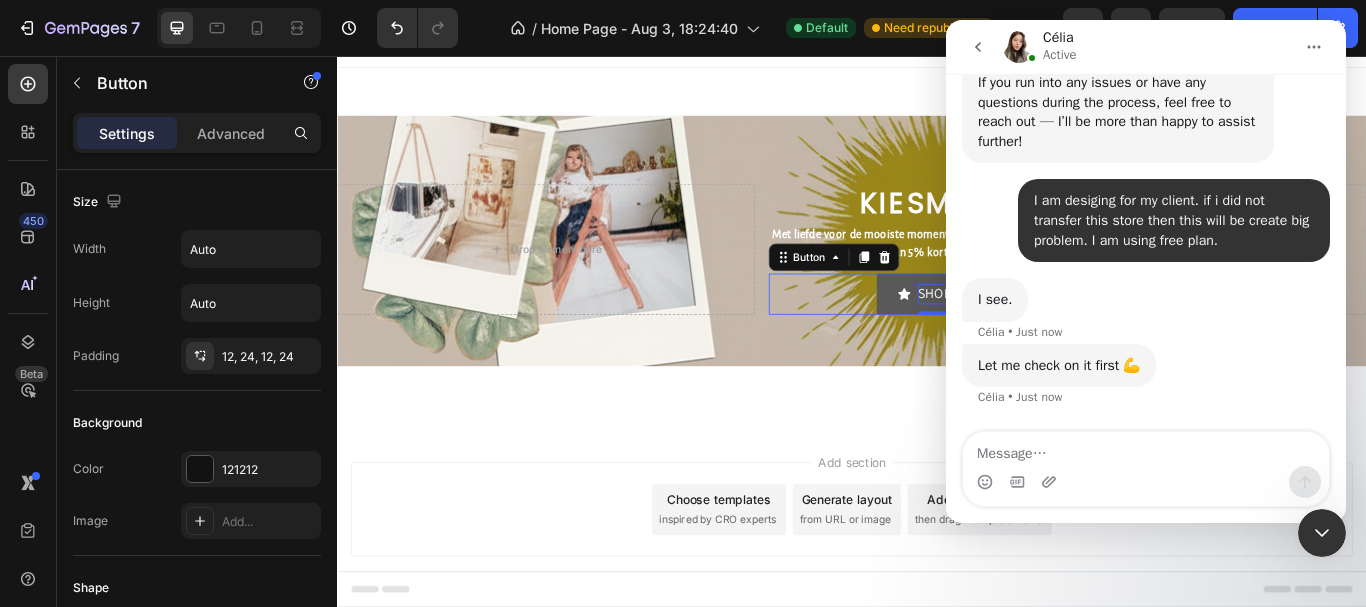 click on "Let me check on it first 💪 [NAME]    •   Just now" at bounding box center (1146, 388) 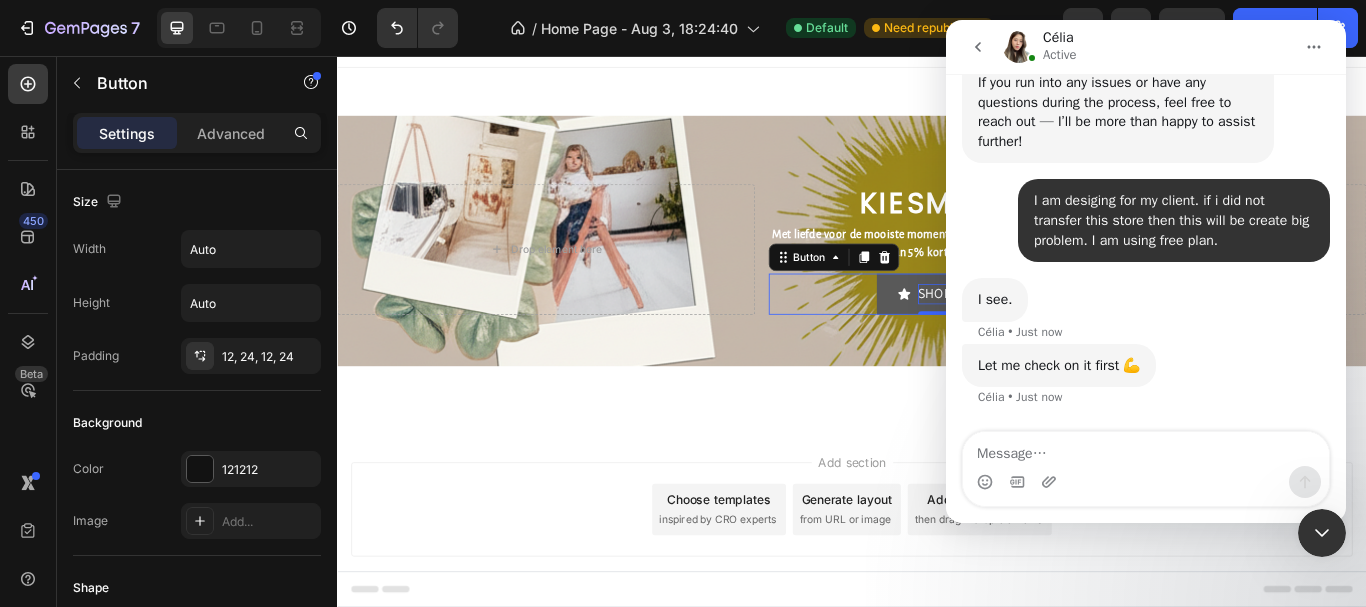 click on "I see." at bounding box center (995, 300) 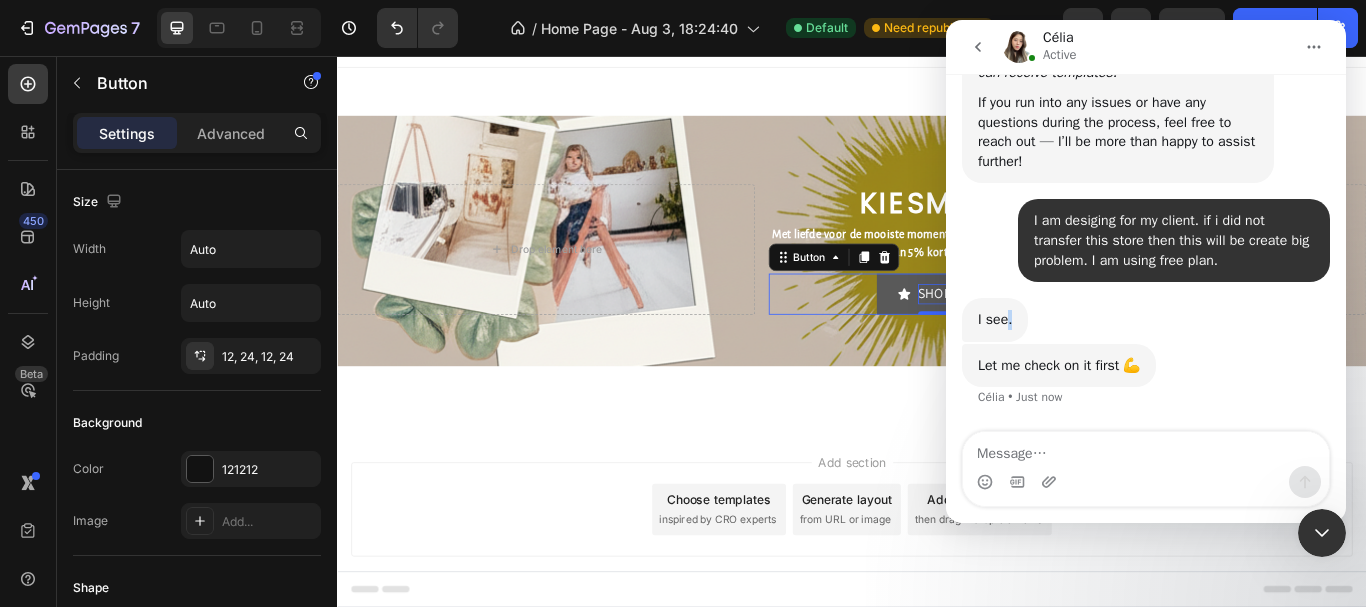 click on "I see.  [FIRST]    •   Just now" at bounding box center [995, 320] 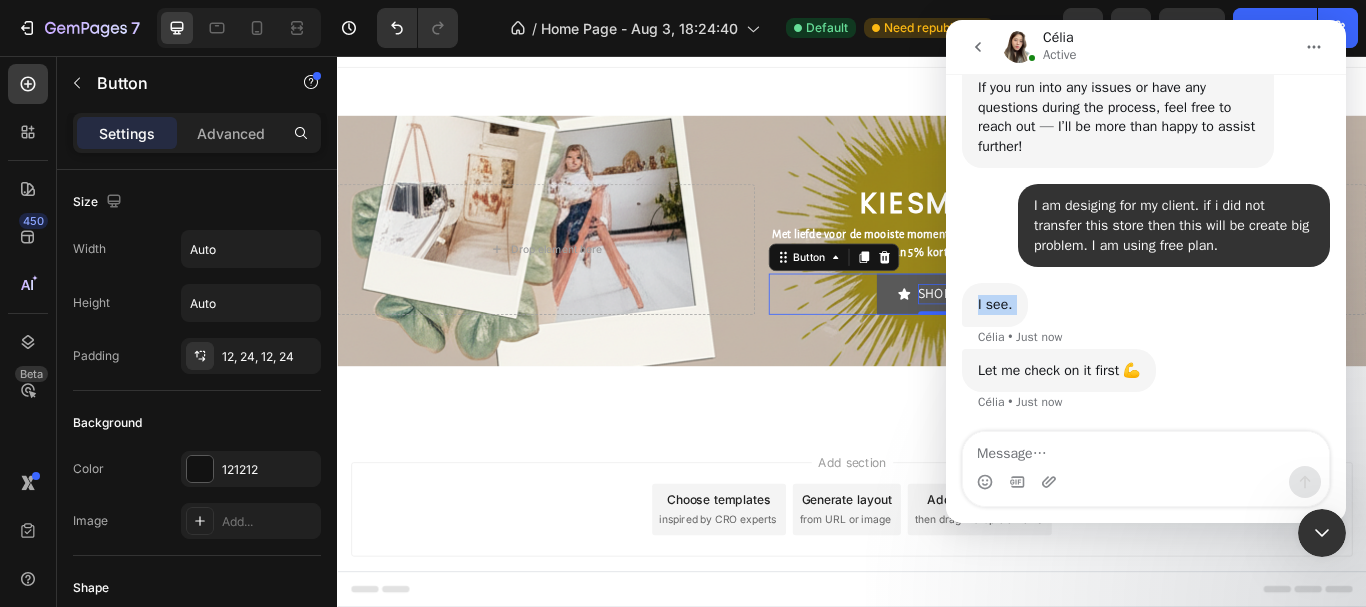 click on "I see." at bounding box center (995, 305) 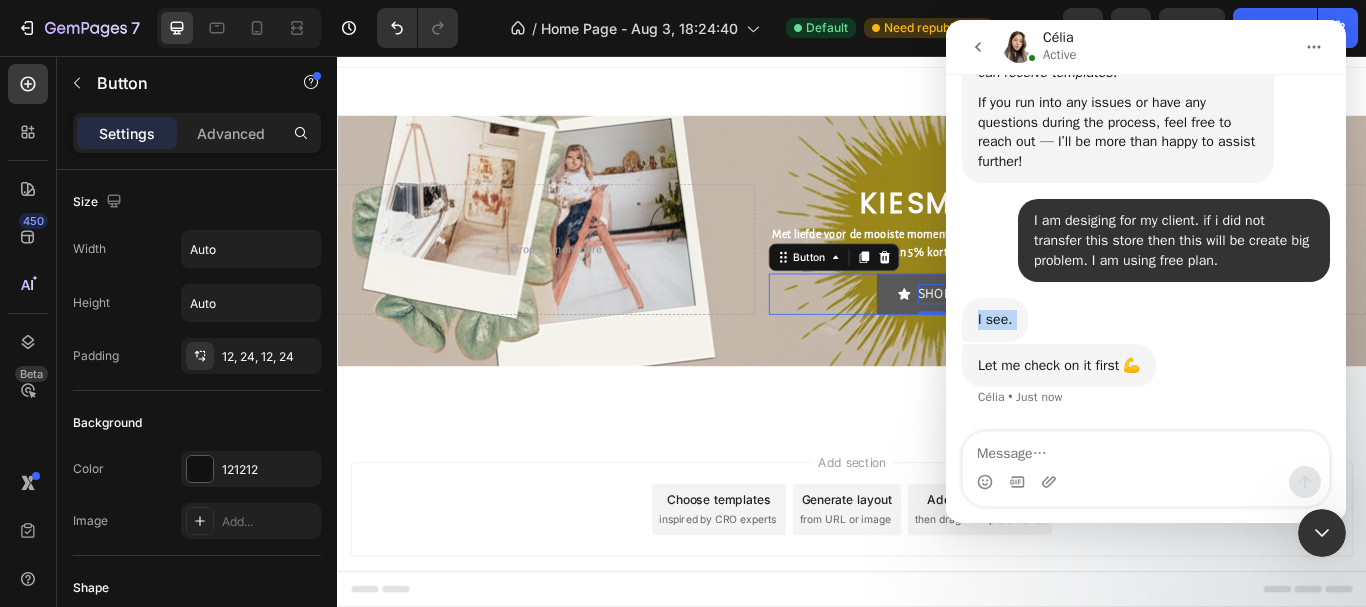 scroll, scrollTop: 1333, scrollLeft: 0, axis: vertical 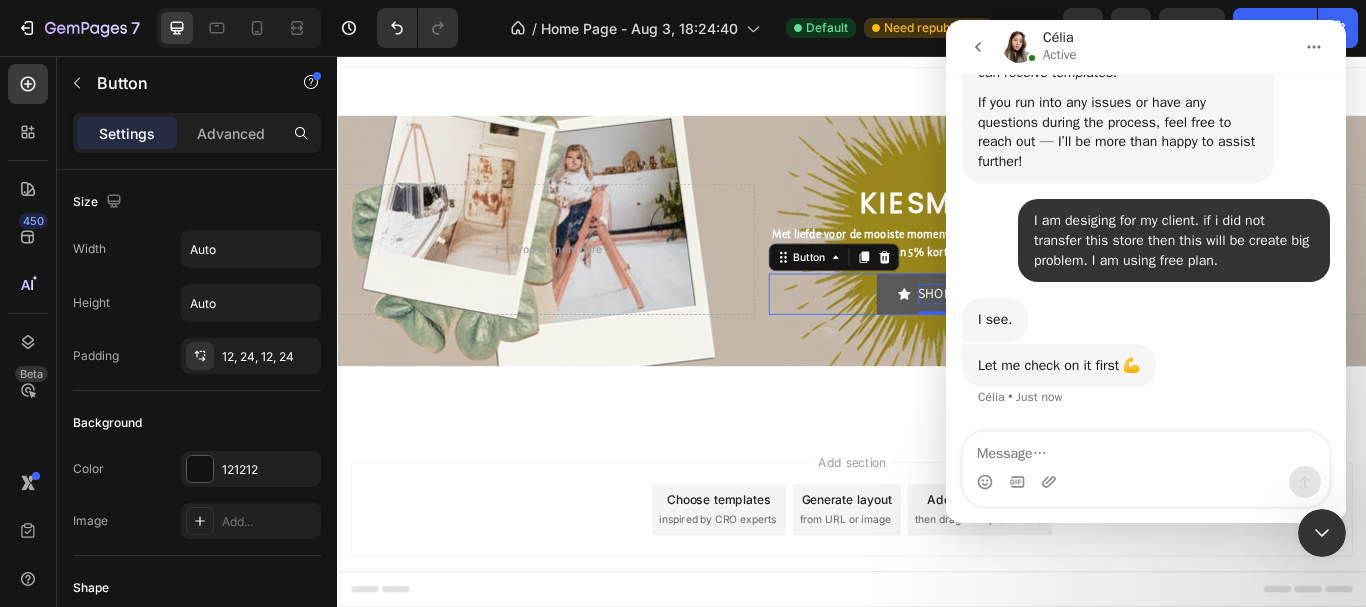 click on "Let me check on it first 💪 [NAME]    •   Just now" at bounding box center (1059, 366) 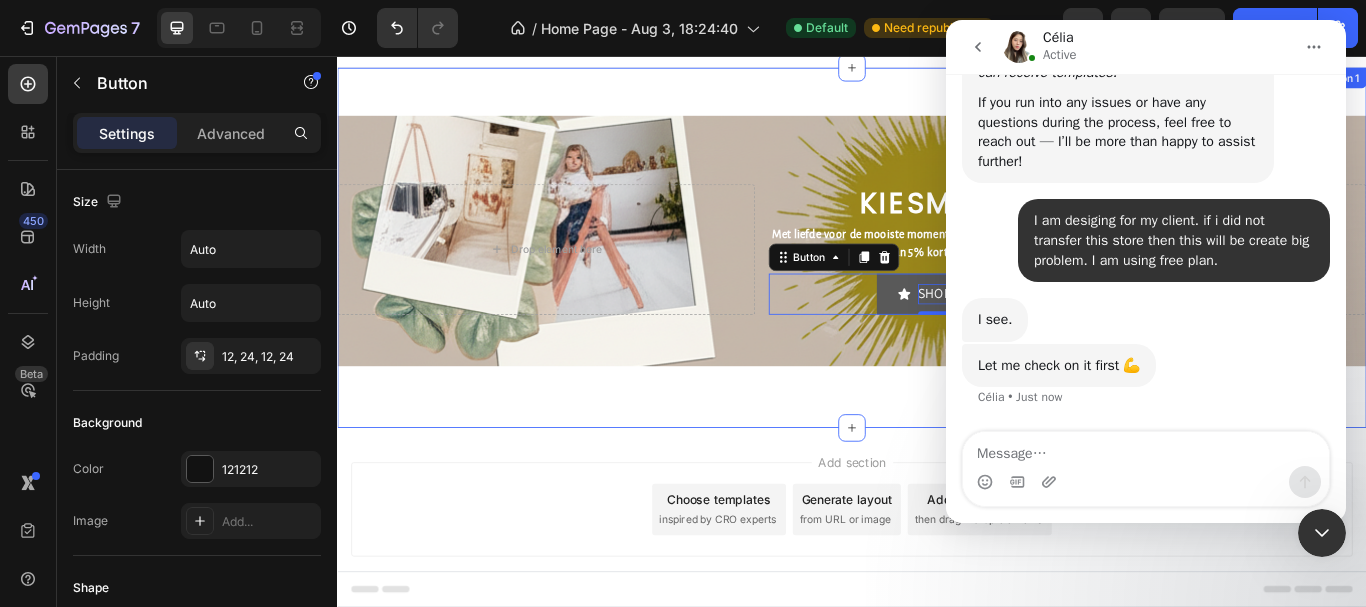 click on "Drop element here KIESMOOI Heading Met liefde voor de mooiste momenten – ontdek onze betoverende collectie en geniet nu van 5% korting op jouw eerste aankoop! Text Block SHOP NU Button   0
Drop element here Row Row Row Section 1" at bounding box center [937, 280] 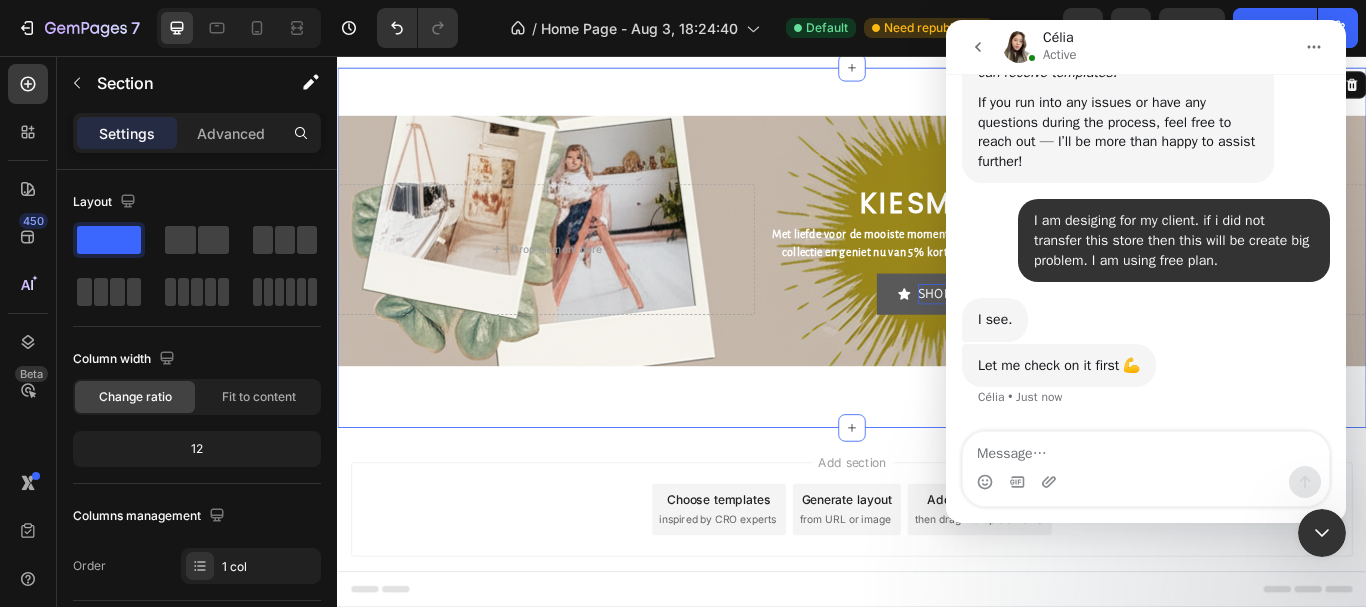 click 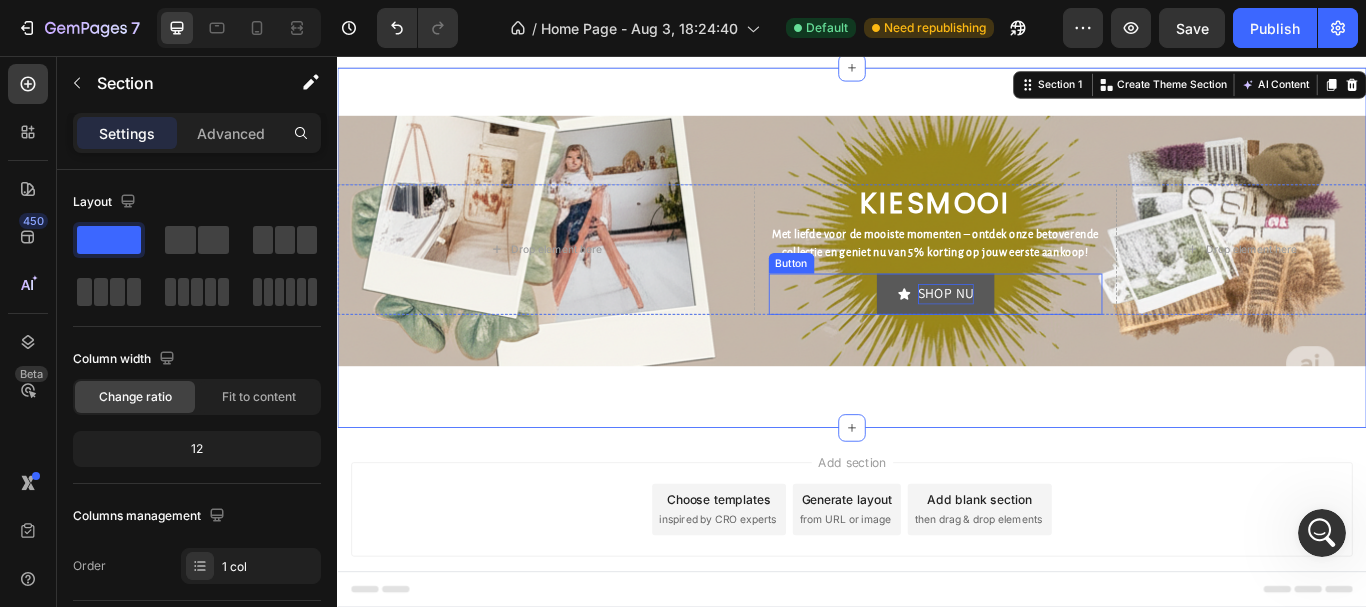 click on "SHOP NU" at bounding box center [1046, 334] 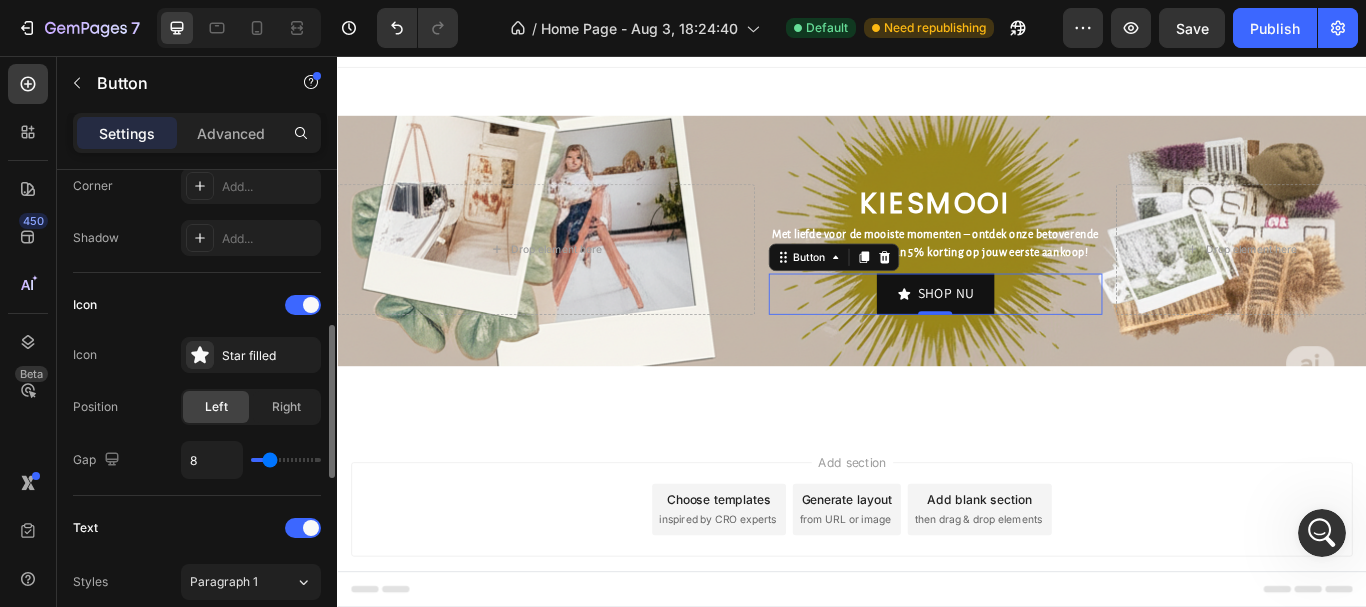 scroll, scrollTop: 600, scrollLeft: 0, axis: vertical 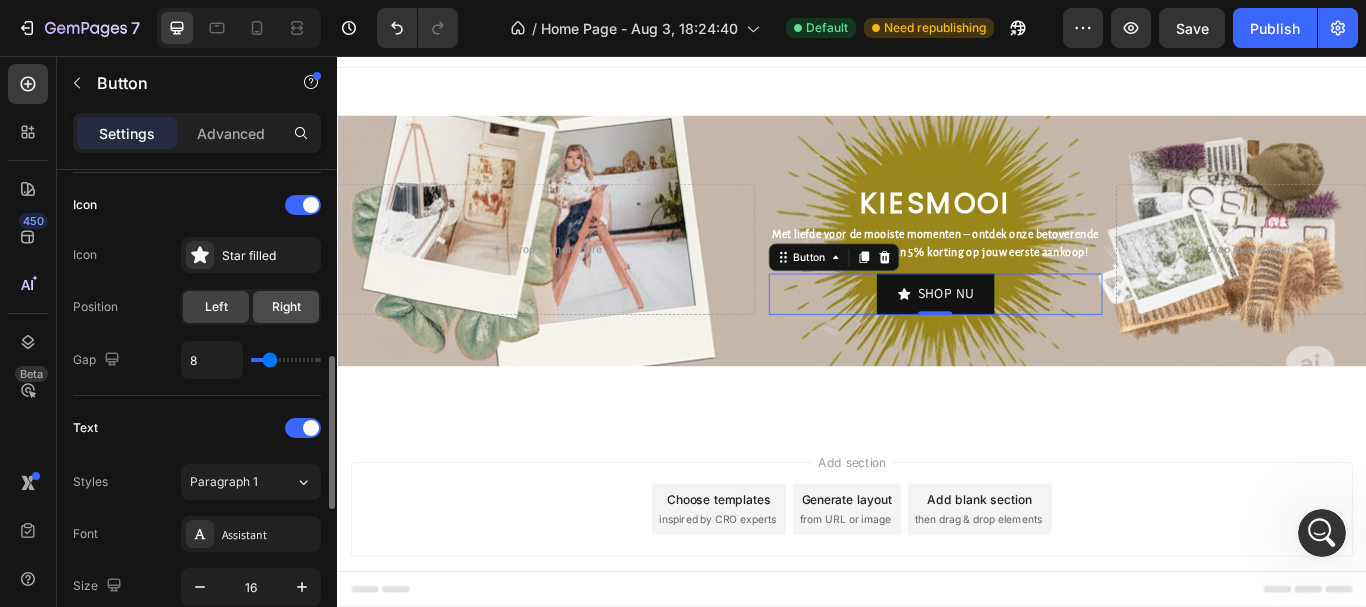 click on "Right" 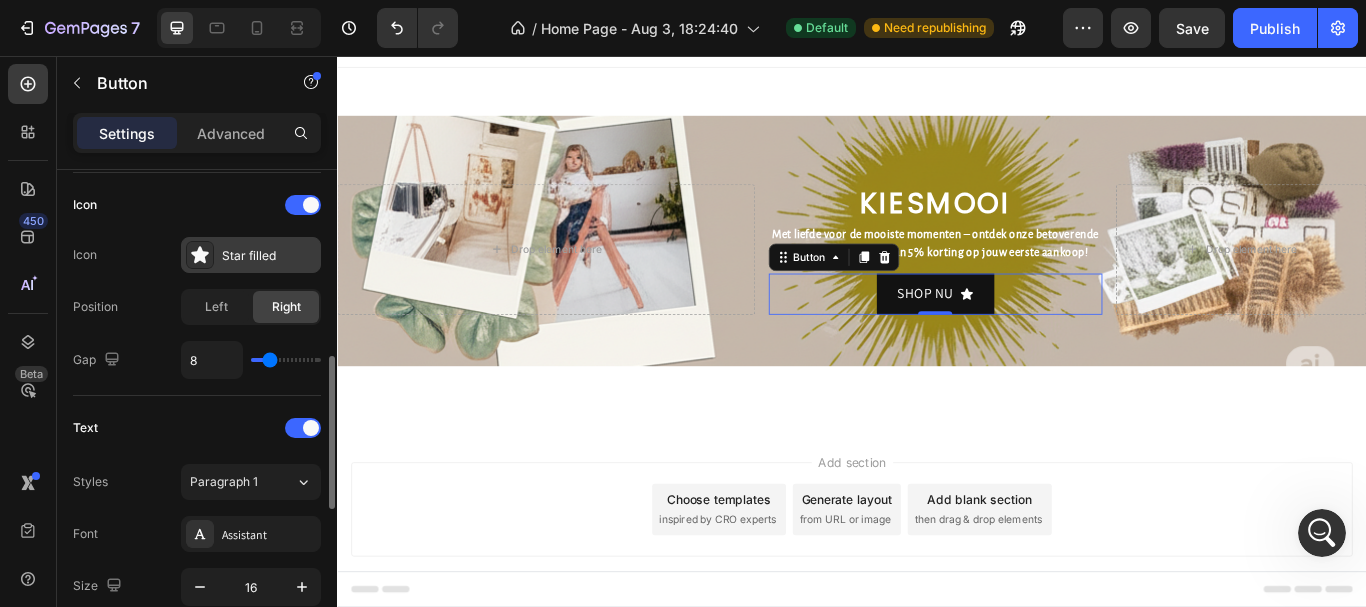 click on "Star filled" at bounding box center (251, 255) 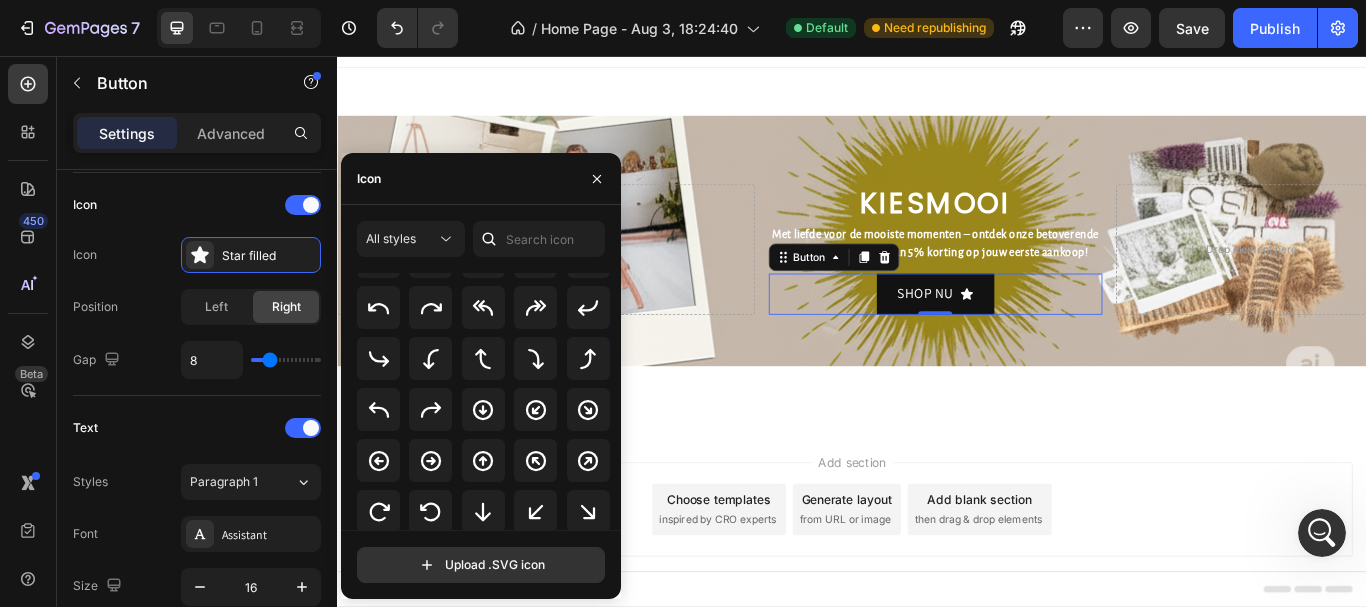 scroll, scrollTop: 416, scrollLeft: 0, axis: vertical 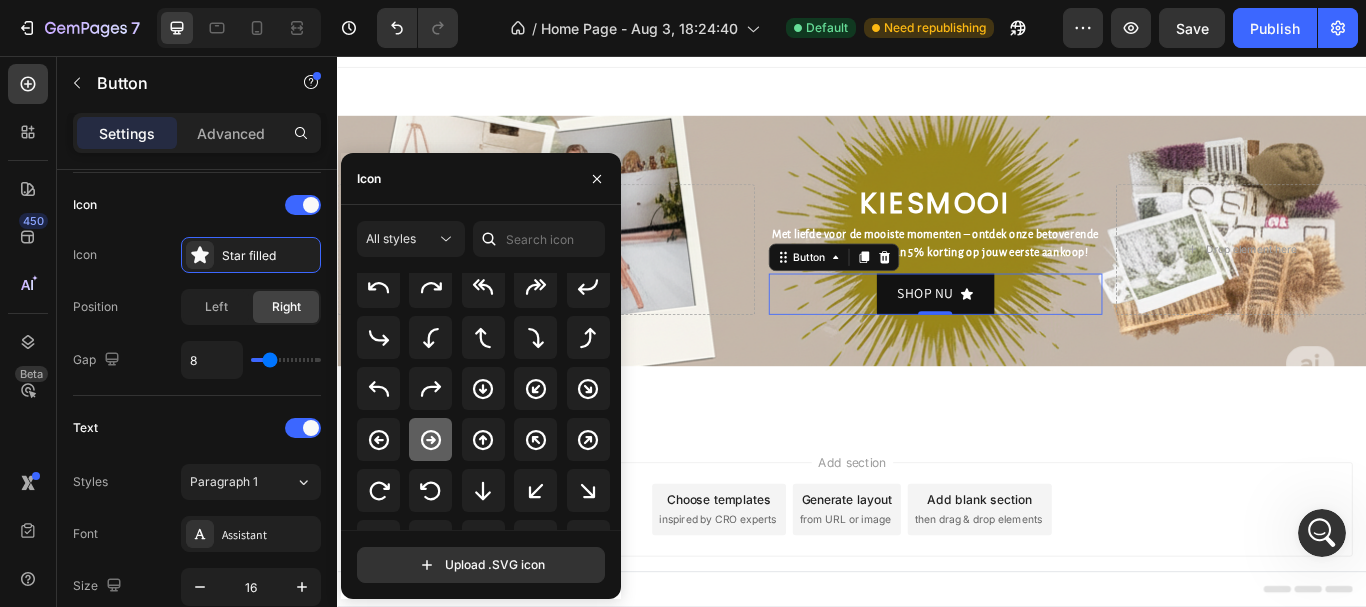 click 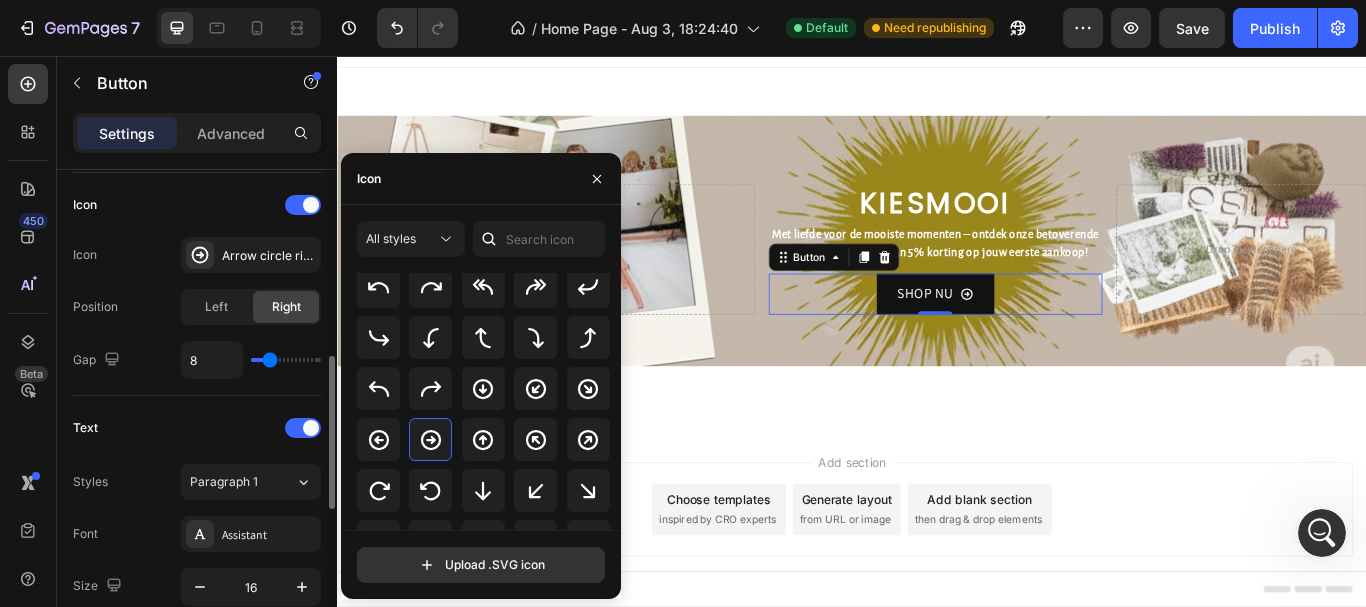 click on "Icon Icon
Arrow circle right bold Position Left Right Gap 8" at bounding box center (197, 284) 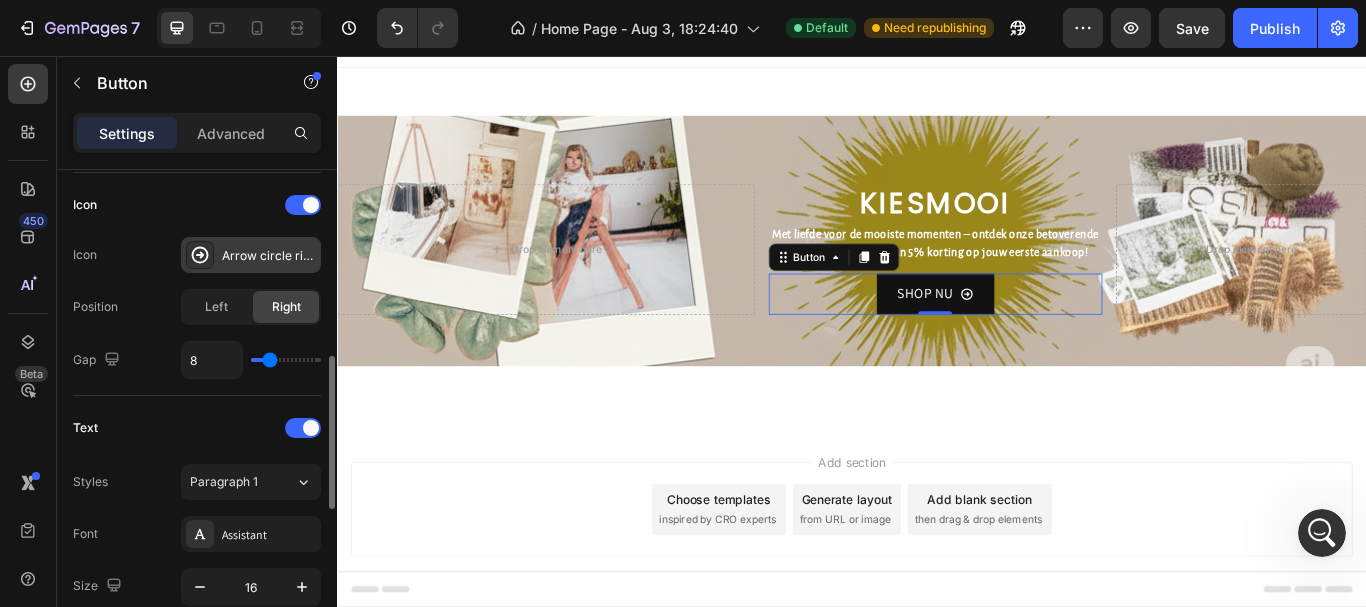 click on "Arrow circle right bold" at bounding box center (269, 256) 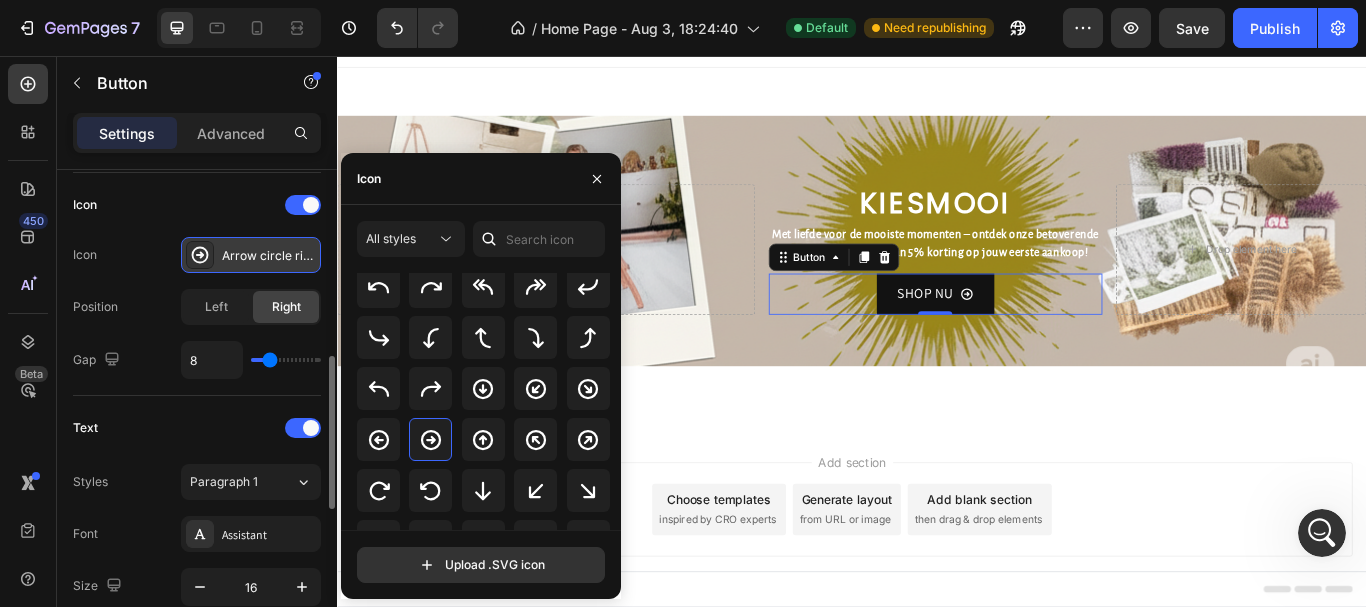 click on "Arrow circle right bold" at bounding box center (269, 256) 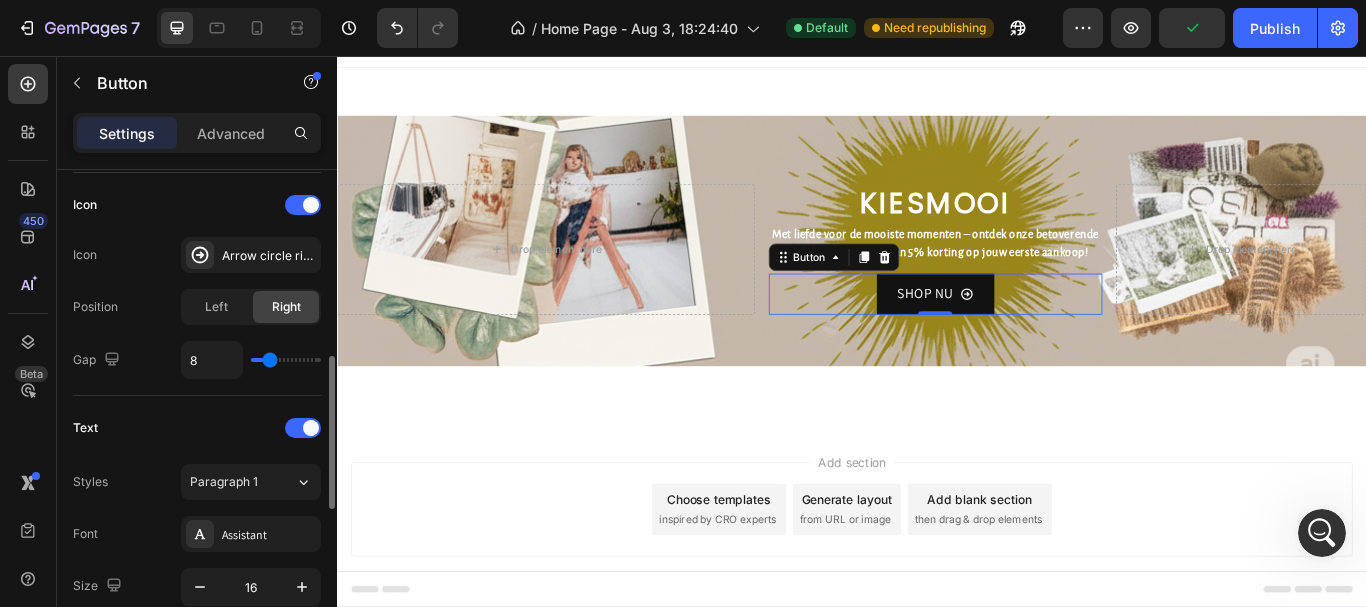 scroll, scrollTop: 700, scrollLeft: 0, axis: vertical 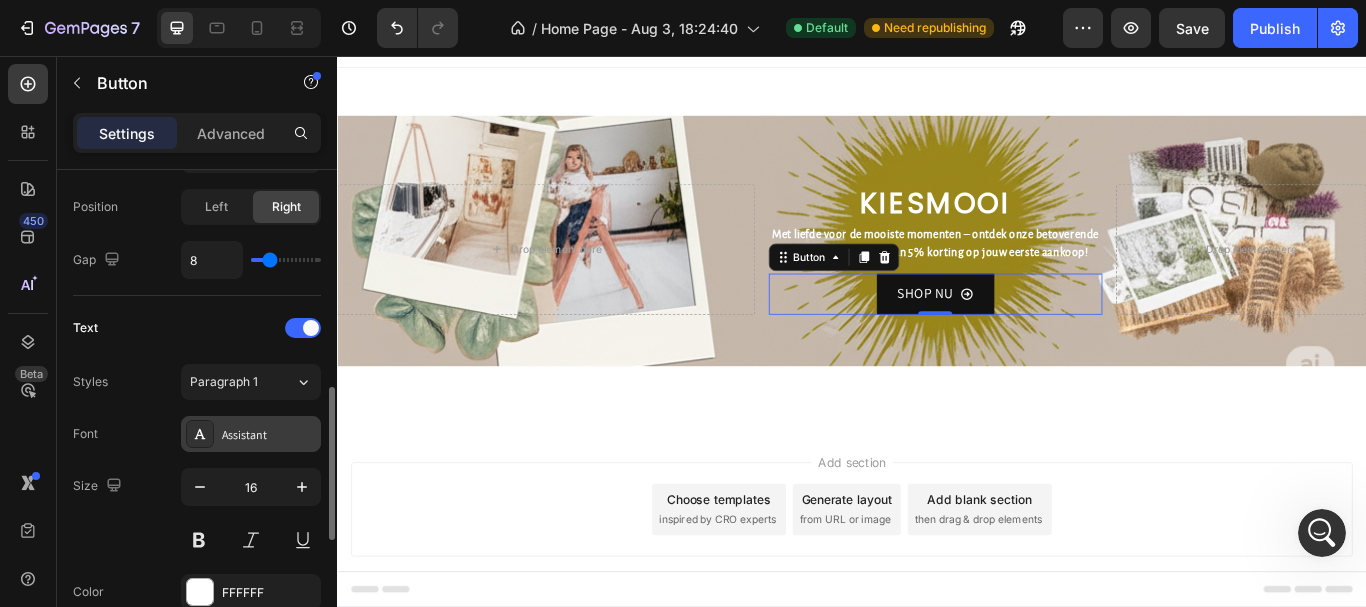 click on "Assistant" at bounding box center (269, 435) 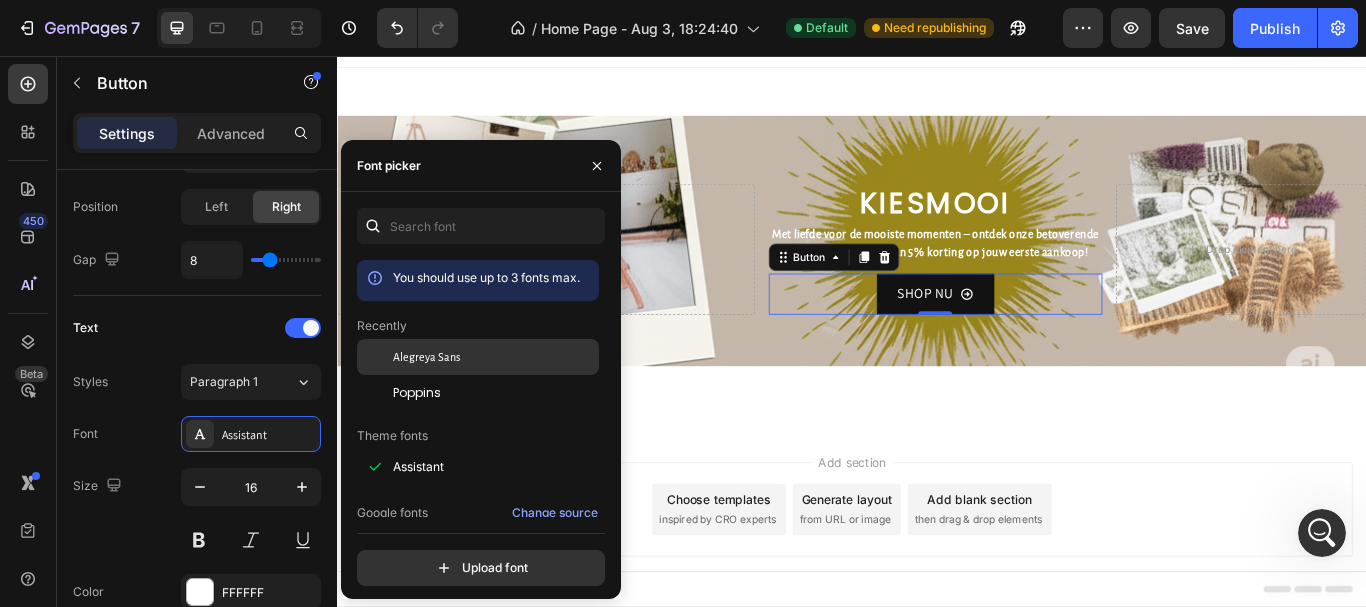 click on "Alegreya Sans" at bounding box center (426, 357) 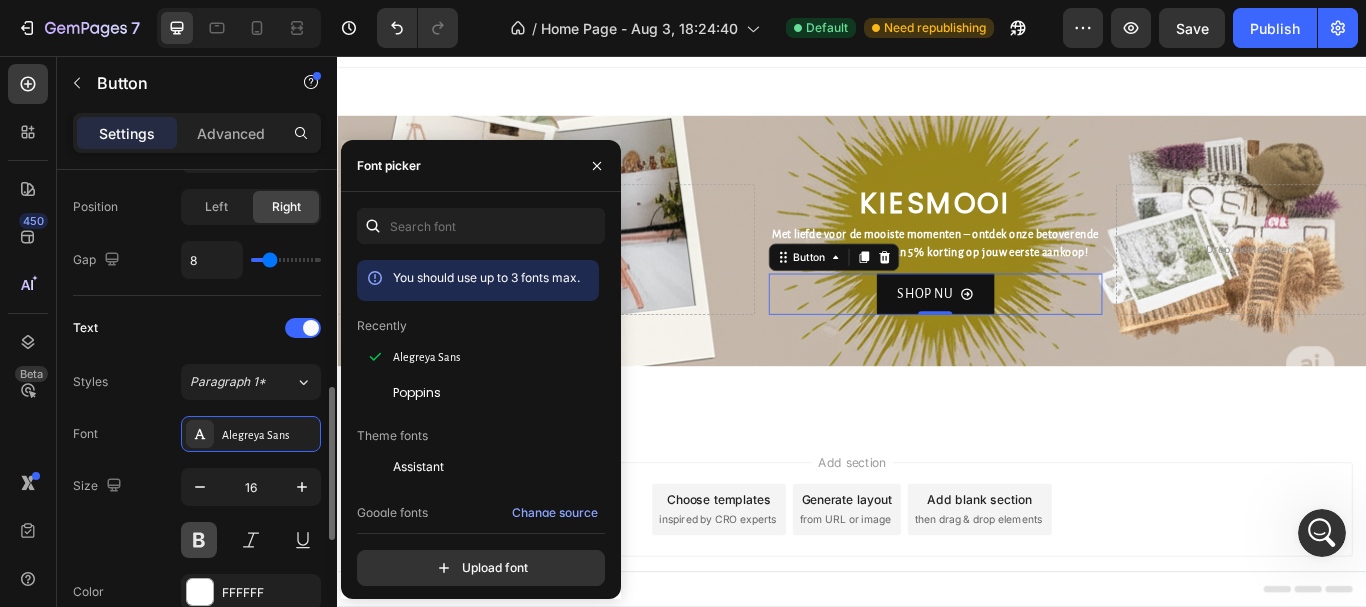click at bounding box center (199, 540) 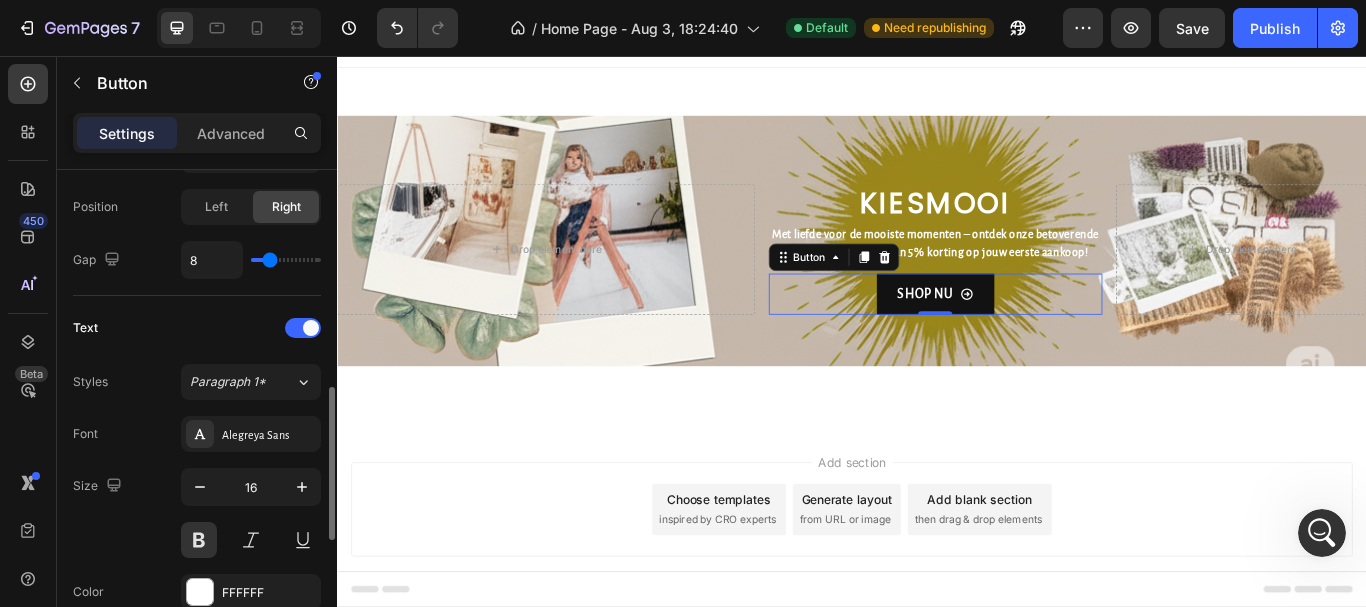 click on "Size 16" at bounding box center [197, 513] 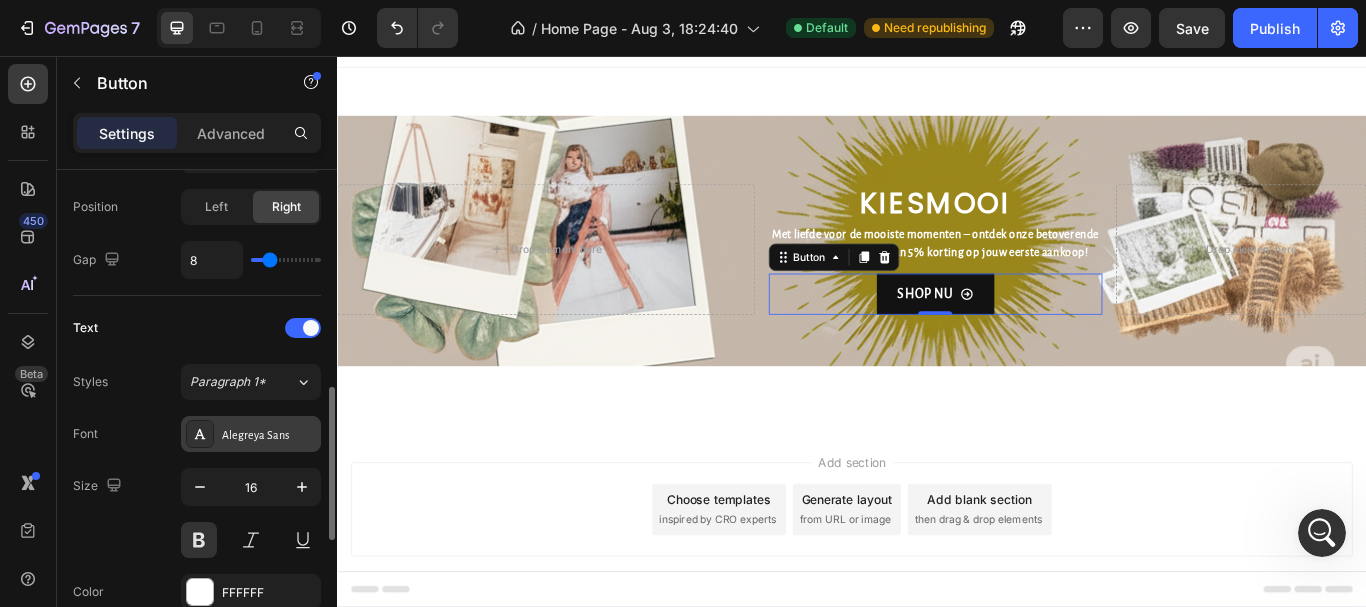scroll, scrollTop: 900, scrollLeft: 0, axis: vertical 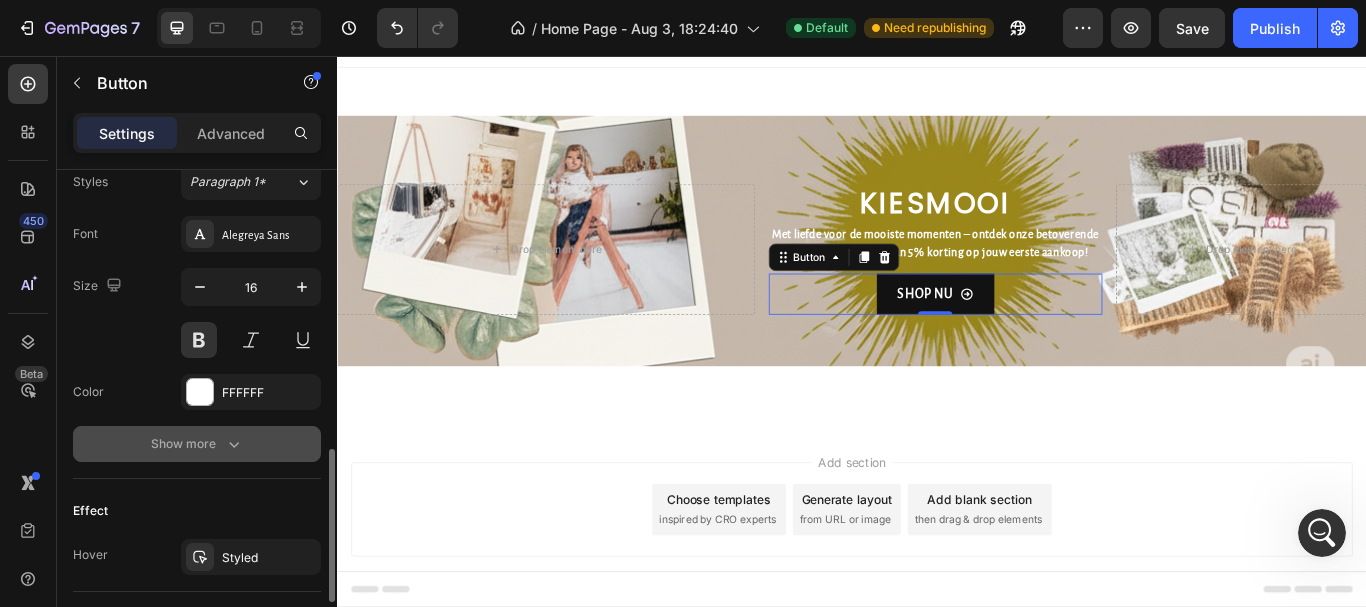 click on "Show more" at bounding box center (197, 444) 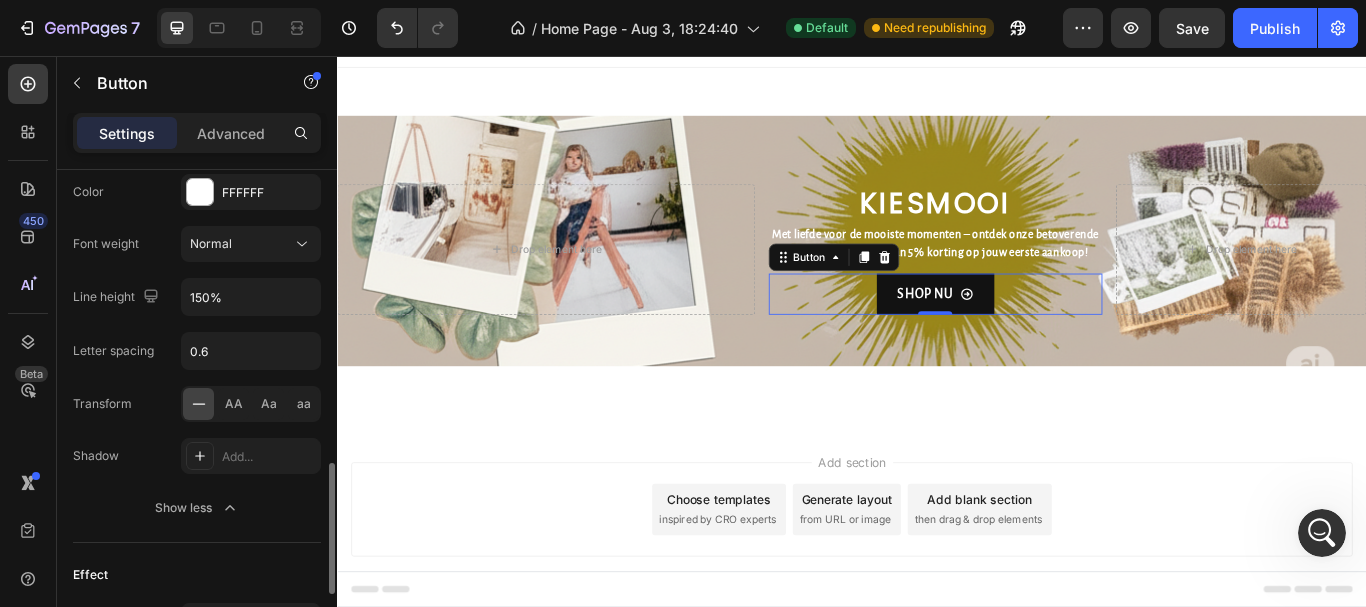 scroll, scrollTop: 1300, scrollLeft: 0, axis: vertical 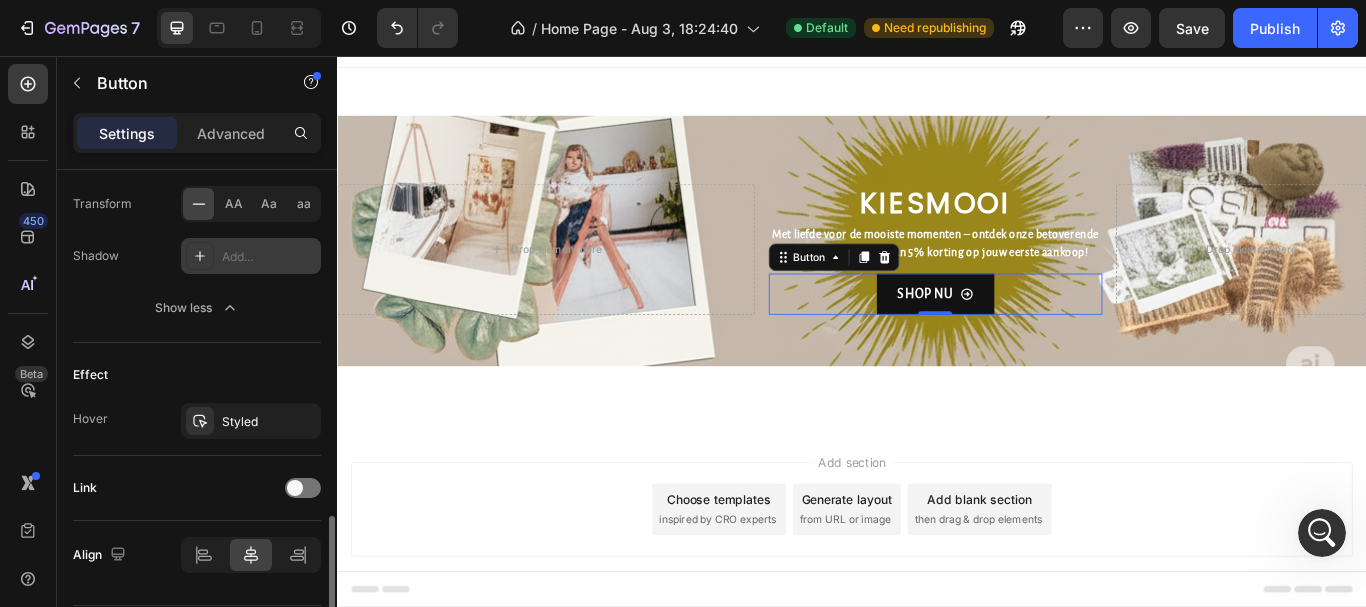 click at bounding box center [200, 256] 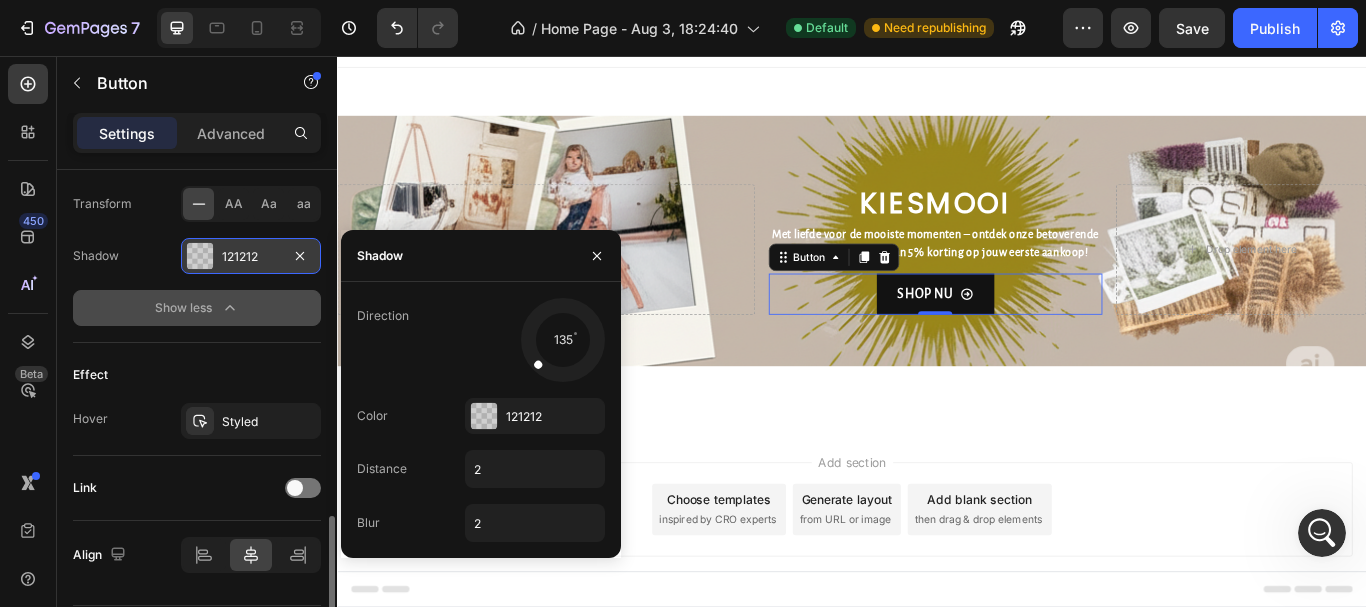 click on "Show less" 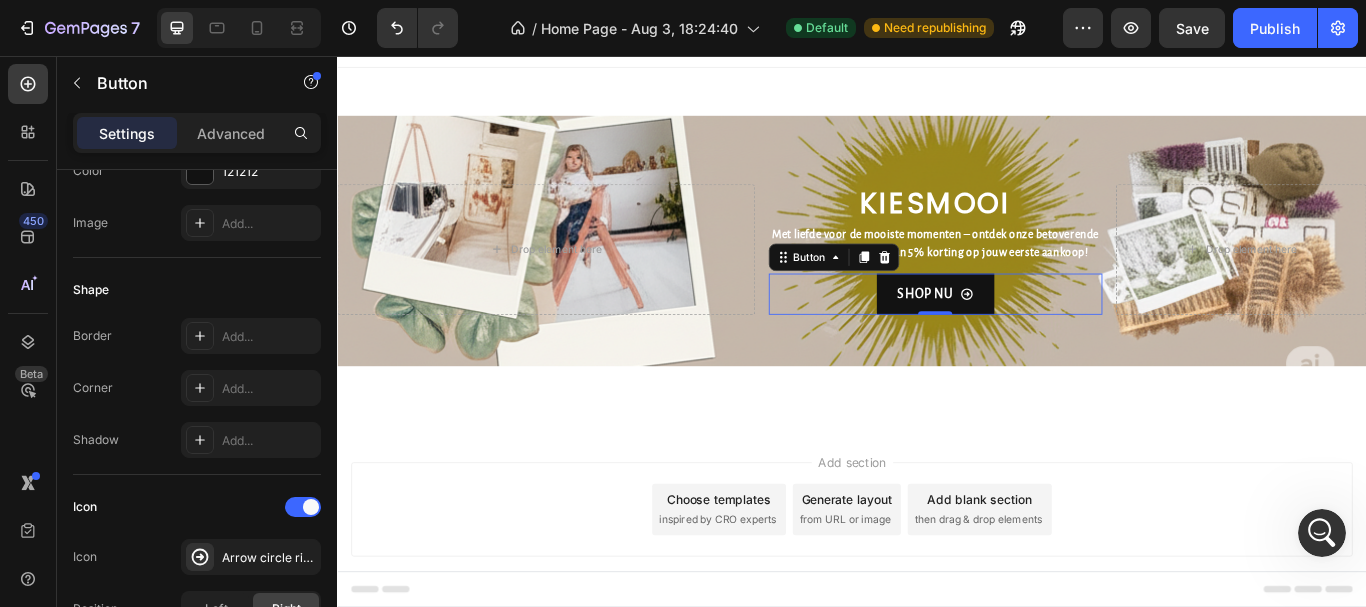 scroll, scrollTop: 98, scrollLeft: 0, axis: vertical 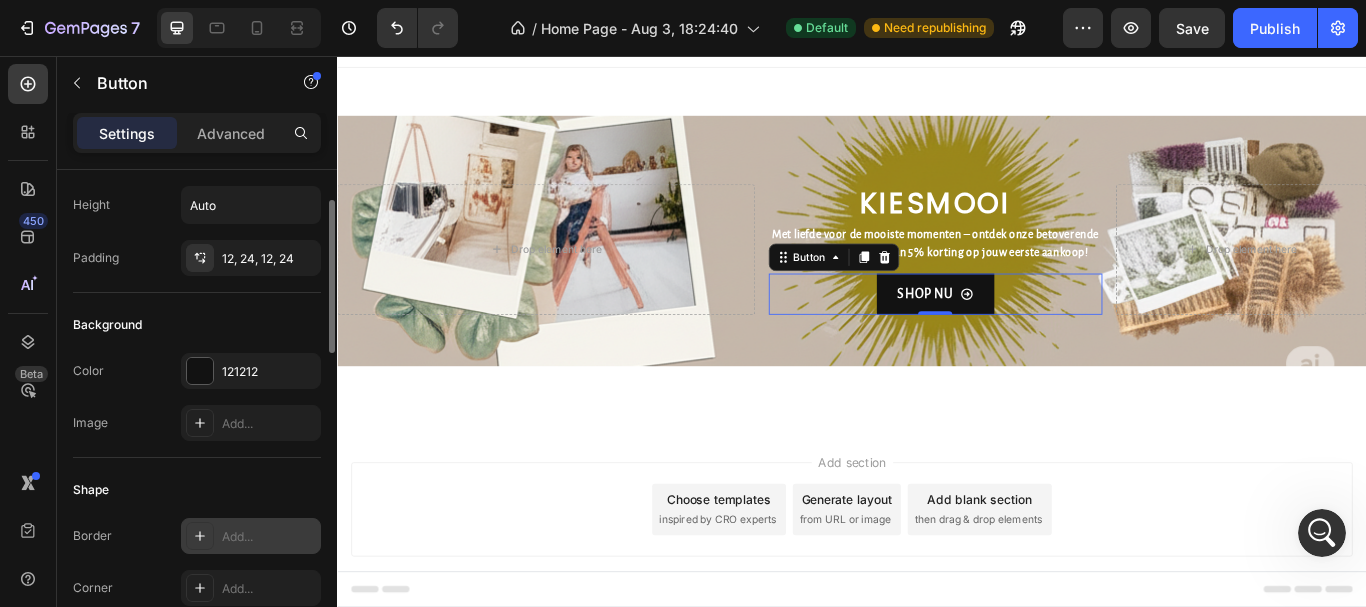 click at bounding box center [200, 536] 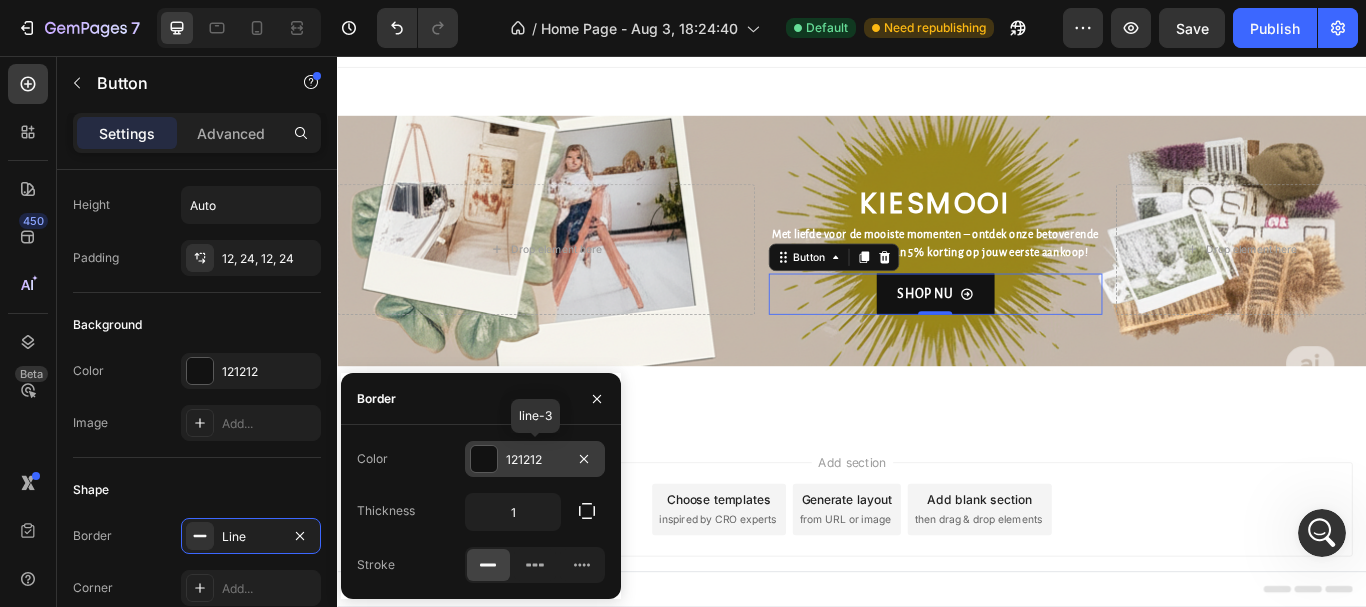 click at bounding box center (484, 459) 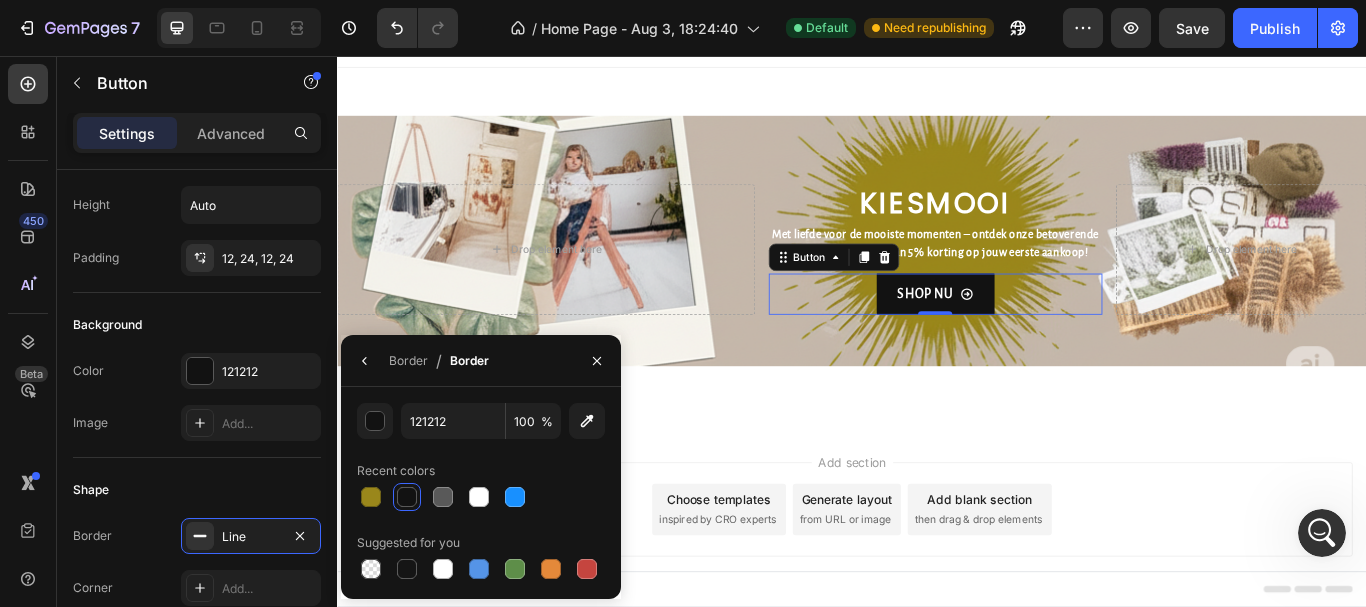 click on "121212 100 % Recent colors Suggested for you" at bounding box center [481, 493] 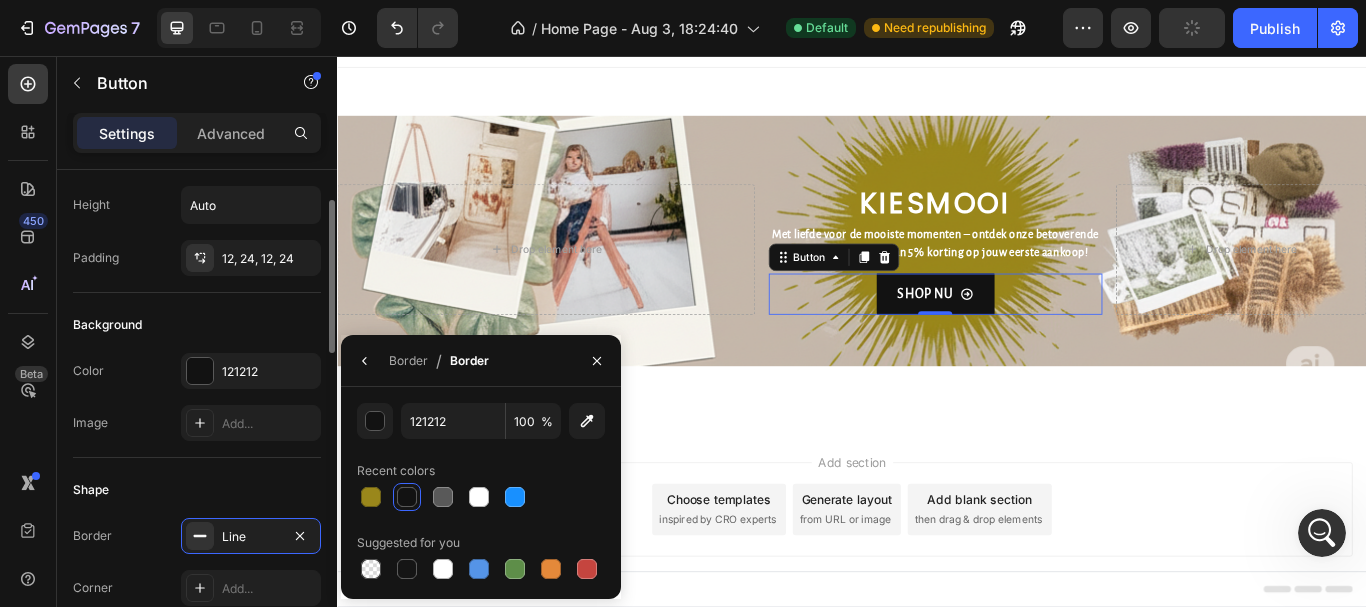 click on "Shape" at bounding box center (197, 490) 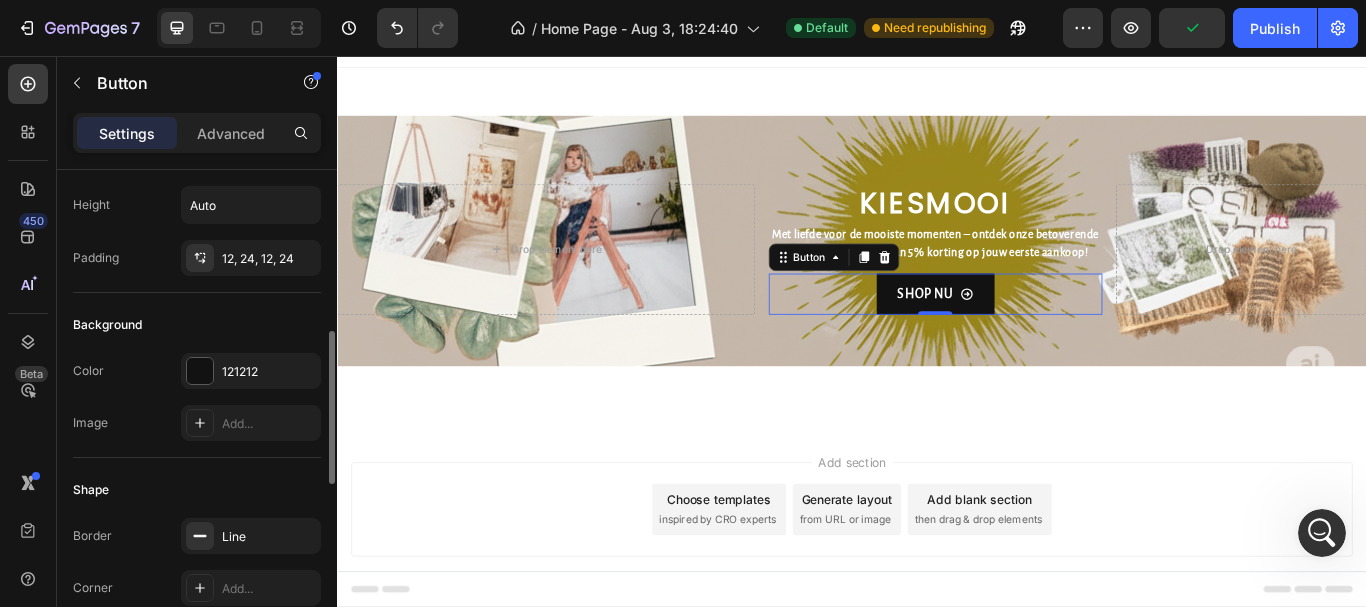 scroll, scrollTop: 198, scrollLeft: 0, axis: vertical 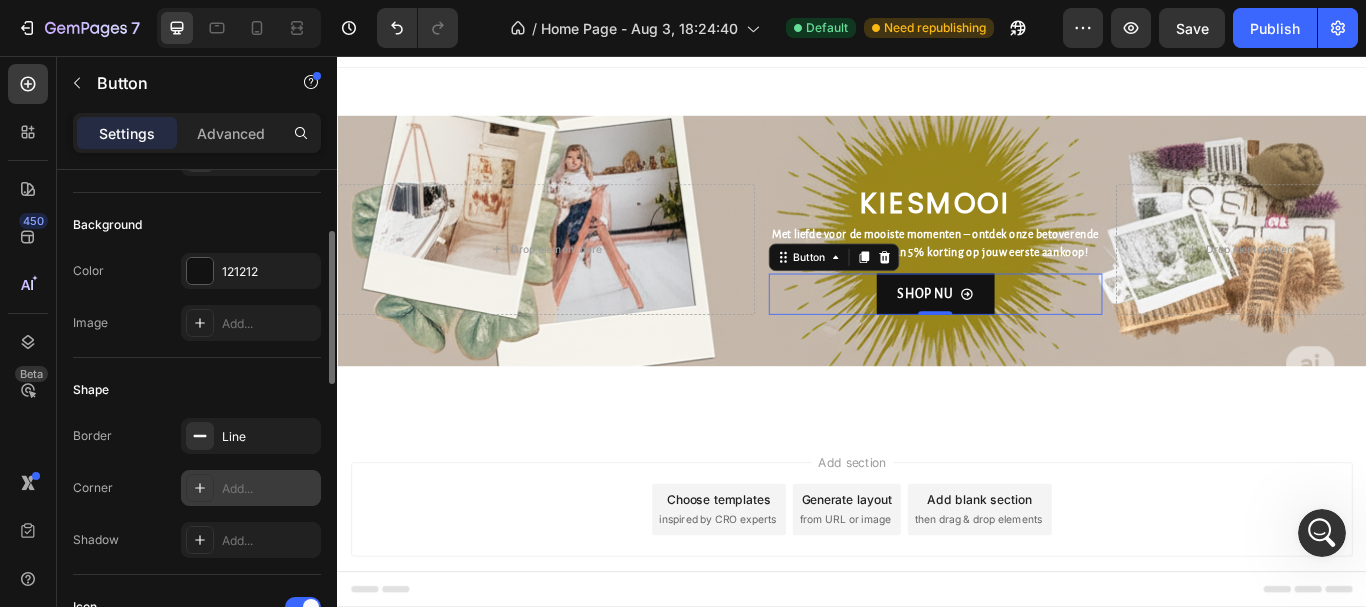 click on "Add..." at bounding box center (269, 489) 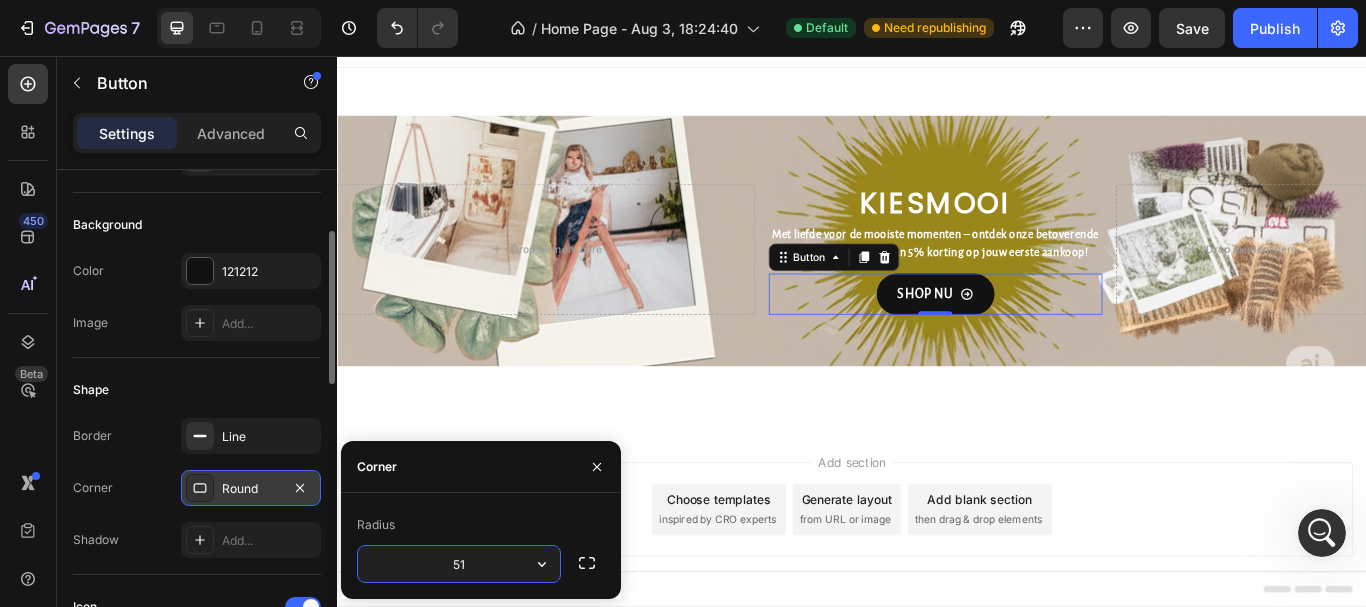 type on "50" 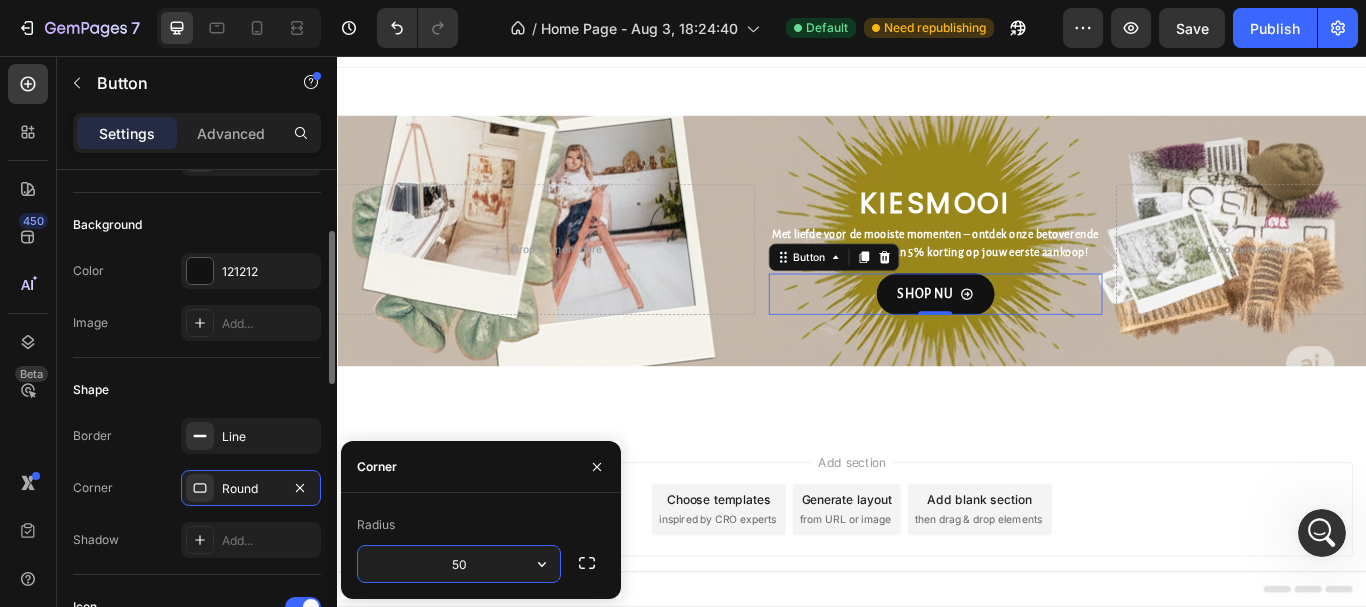 click on "Border Line Corner Round Shadow Add..." at bounding box center (197, 488) 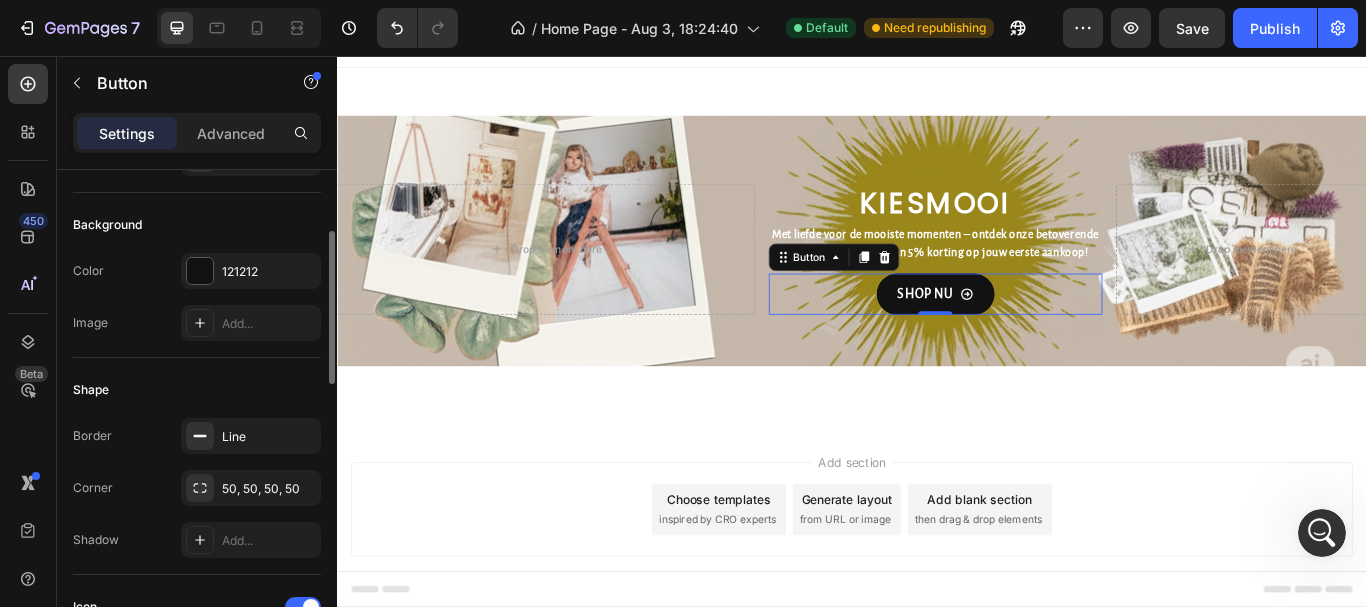 scroll, scrollTop: 298, scrollLeft: 0, axis: vertical 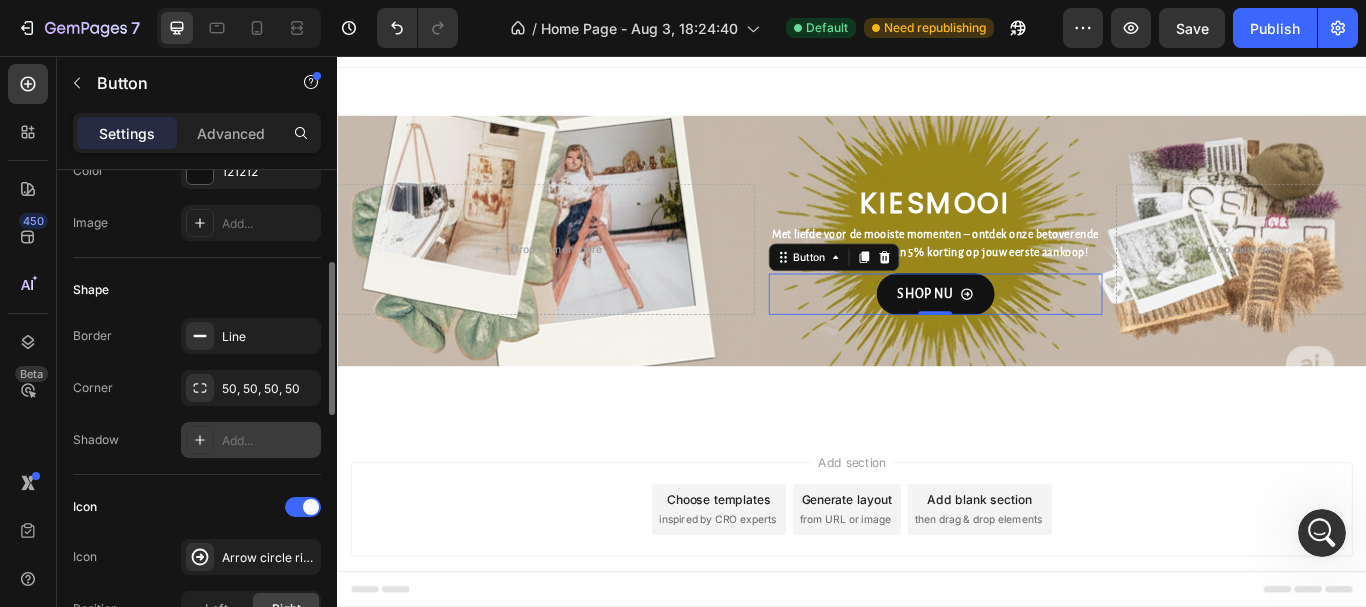 click at bounding box center [200, 440] 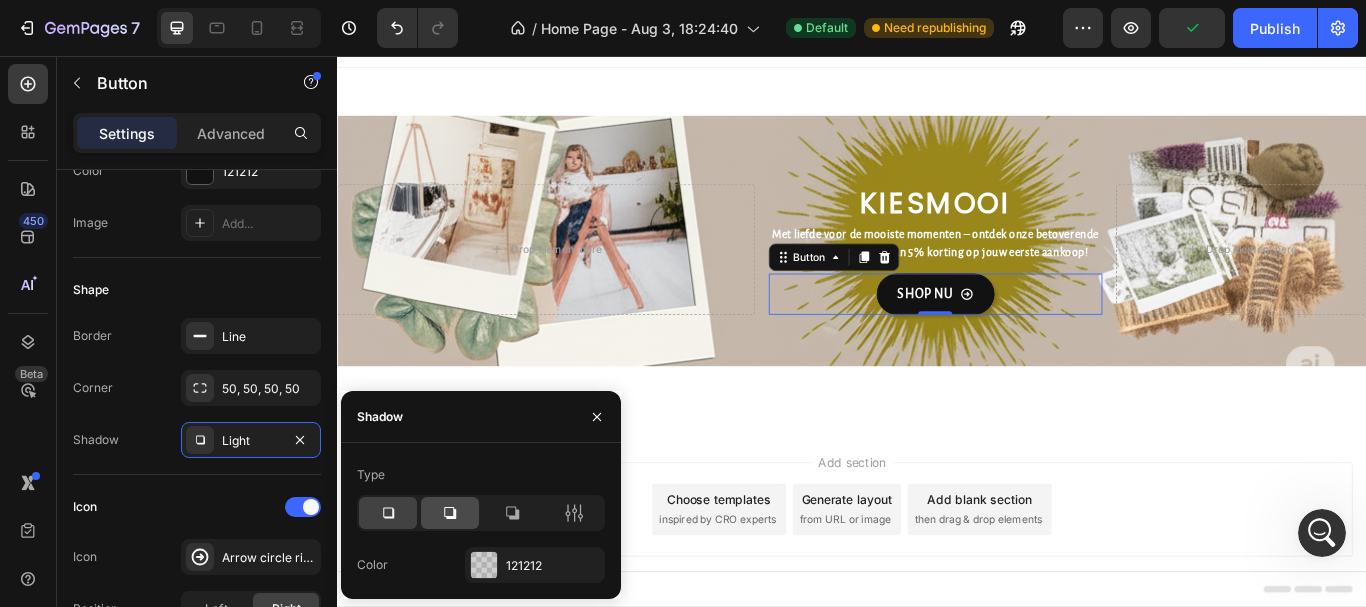 click 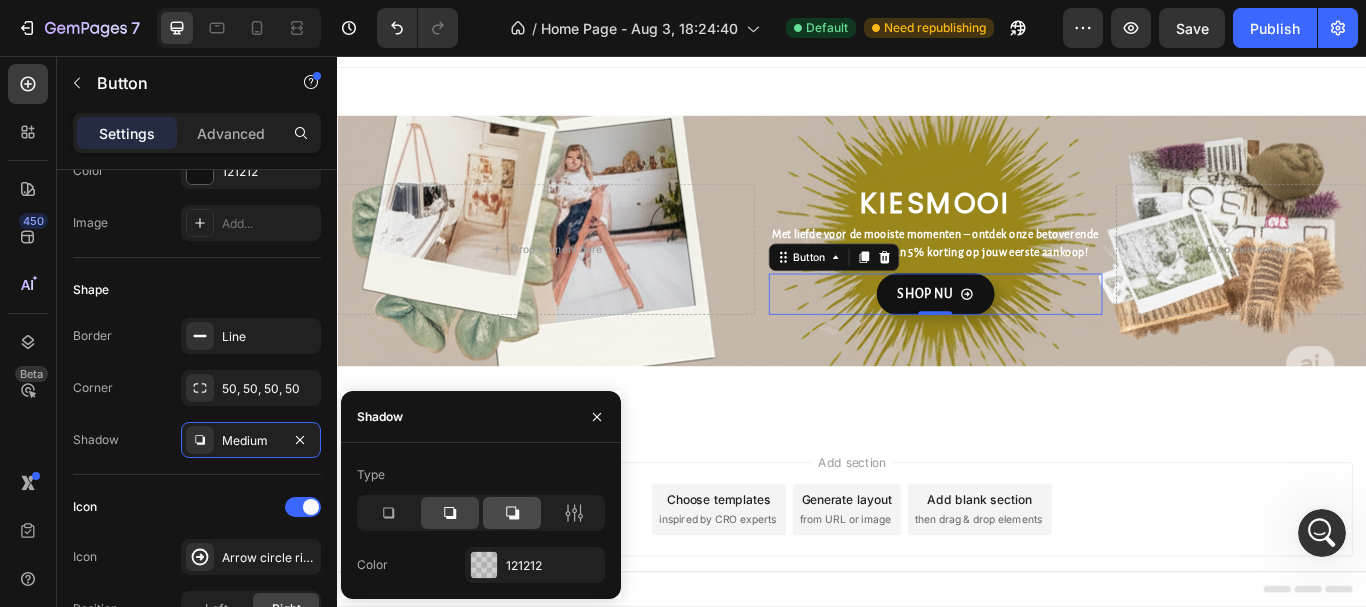 click 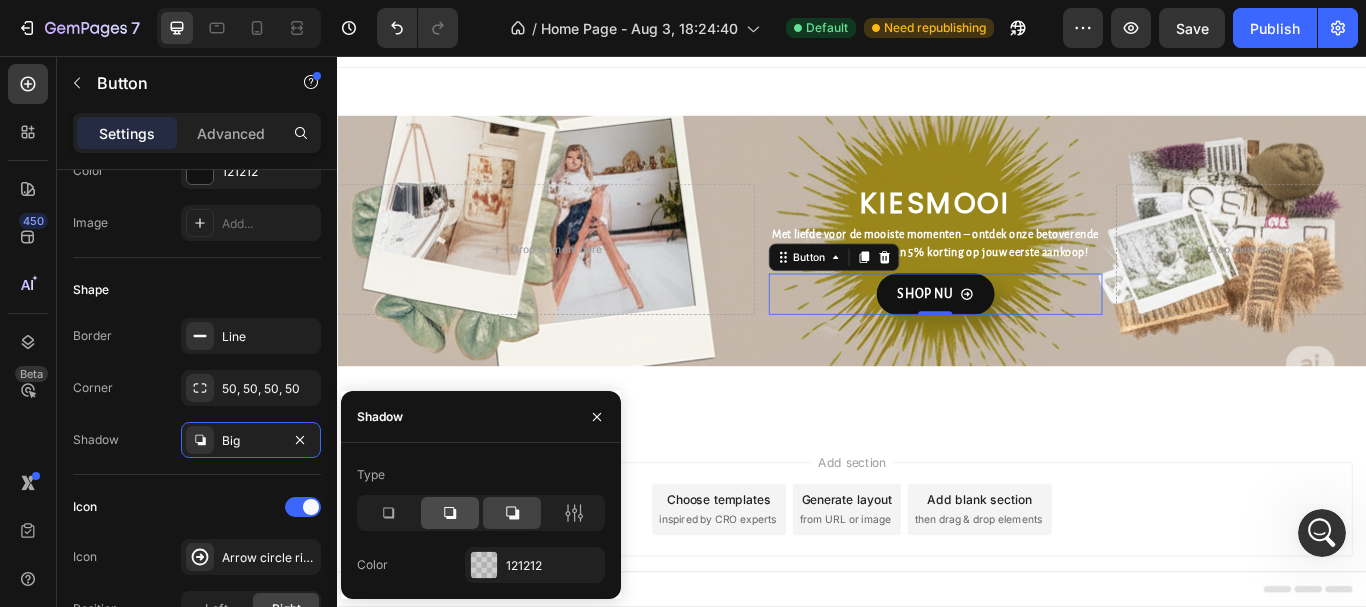 click 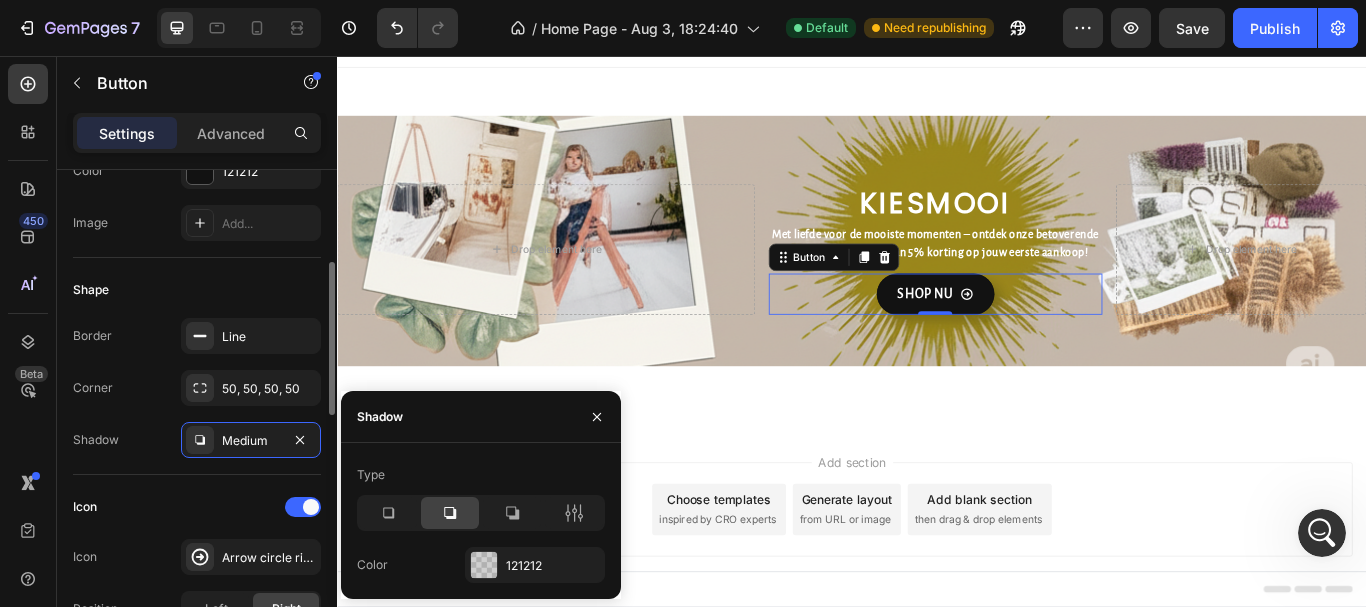 click on "Shape Border Line Corner 50, 50, 50, 50 Shadow Medium" 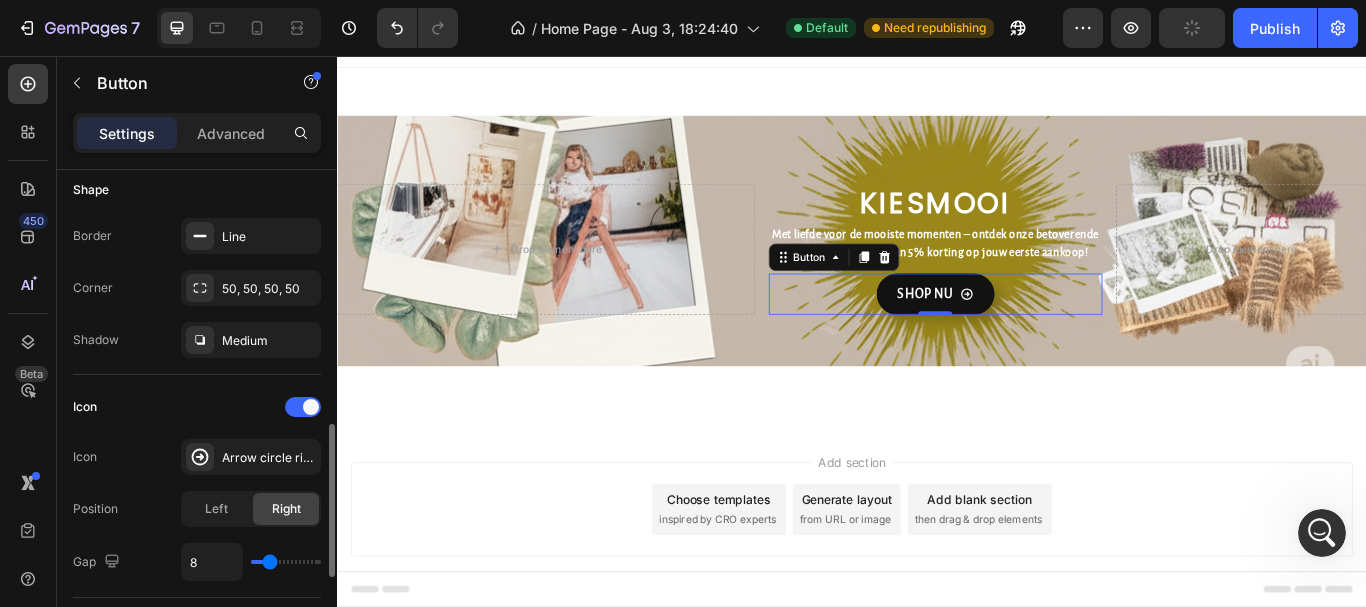 scroll, scrollTop: 498, scrollLeft: 0, axis: vertical 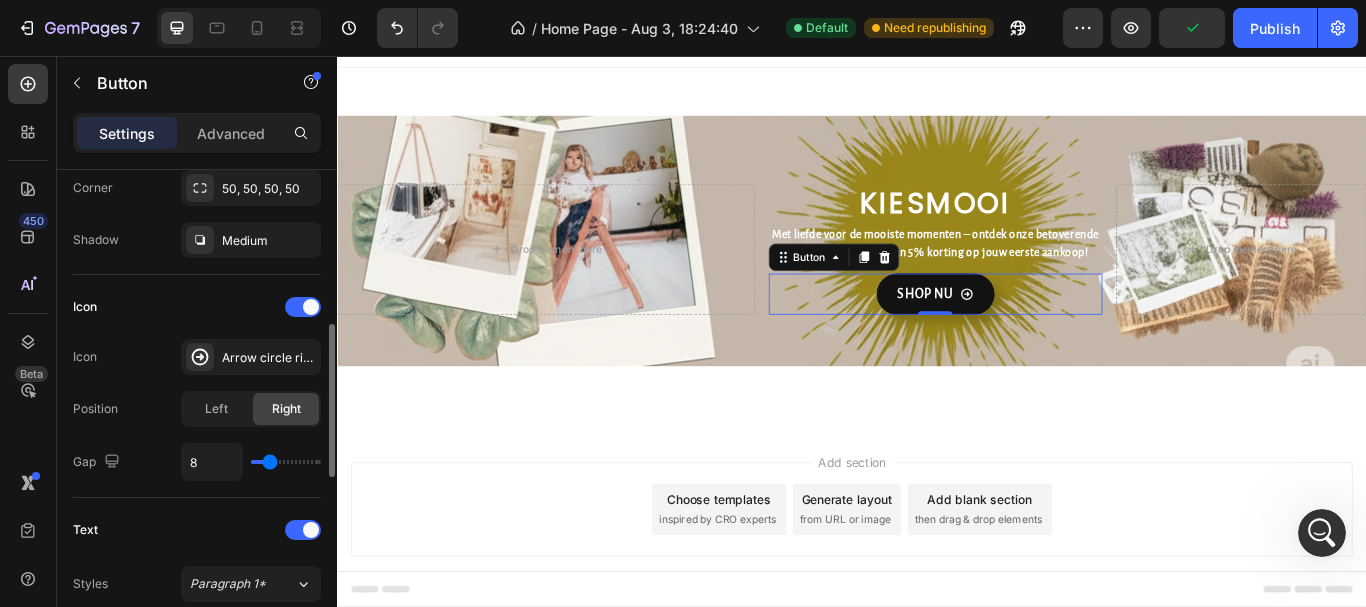 type on "5" 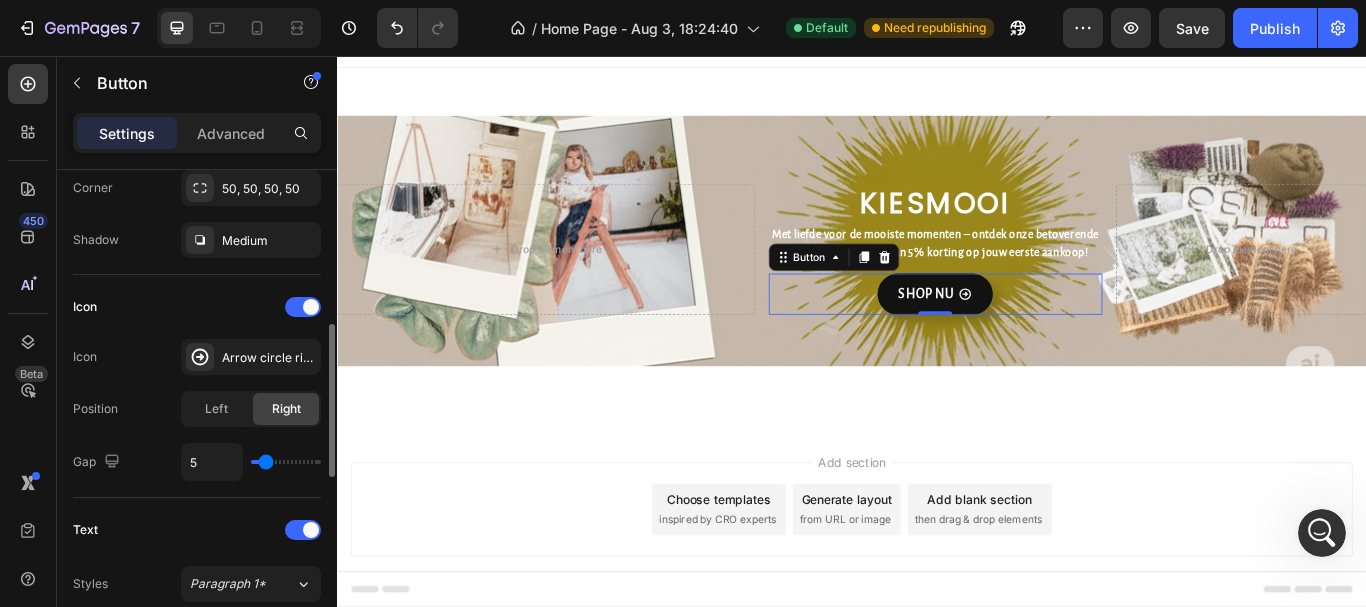 type on "5" 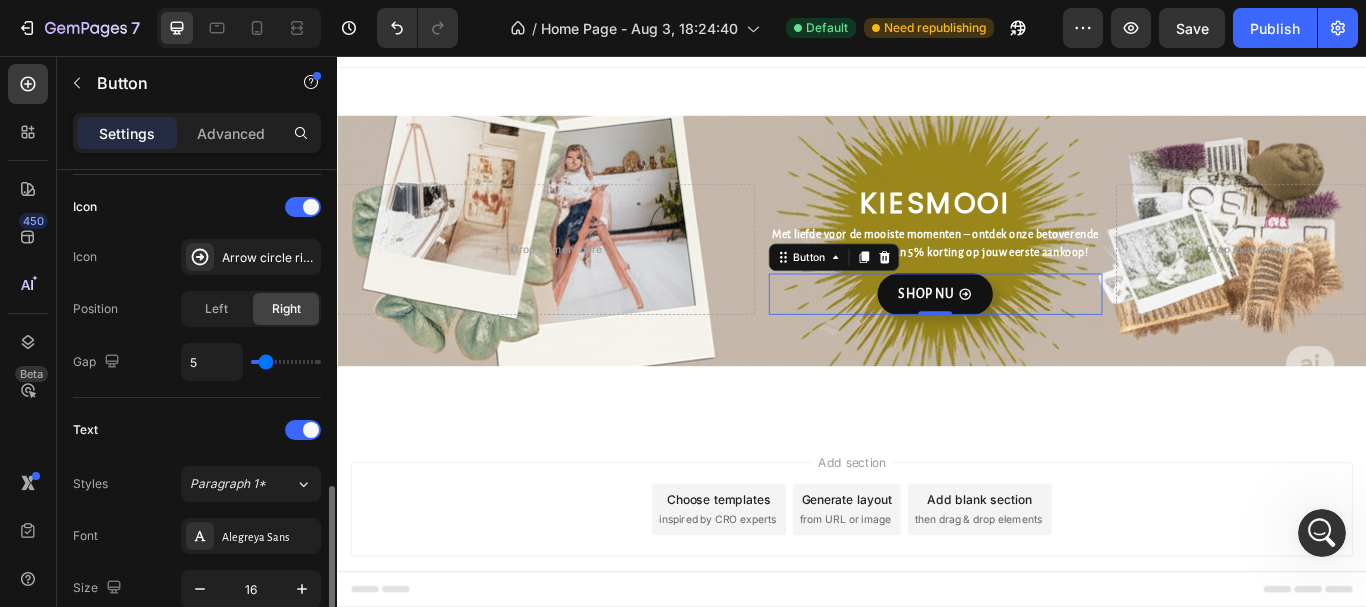 scroll, scrollTop: 798, scrollLeft: 0, axis: vertical 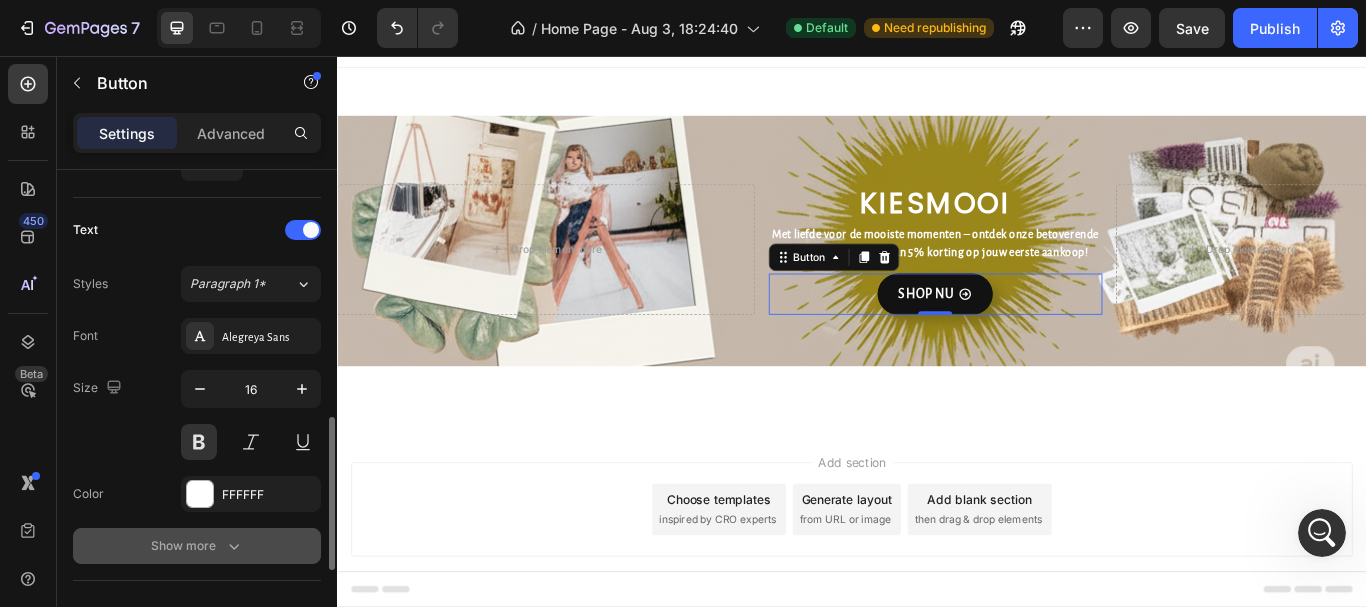 click on "Show more" at bounding box center (197, 546) 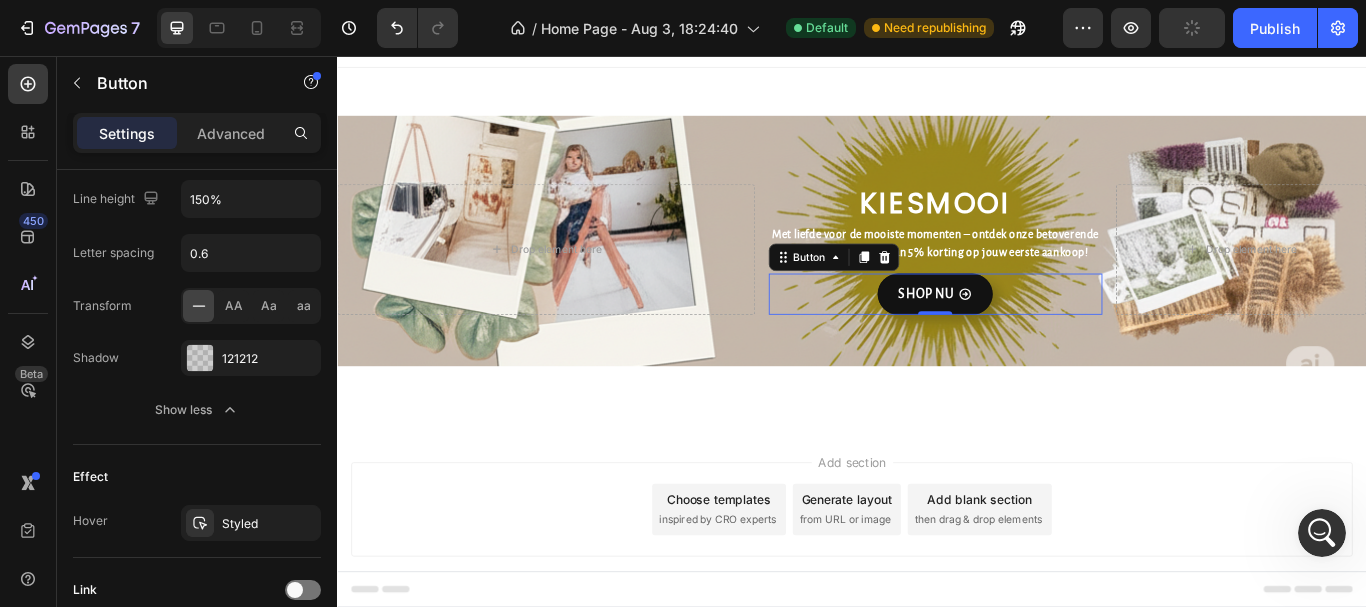 scroll, scrollTop: 1298, scrollLeft: 0, axis: vertical 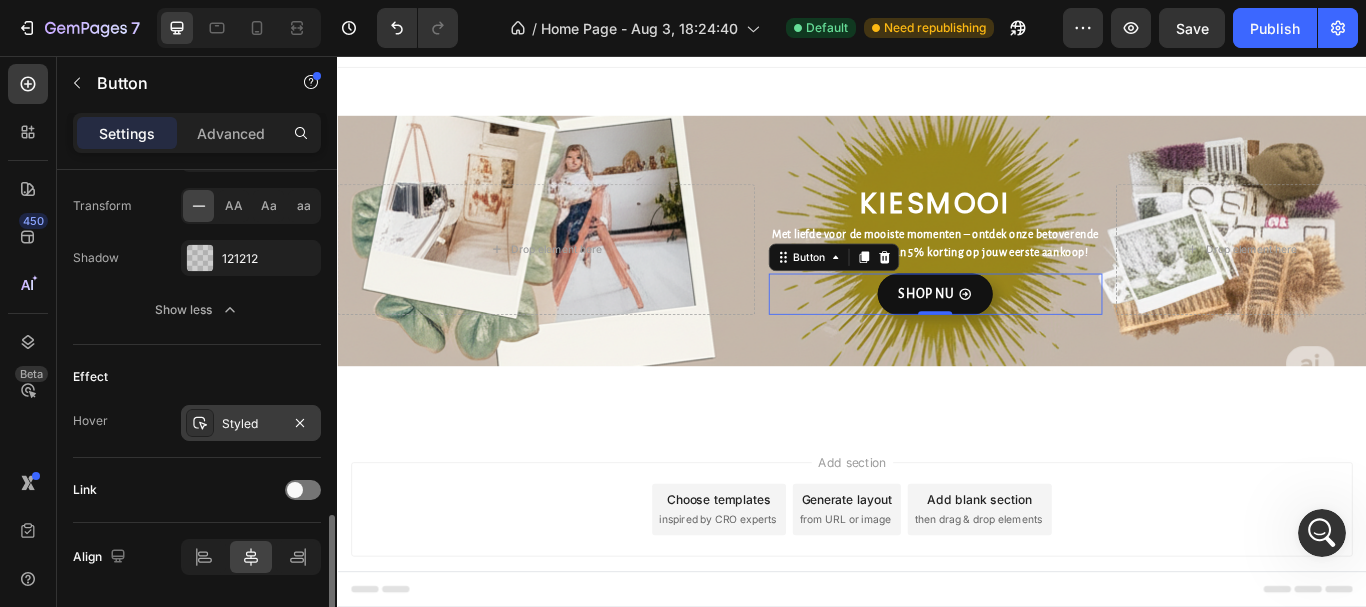 click on "Styled" at bounding box center [251, 424] 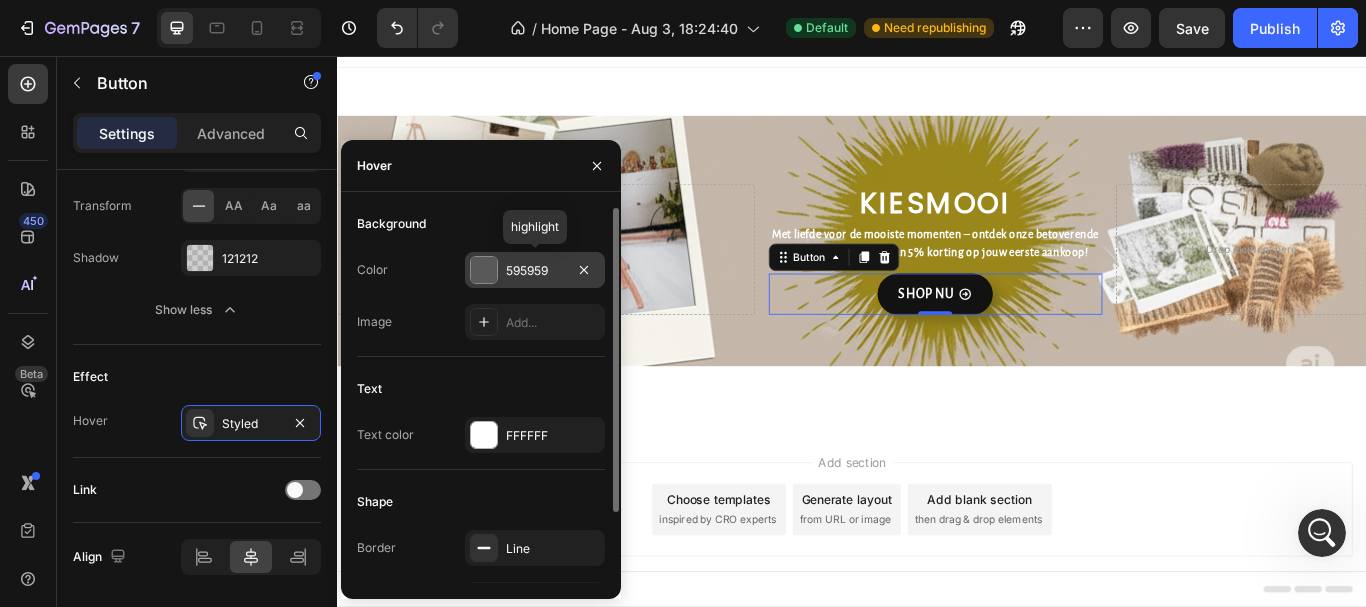 click at bounding box center (484, 270) 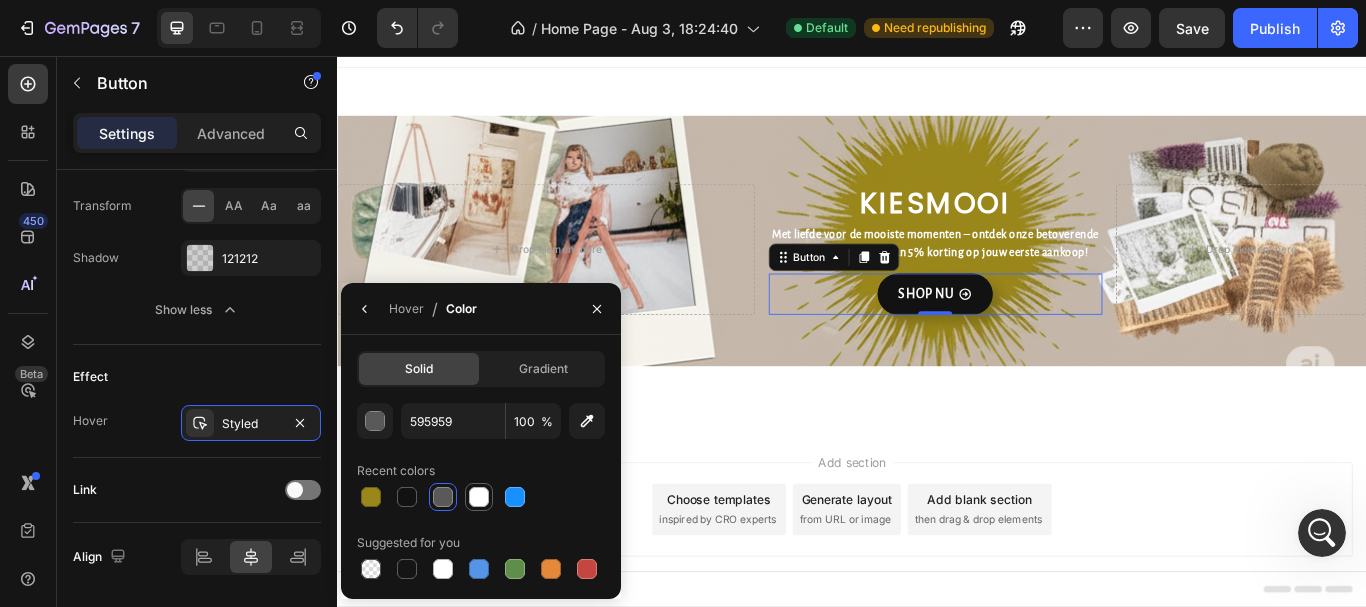 click at bounding box center [479, 497] 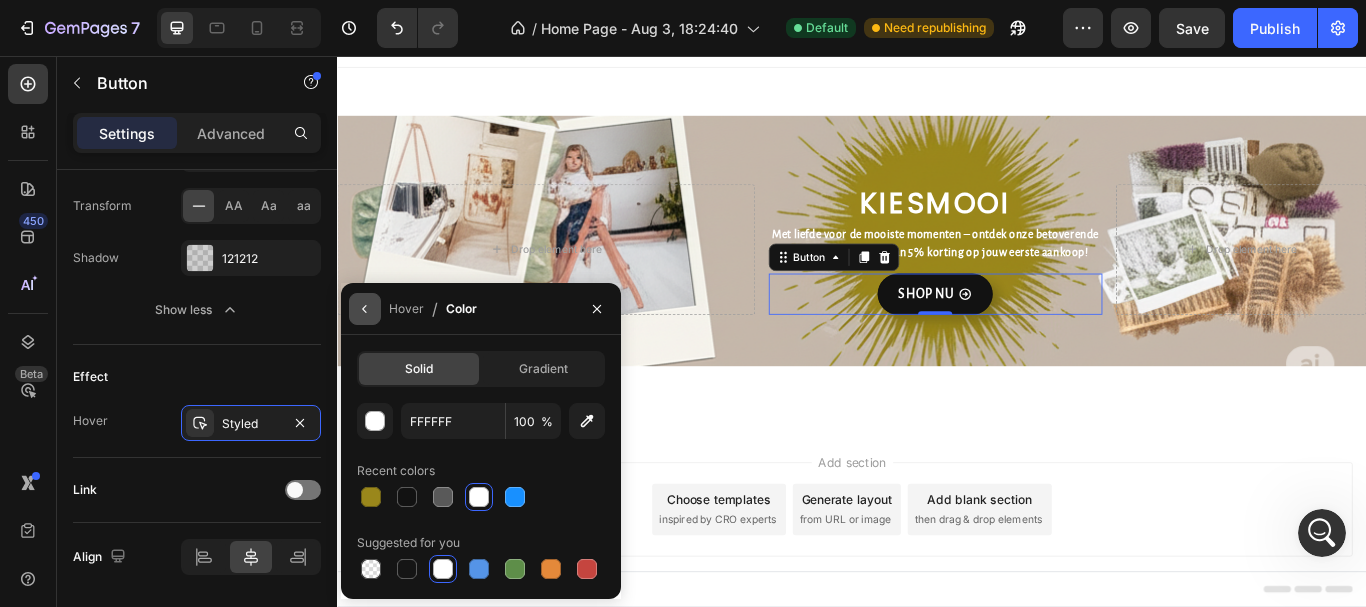 click 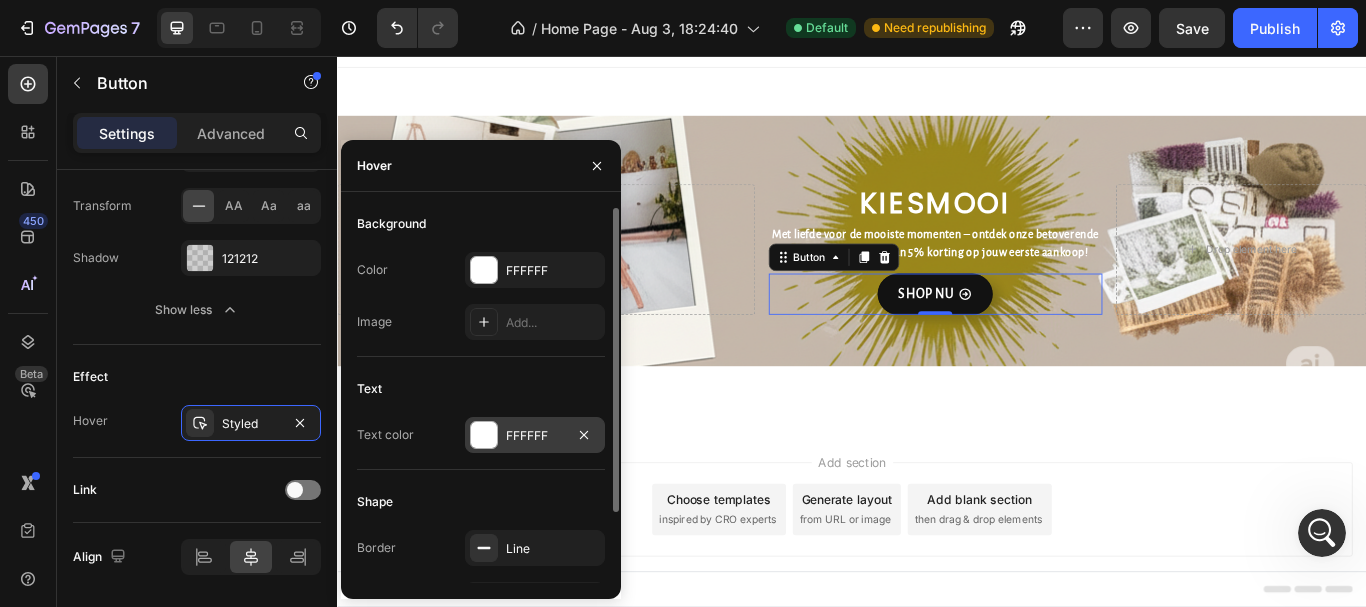 click at bounding box center (484, 435) 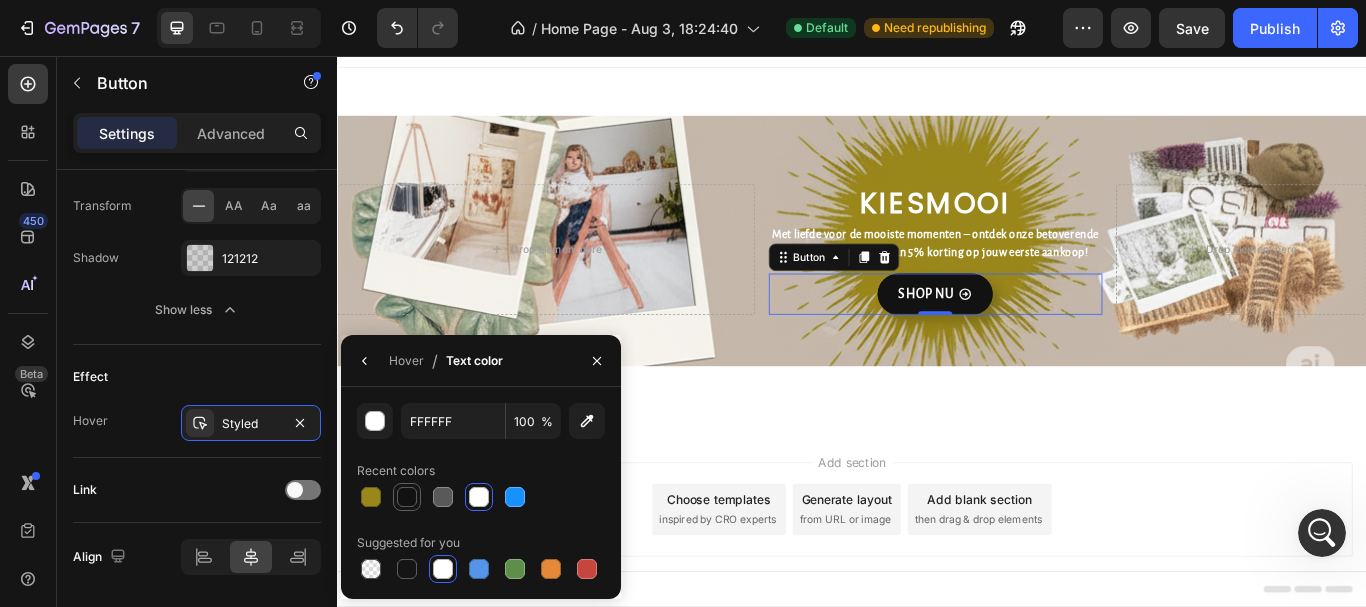 click at bounding box center (407, 497) 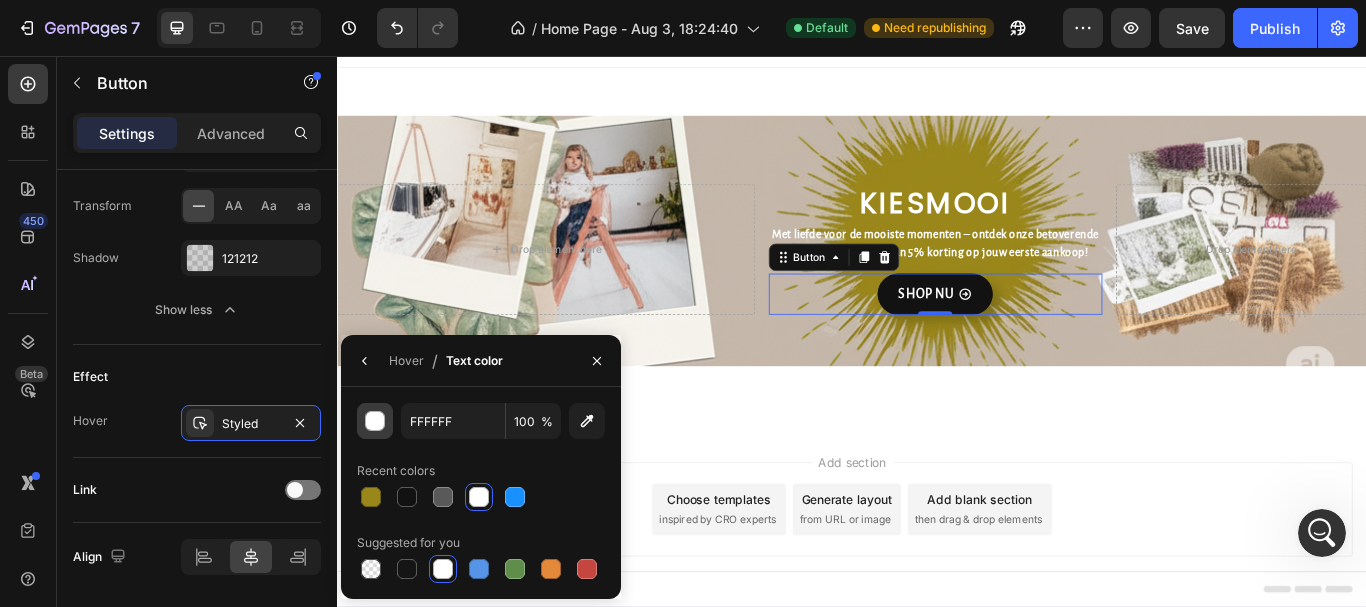 type on "121212" 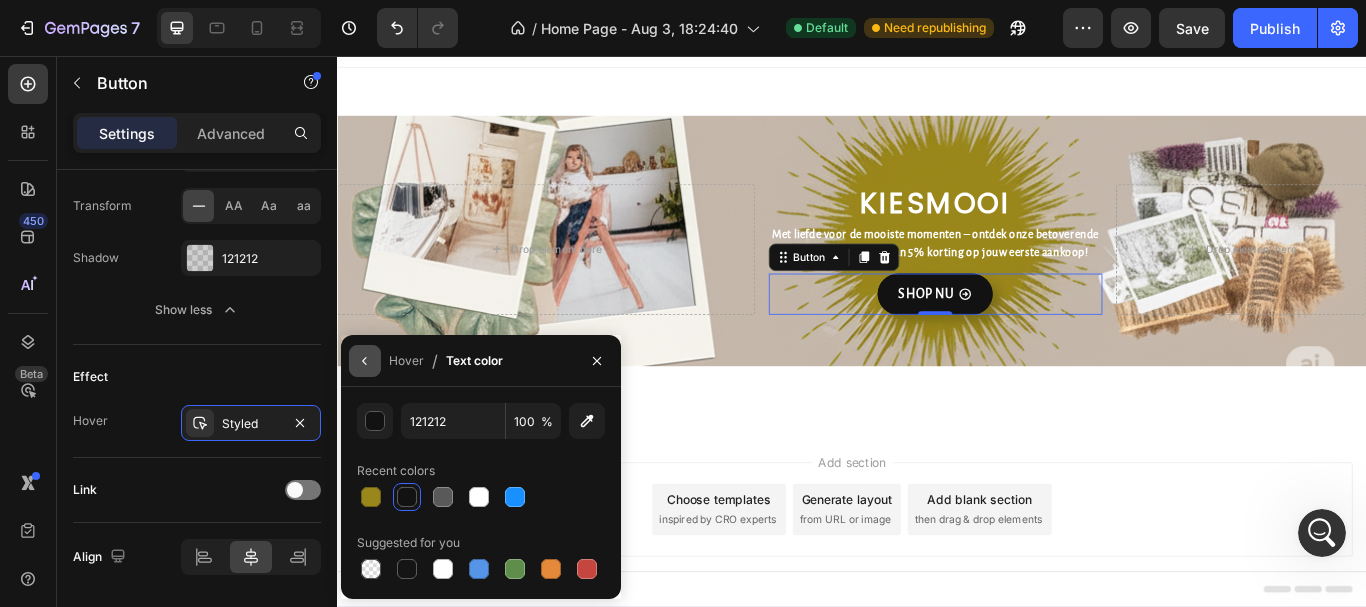 click 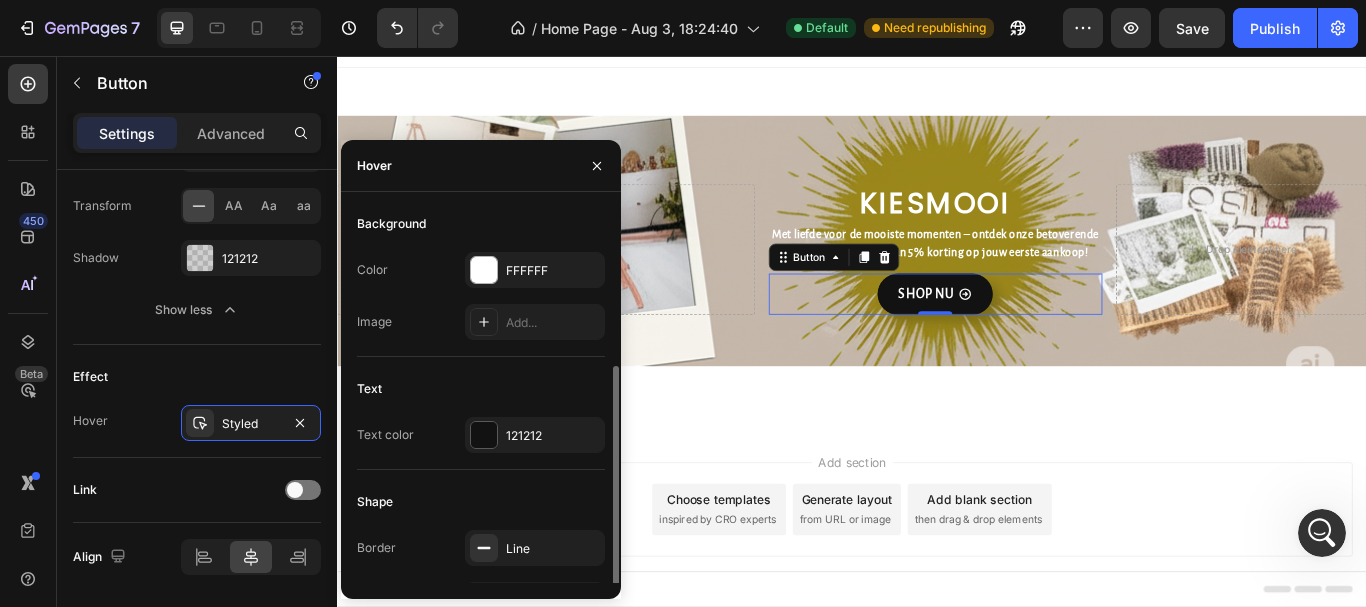 scroll, scrollTop: 87, scrollLeft: 0, axis: vertical 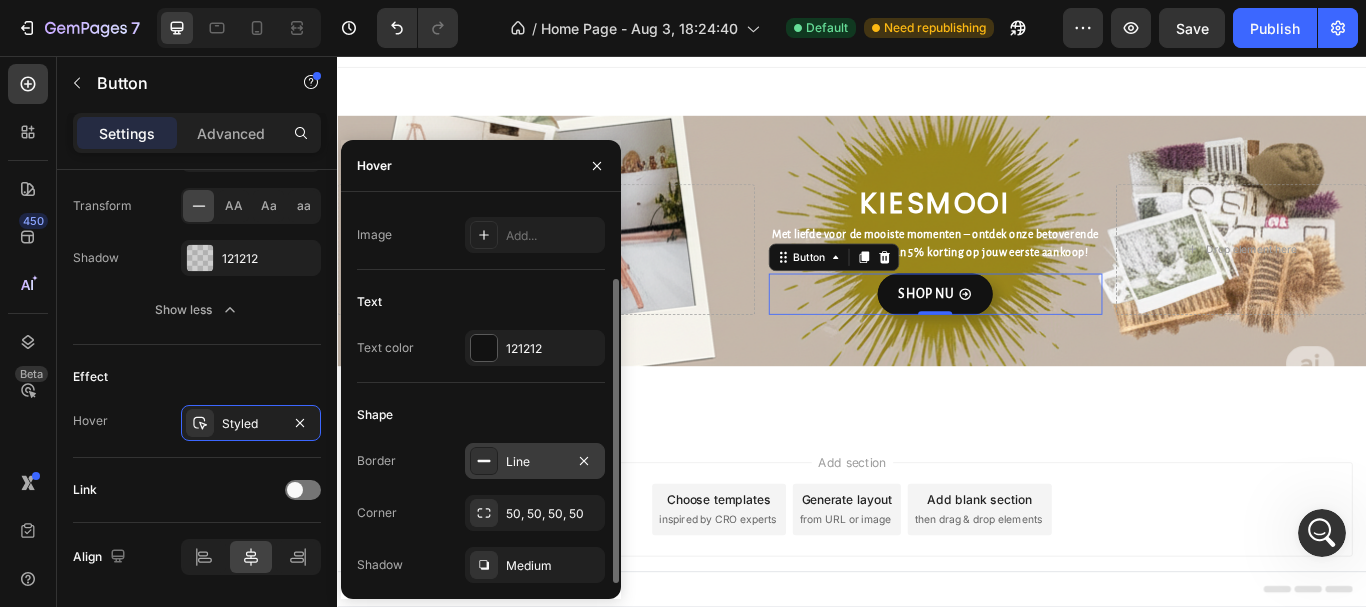 click on "Line" at bounding box center [535, 462] 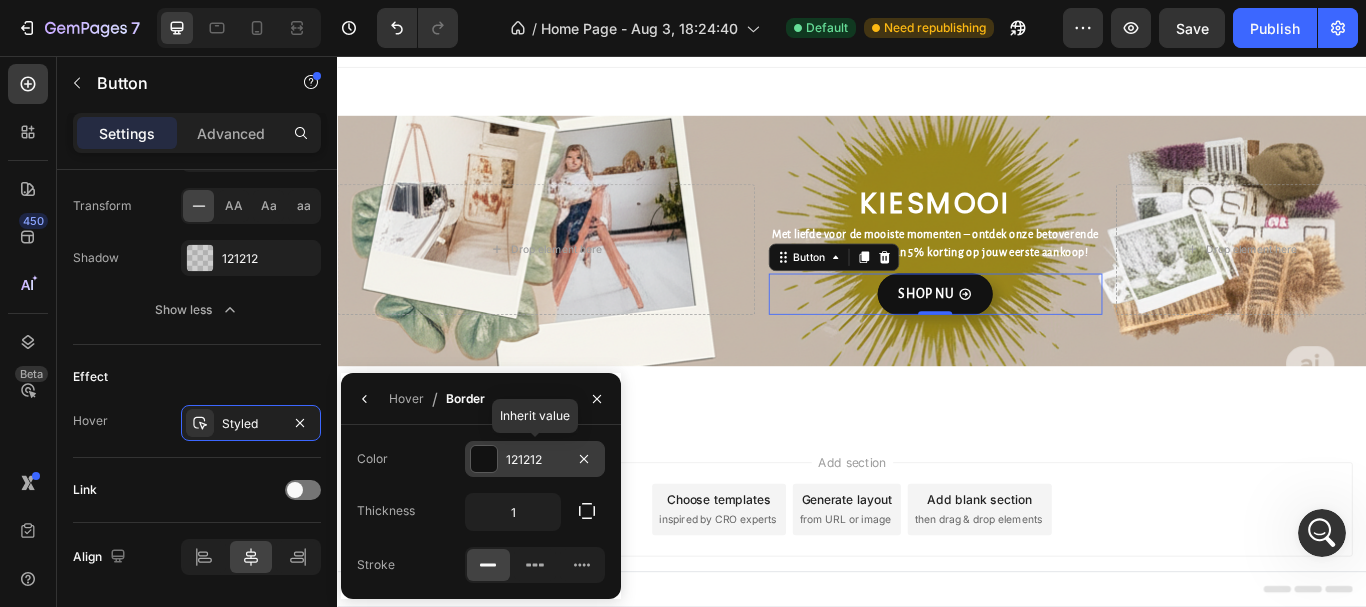 click at bounding box center (484, 459) 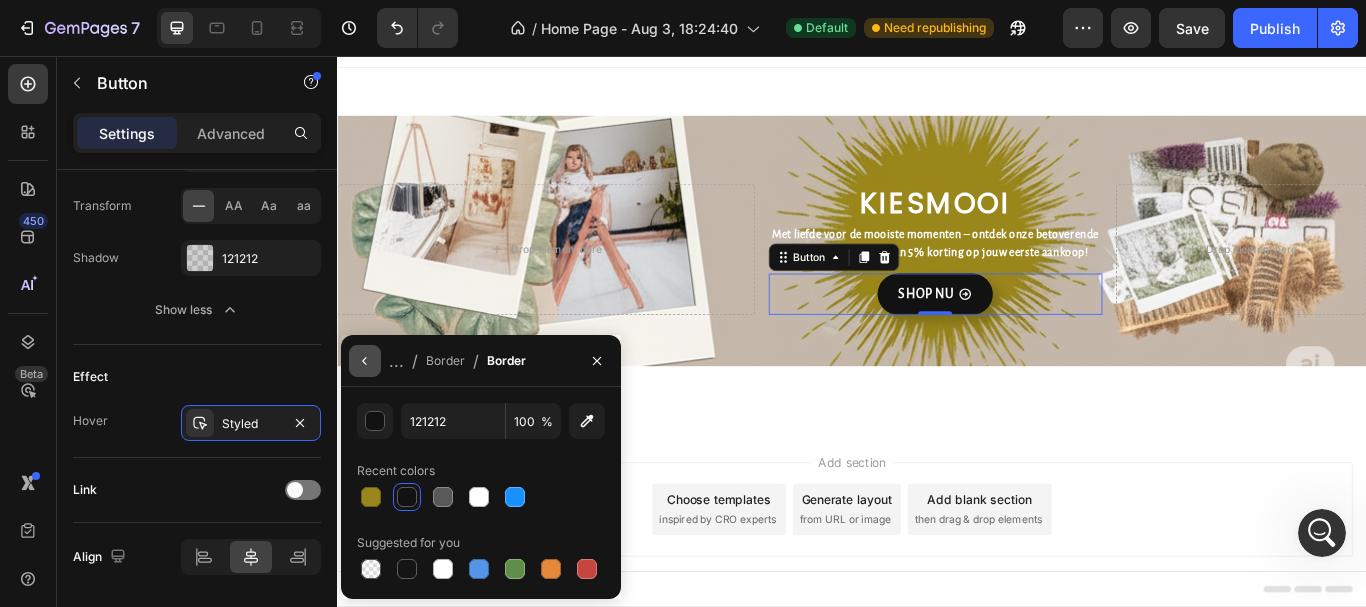 click 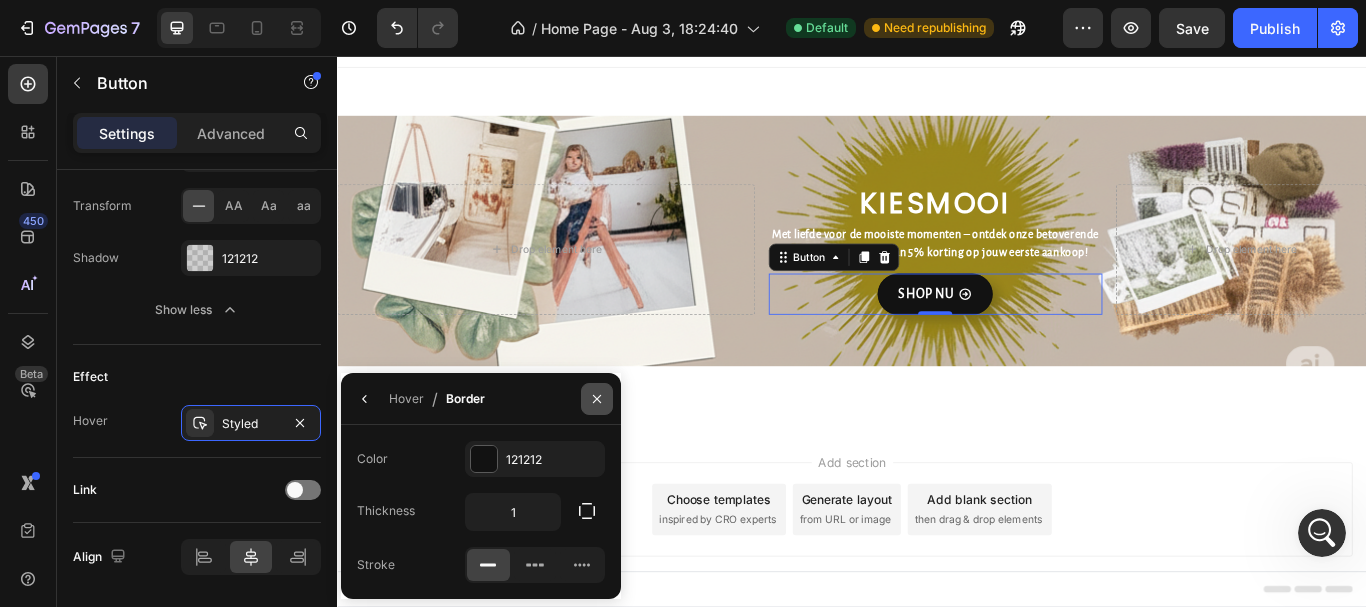 click at bounding box center (597, 399) 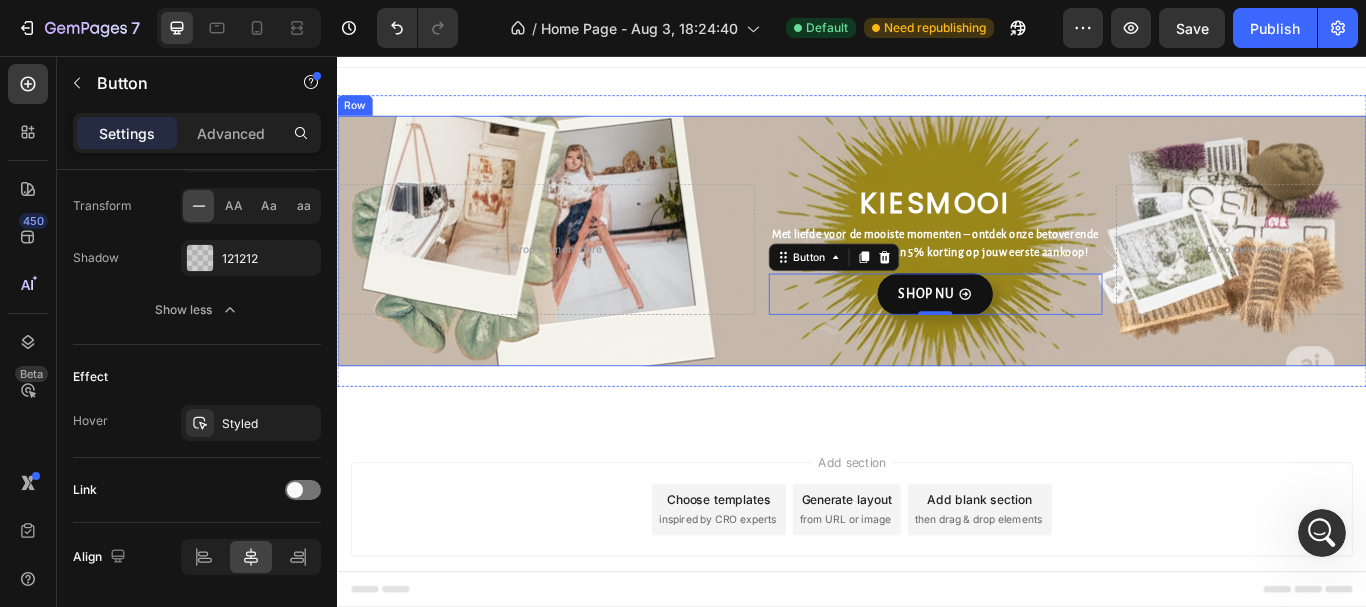 click on "Drop element here KIESMOOI Heading Met liefde voor de mooiste momenten – ontdek onze betoverende collectie en geniet nu van 5% korting op jouw eerste aankoop! Text Block
SHOP NU Button   0
Drop element here Row Row" at bounding box center [937, 272] 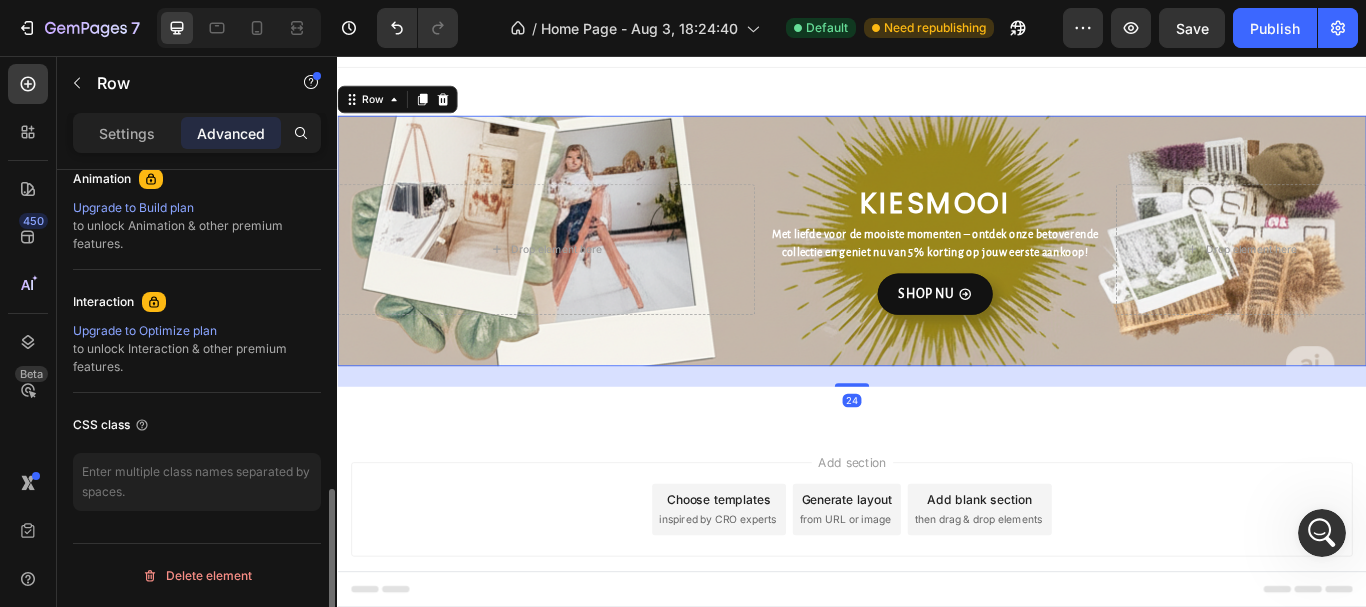 scroll, scrollTop: 0, scrollLeft: 0, axis: both 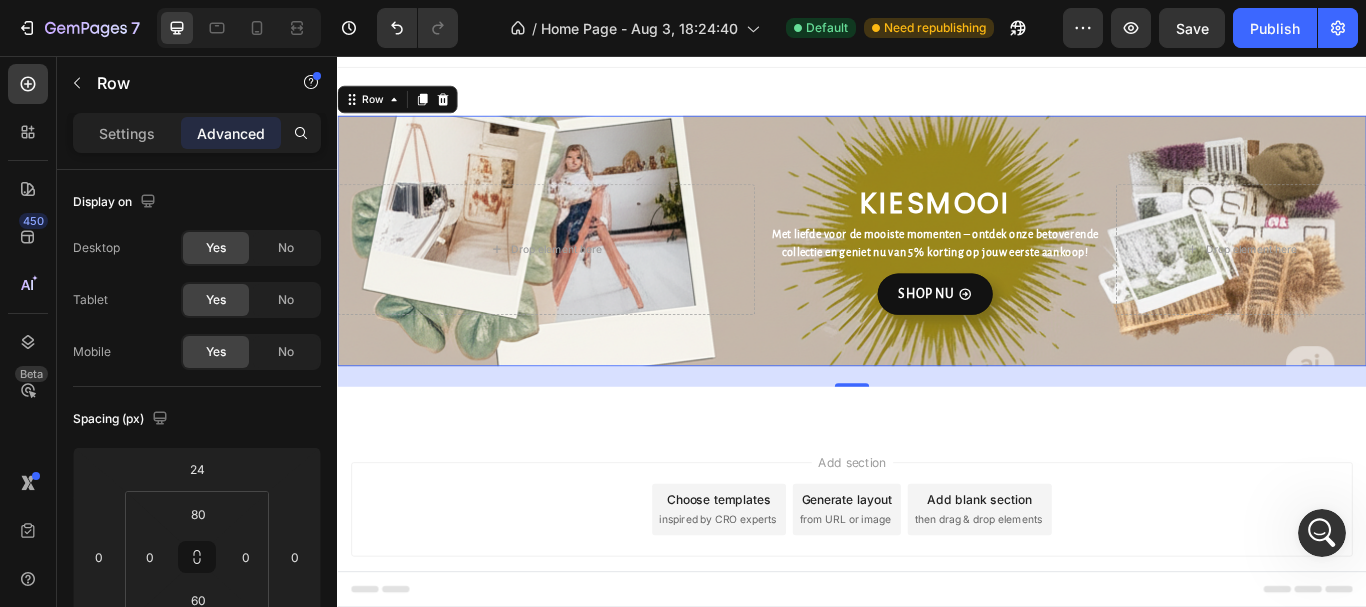 click on "24" at bounding box center [937, 430] 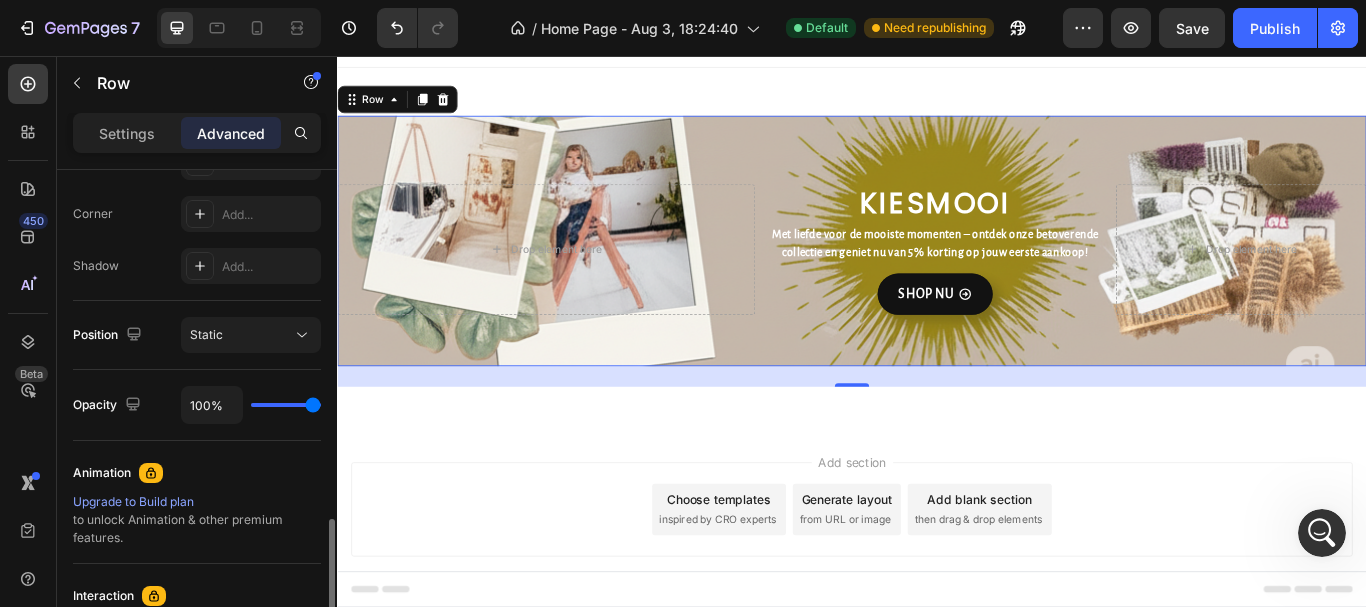 scroll, scrollTop: 800, scrollLeft: 0, axis: vertical 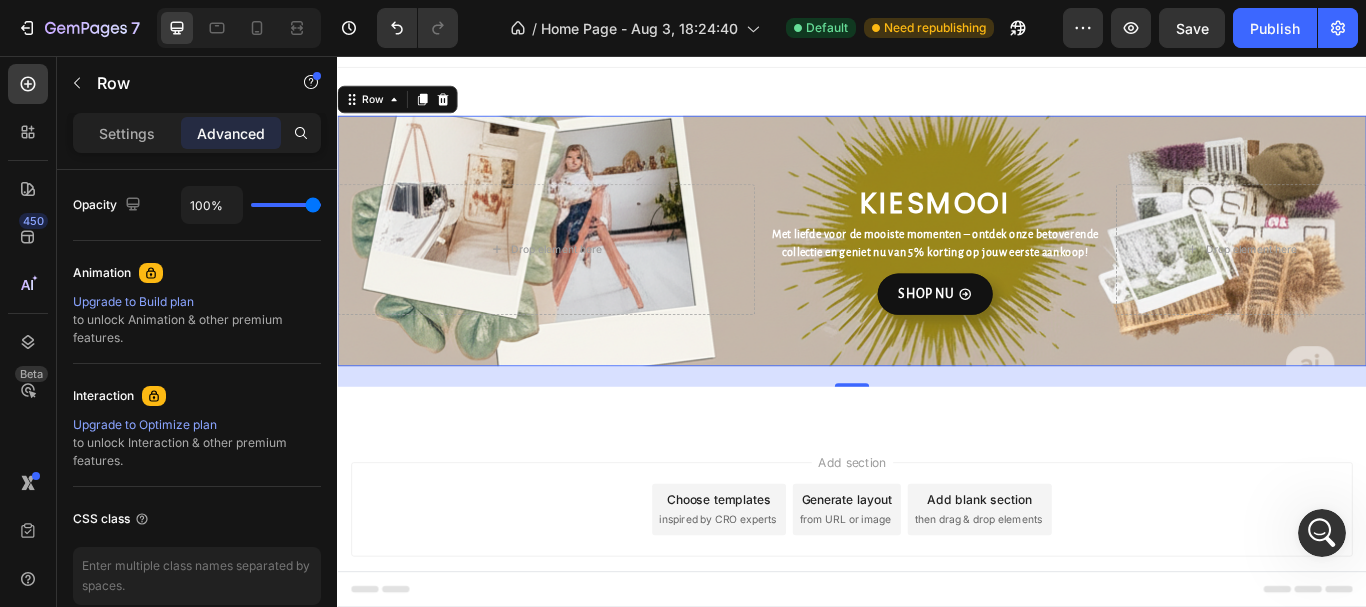 click on "24" at bounding box center (937, 430) 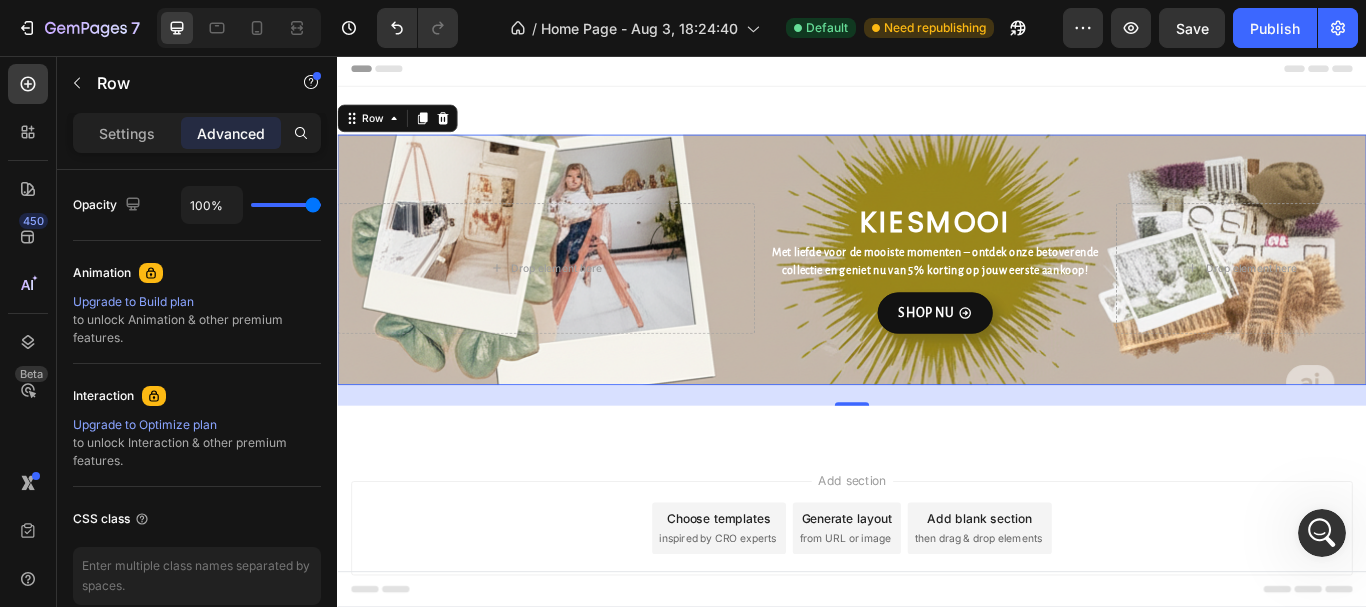 scroll, scrollTop: 0, scrollLeft: 0, axis: both 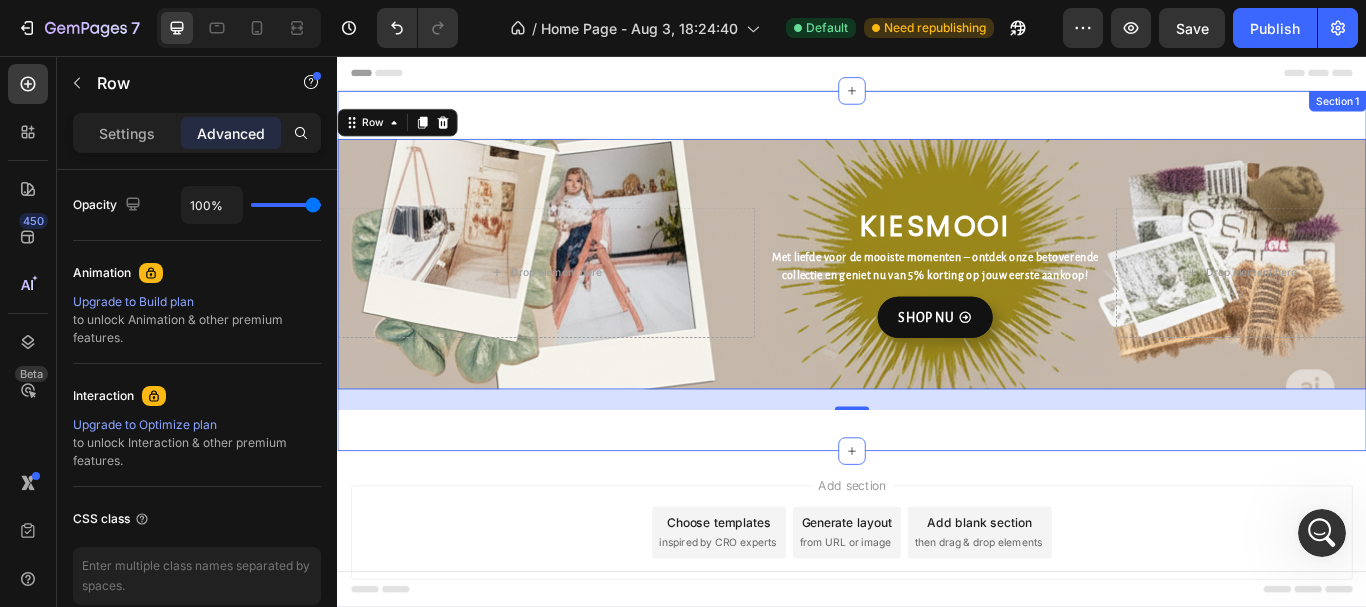 click on "Drop element here KIESMOOI Heading Met liefde voor de mooiste momenten – ontdek onze betoverende collectie en geniet nu van 5% korting op jouw eerste aankoop! Text Block
SHOP NU Button
Drop element here Row Row   24 Row Section 1" at bounding box center (937, 307) 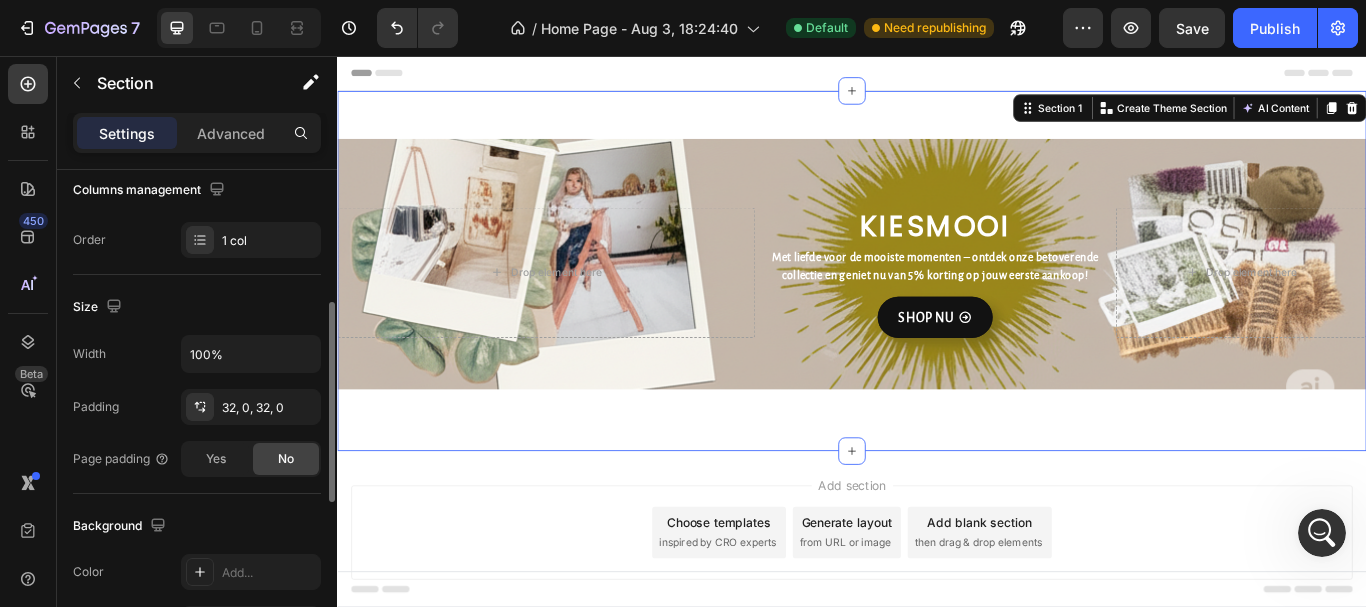 scroll, scrollTop: 0, scrollLeft: 0, axis: both 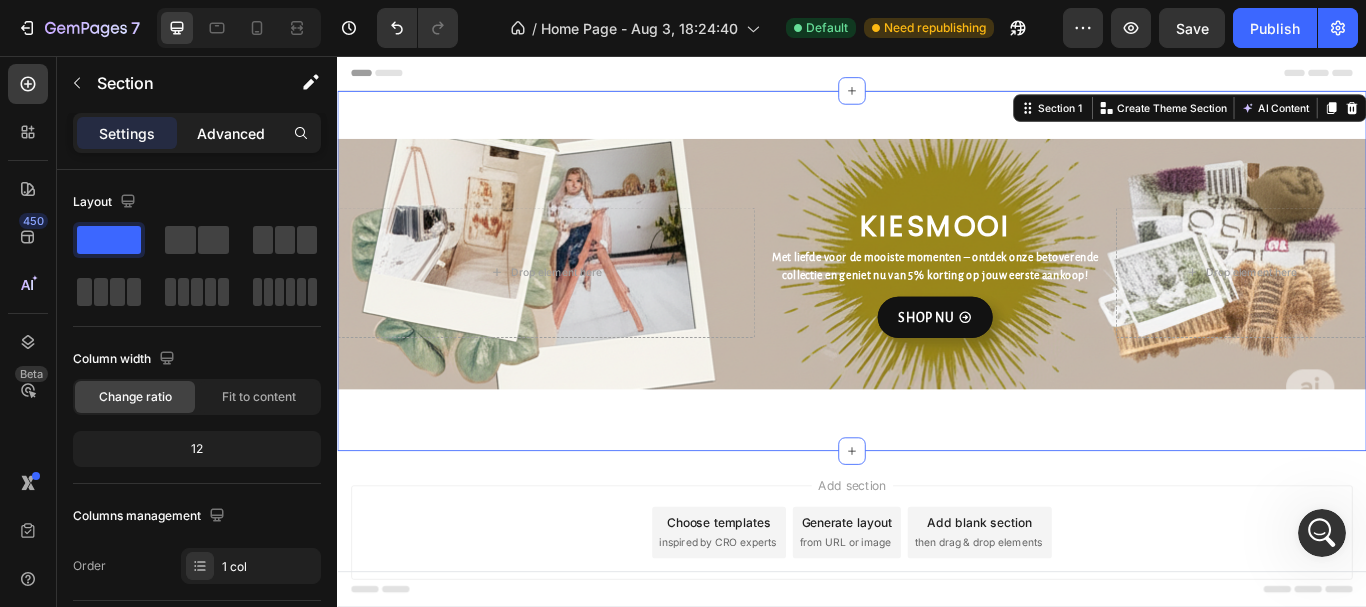 click on "Advanced" at bounding box center [231, 133] 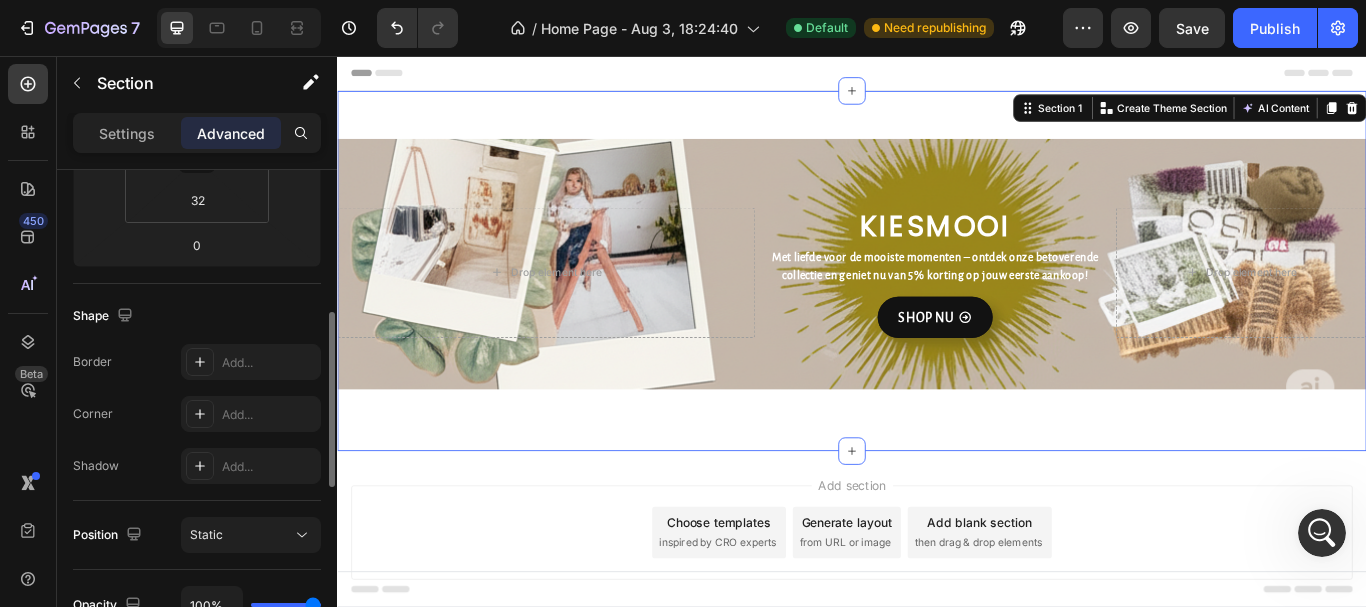 scroll, scrollTop: 600, scrollLeft: 0, axis: vertical 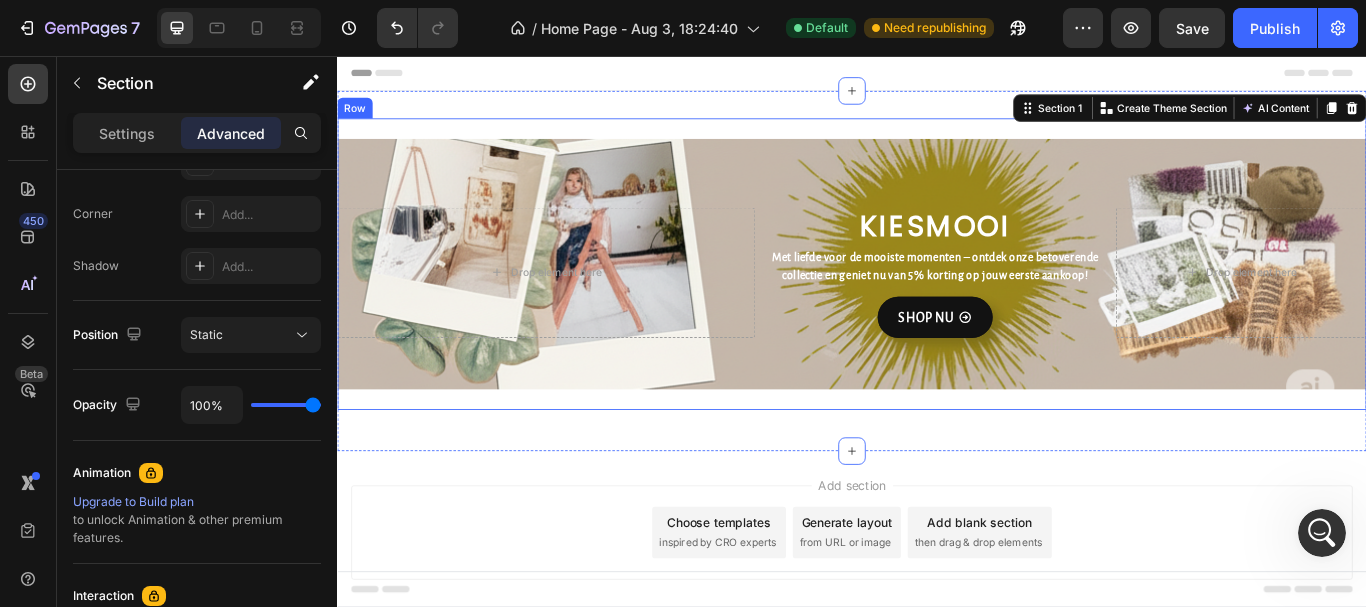 click on "Drop element here KIESMOOI Heading Met liefde voor de mooiste momenten – ontdek onze betoverende collectie en geniet nu van 5% korting op jouw eerste aankoop! Text Block
SHOP NU Button
Drop element here Row Row" at bounding box center [937, 299] 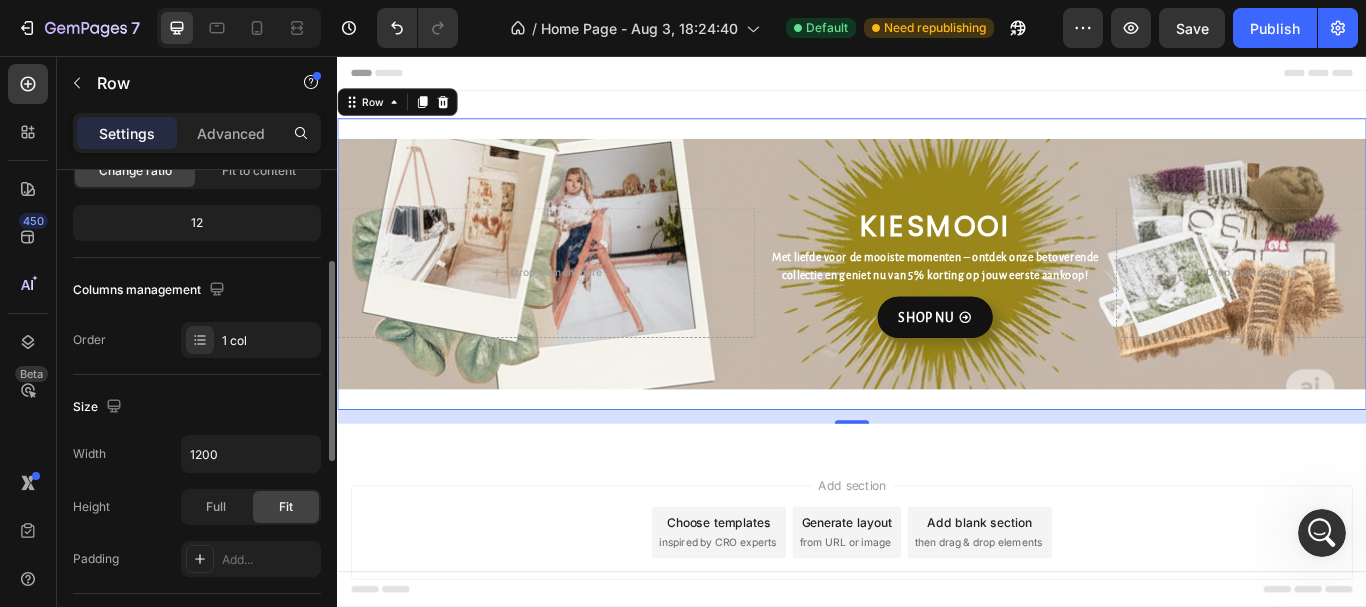 scroll, scrollTop: 0, scrollLeft: 0, axis: both 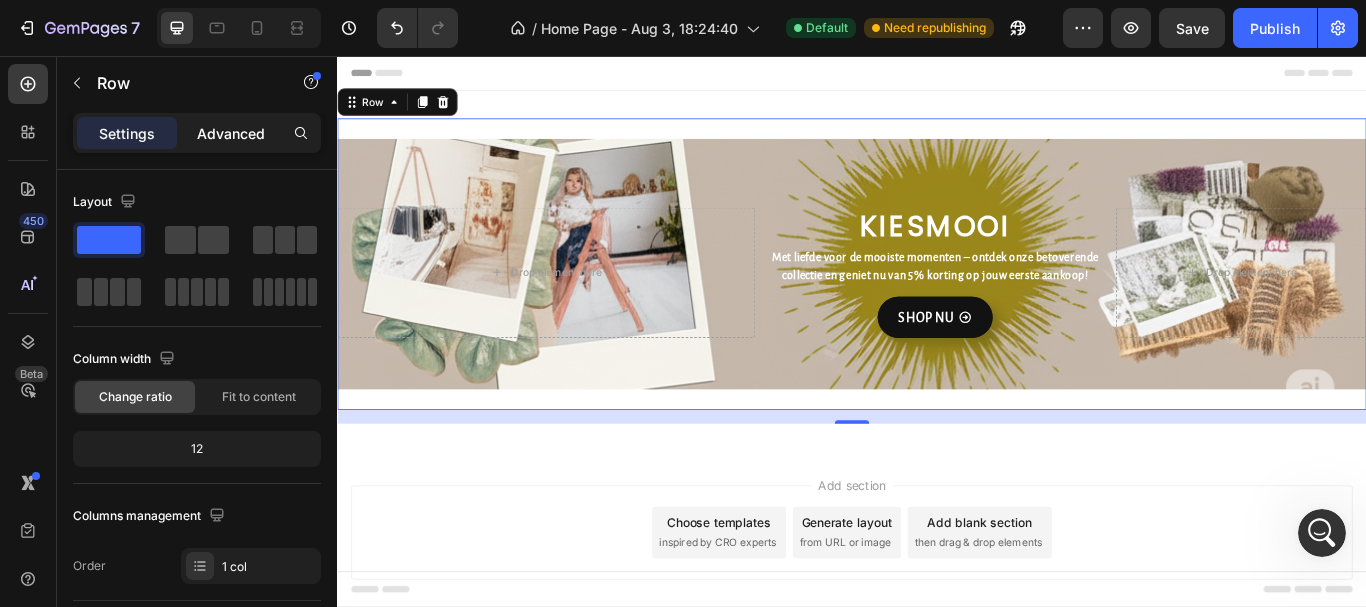 click on "Advanced" at bounding box center [231, 133] 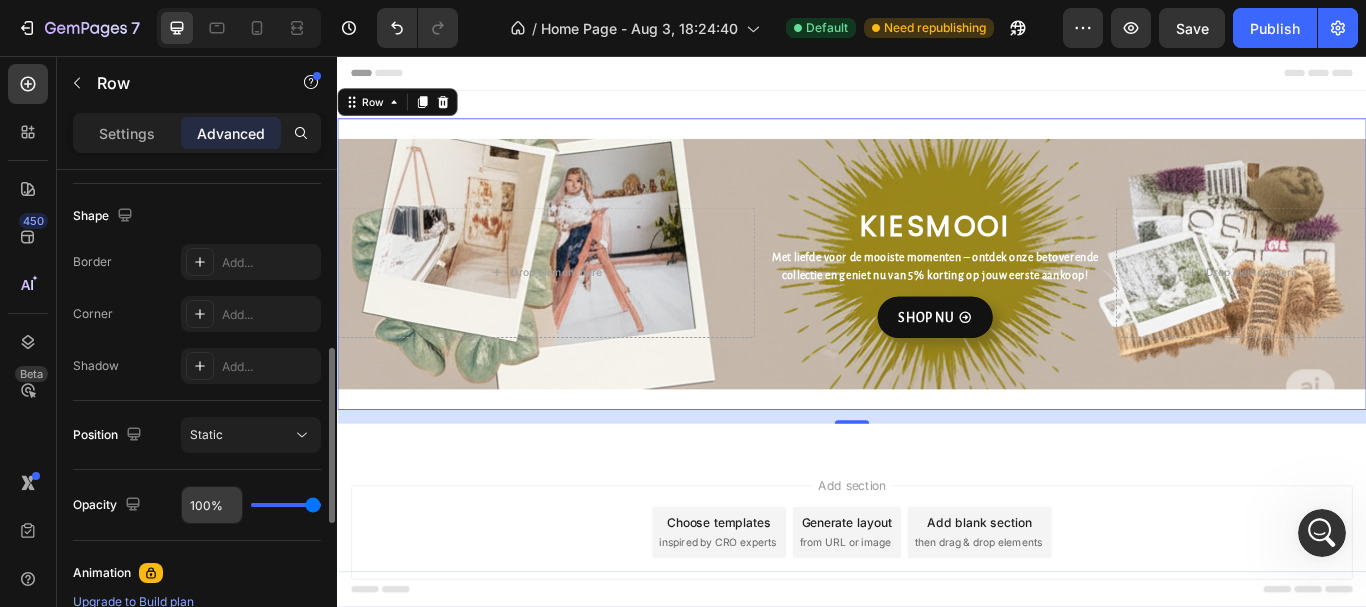 scroll, scrollTop: 600, scrollLeft: 0, axis: vertical 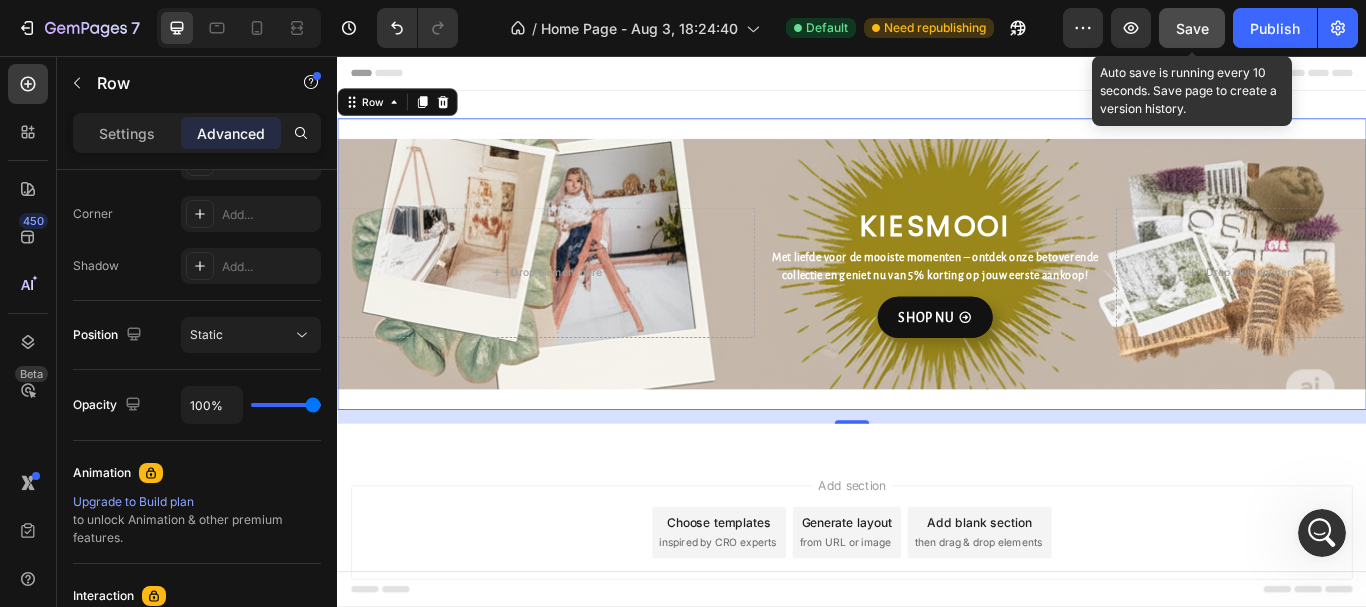 click on "Save" at bounding box center [1192, 28] 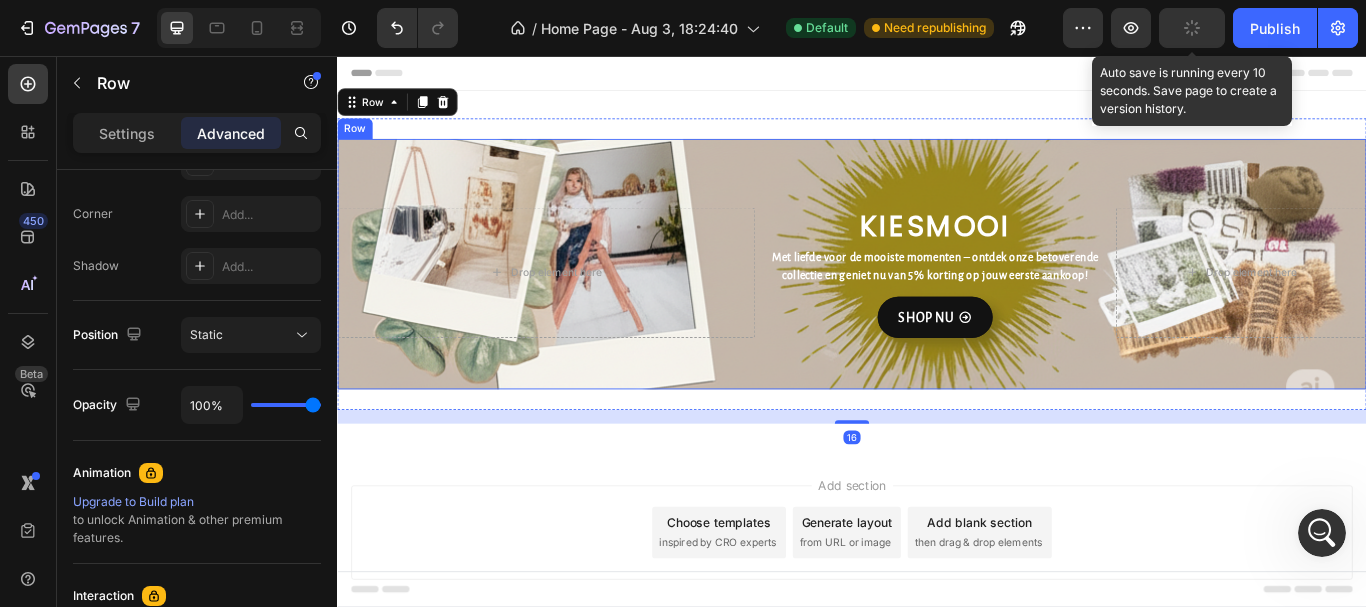 click on "Drop element here KIESMOOI Heading Met liefde voor de mooiste momenten – ontdek onze betoverende collectie en geniet nu van 5% korting op jouw eerste aankoop! Text Block
SHOP NU Button
Drop element here Row Row" at bounding box center [937, 299] 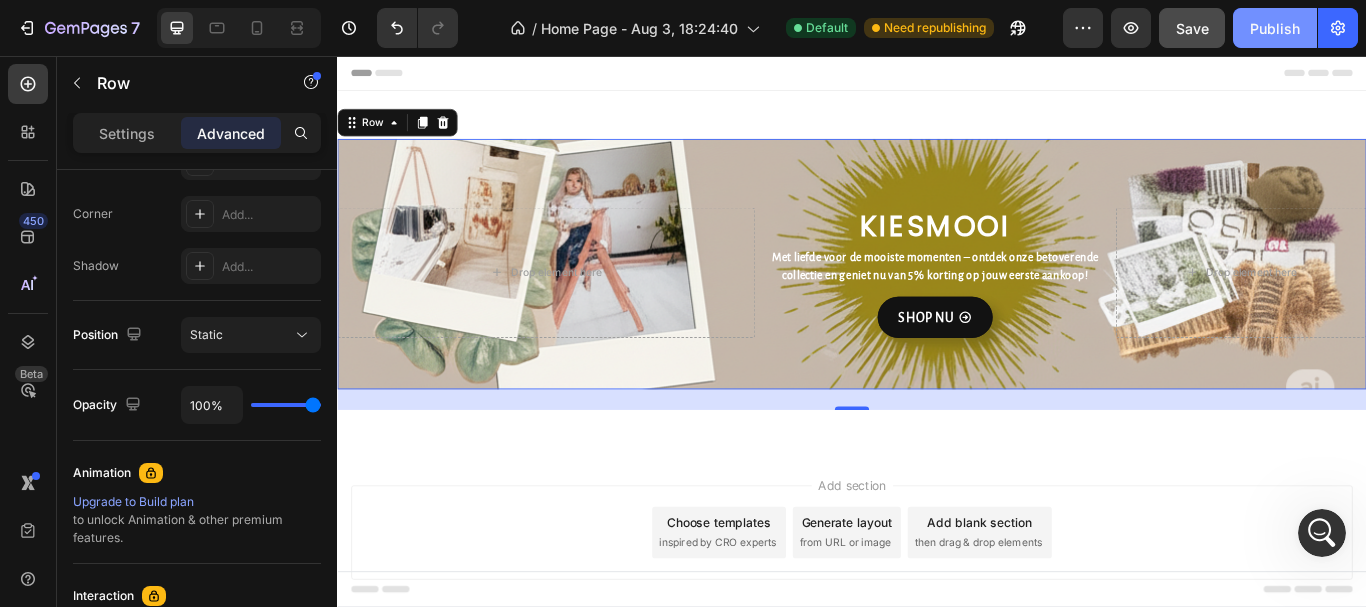 click on "Publish" at bounding box center [1275, 28] 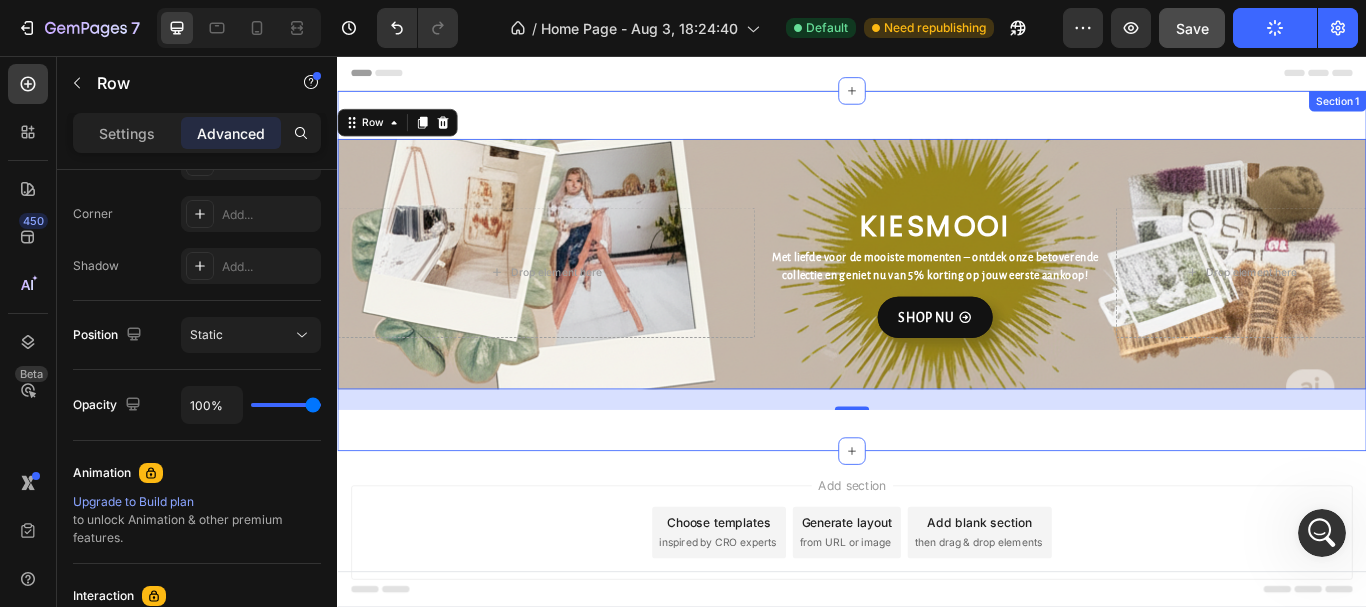 click on "Drop element here KIESMOOI Heading Met liefde voor de mooiste momenten – ontdek onze betoverende collectie en geniet nu van 5% korting op jouw eerste aankoop! Text Block
SHOP NU Button
Drop element here Row Row   24 Row Section 1" at bounding box center (937, 307) 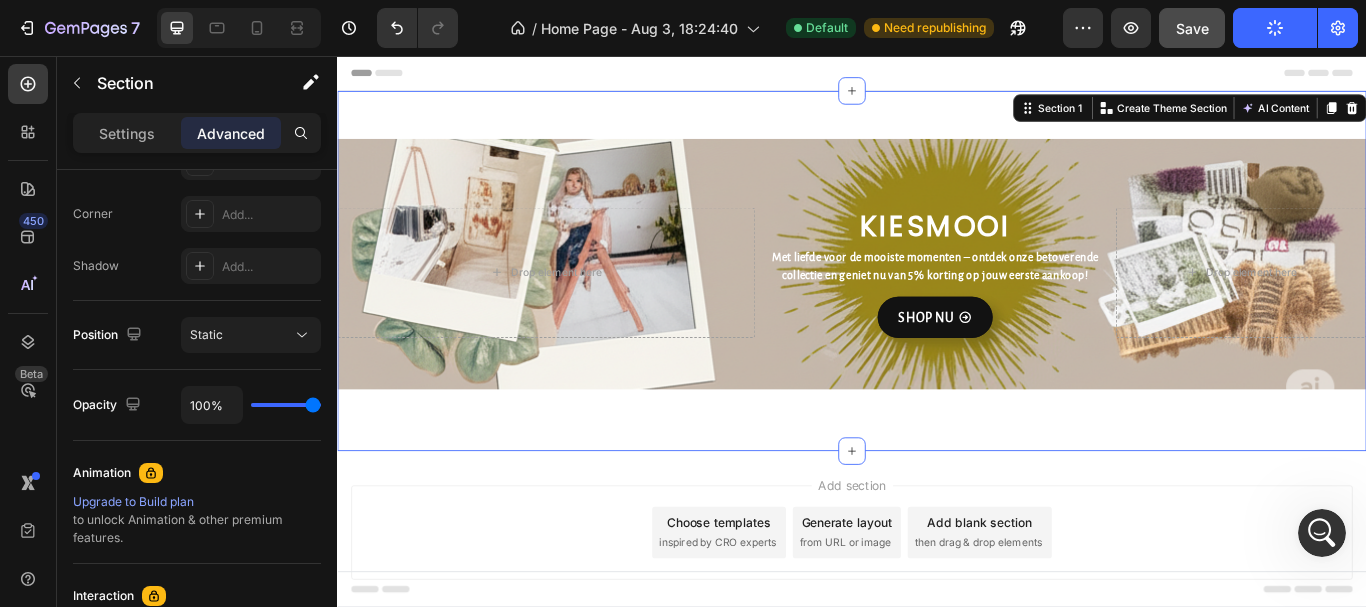 scroll, scrollTop: 0, scrollLeft: 0, axis: both 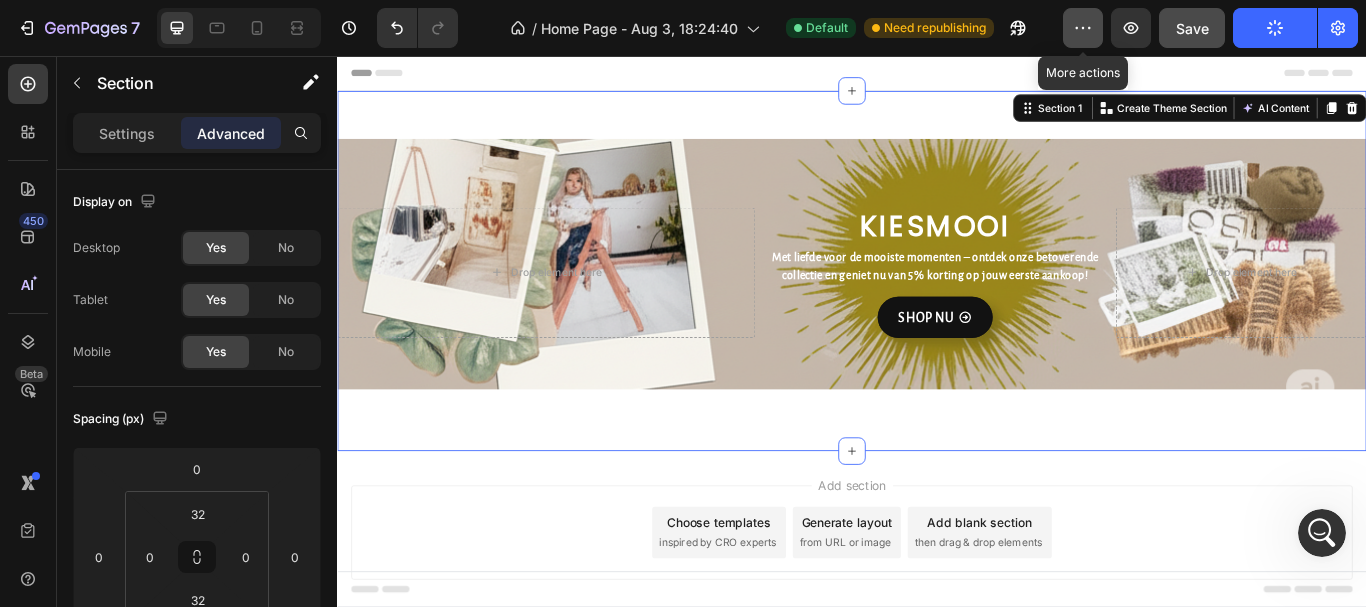 click 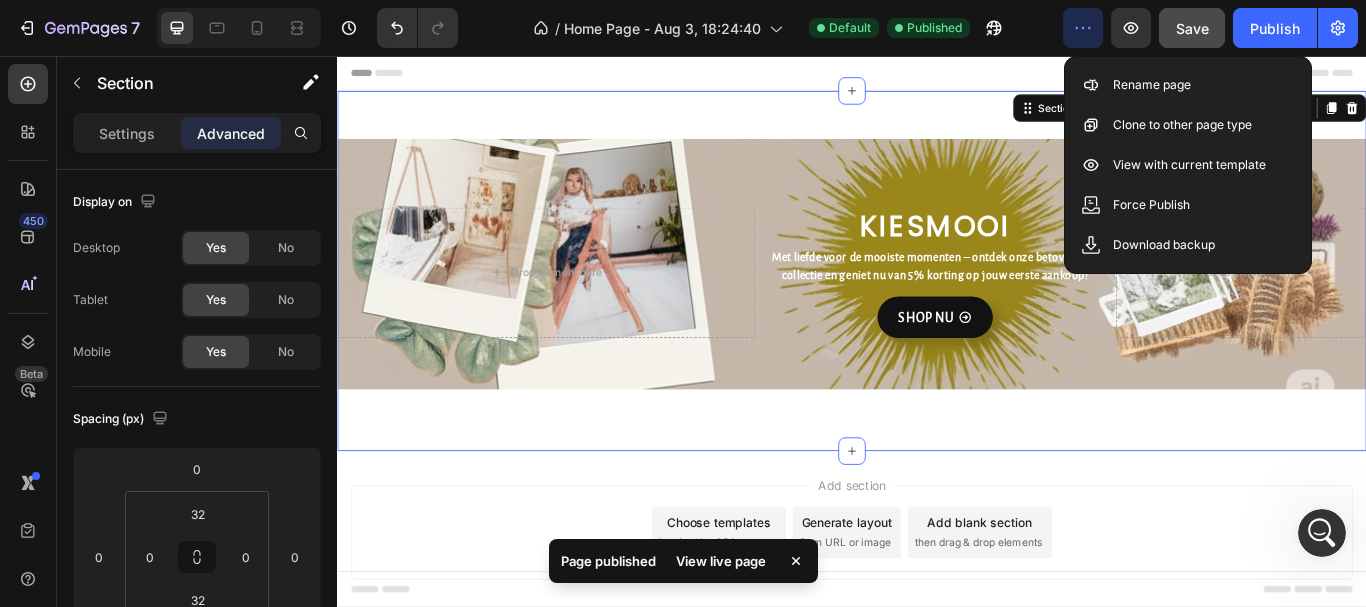click on "Header" at bounding box center [937, 76] 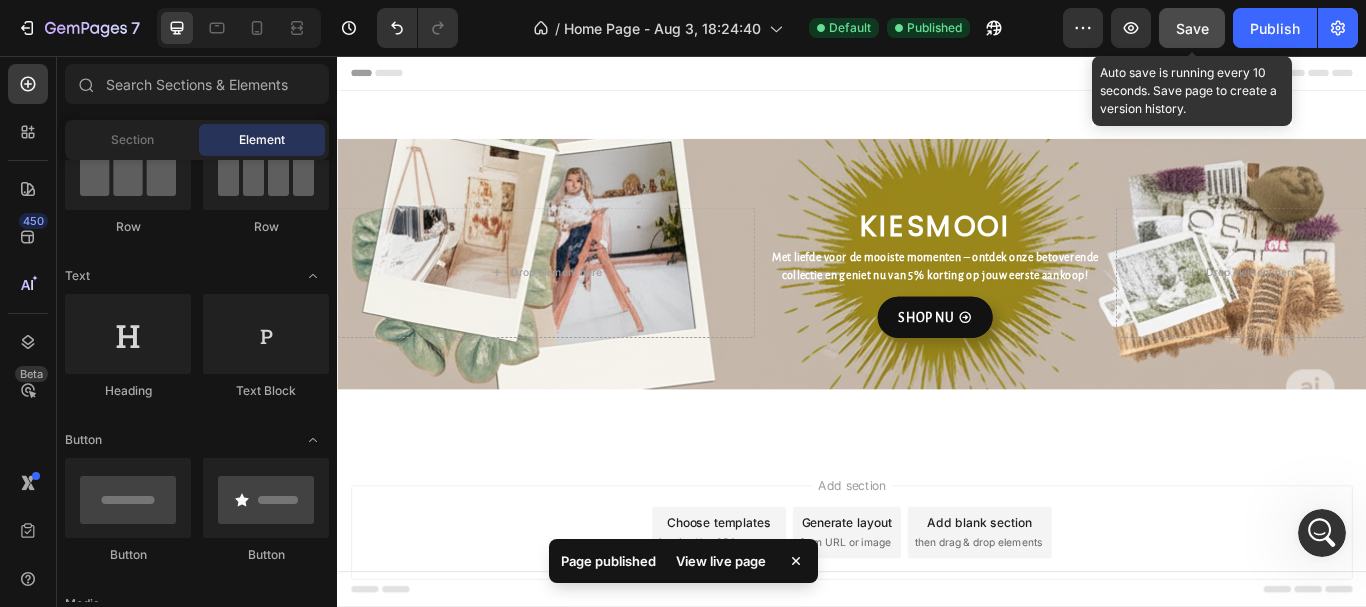 drag, startPoint x: 1178, startPoint y: 26, endPoint x: 930, endPoint y: 2, distance: 249.15858 